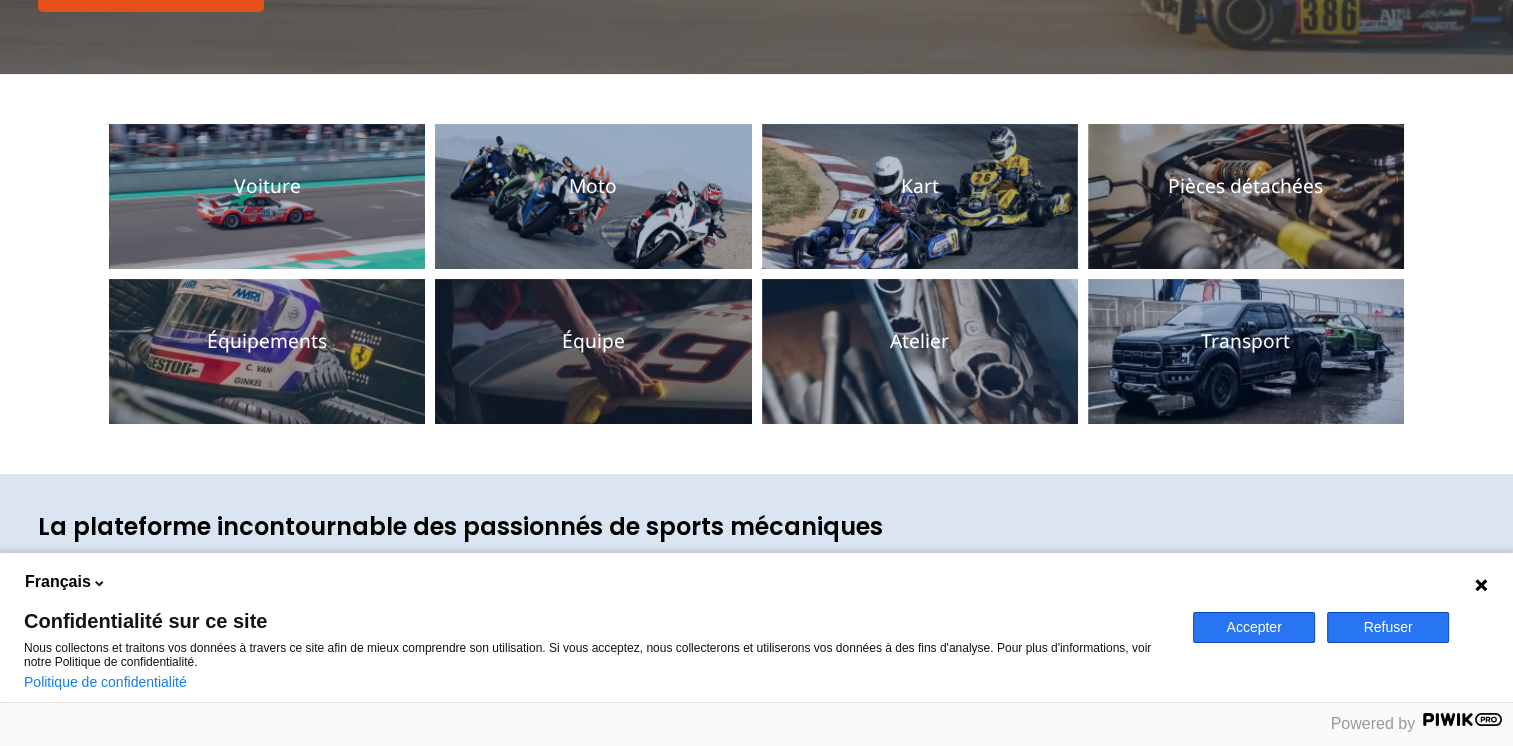 scroll, scrollTop: 500, scrollLeft: 0, axis: vertical 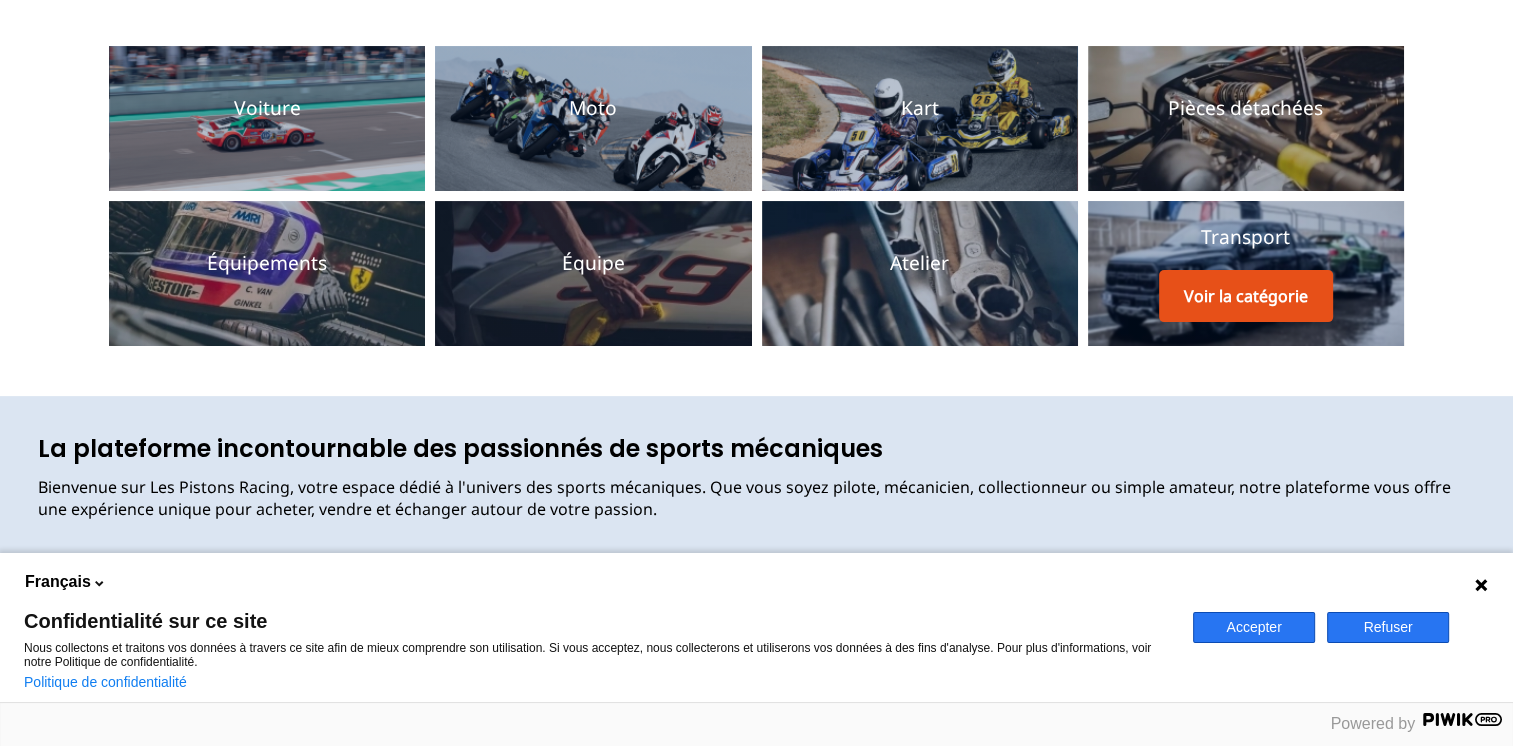 click on "Transport" at bounding box center (1245, 237) 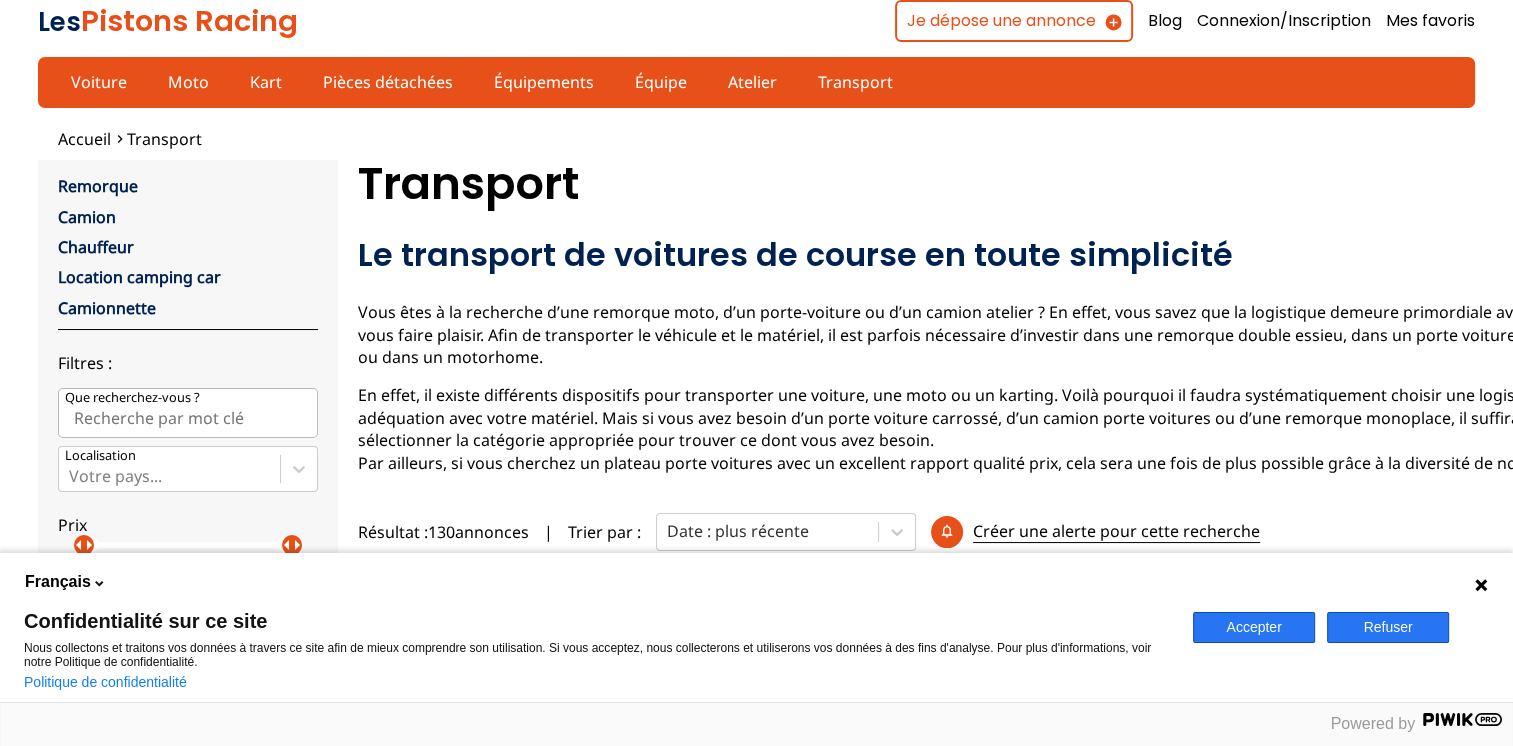scroll, scrollTop: 300, scrollLeft: 0, axis: vertical 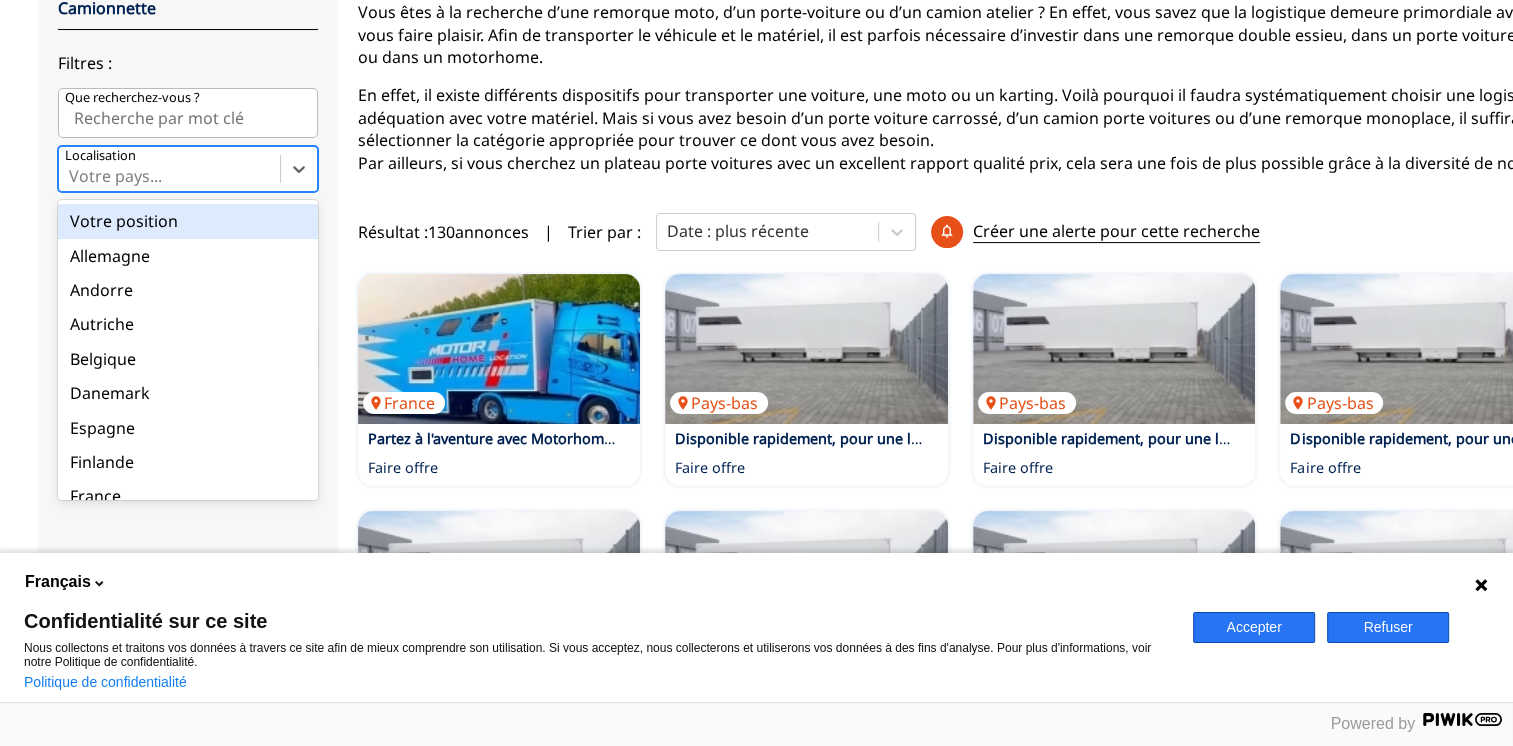 click at bounding box center [169, 176] 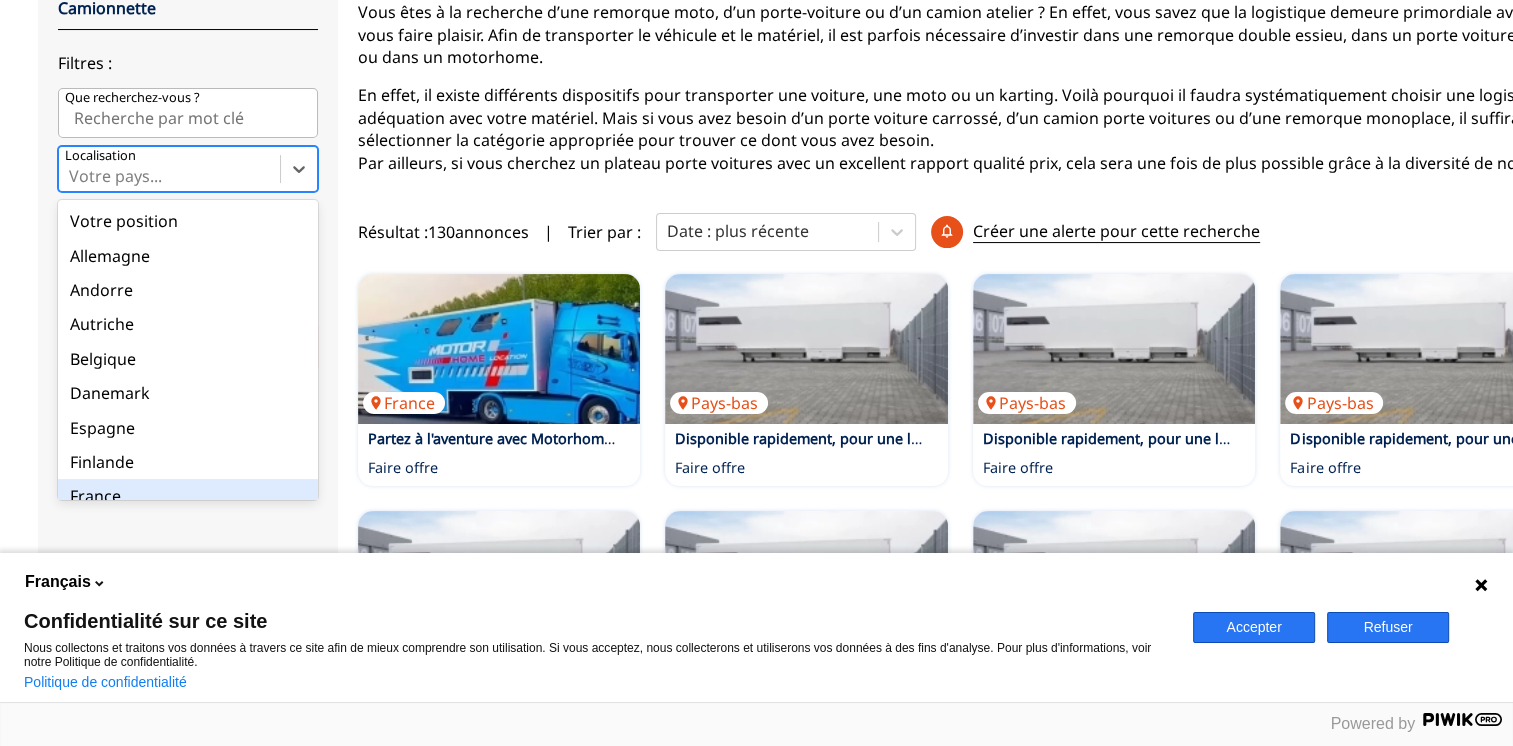 click on "France" at bounding box center (188, 496) 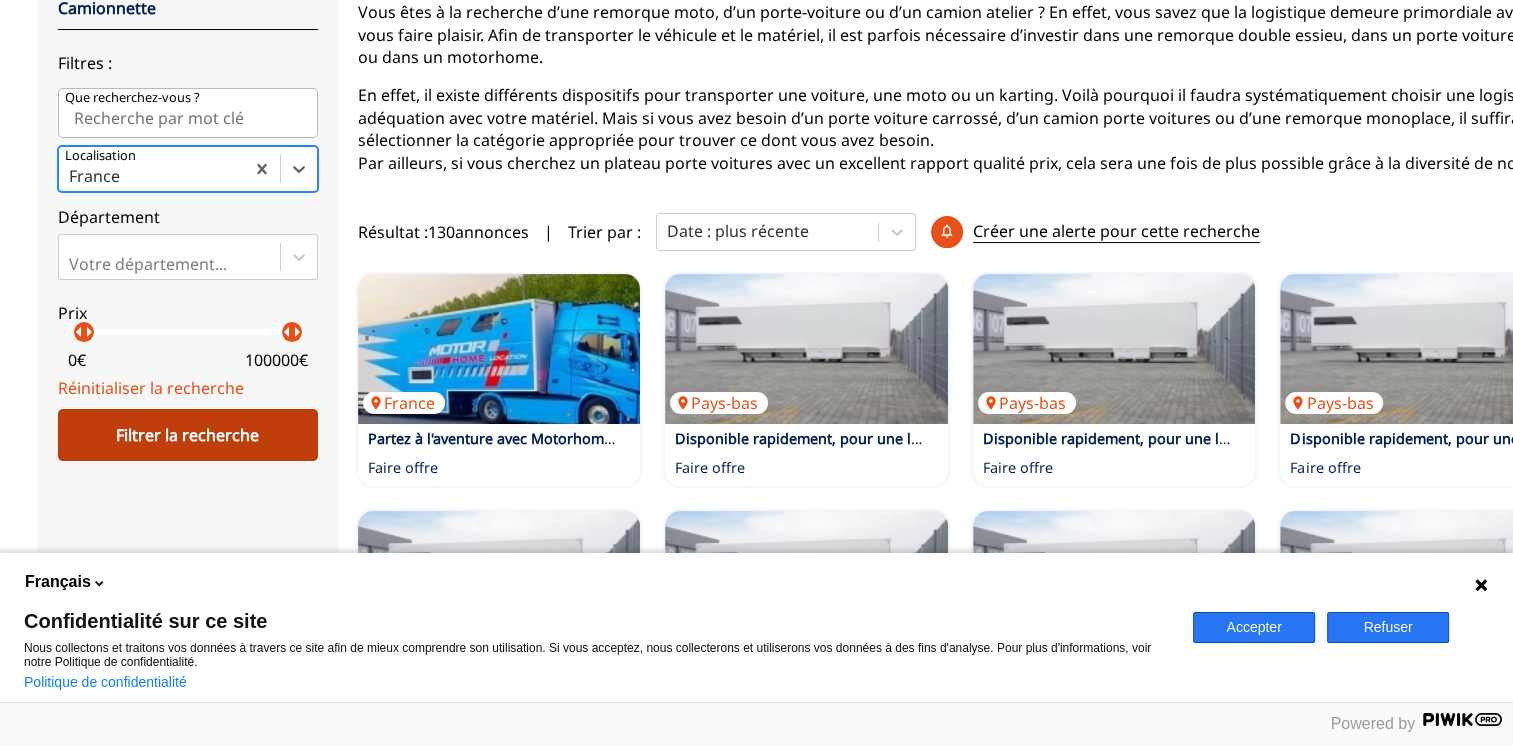 click on "Filtrer la recherche" at bounding box center (188, 435) 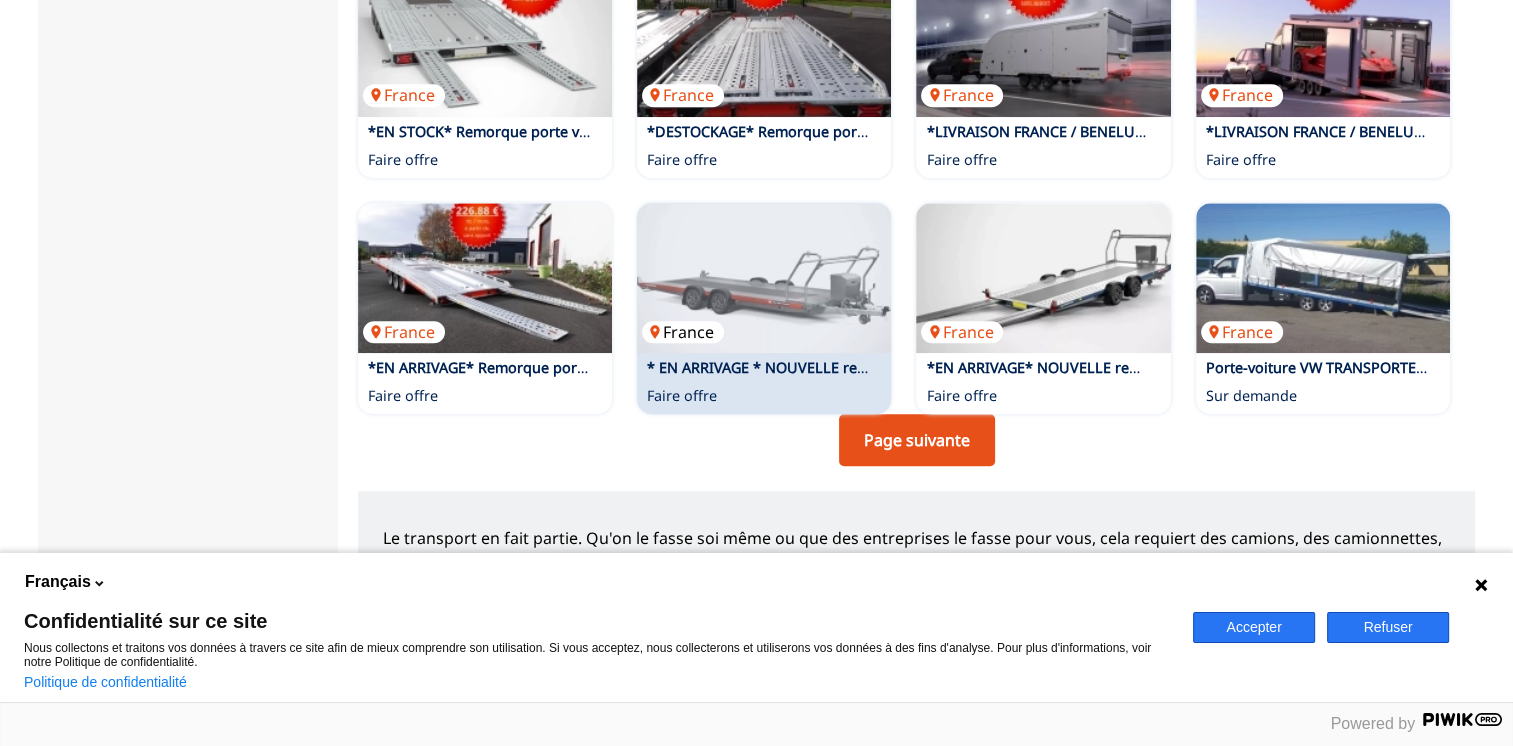 scroll, scrollTop: 1400, scrollLeft: 0, axis: vertical 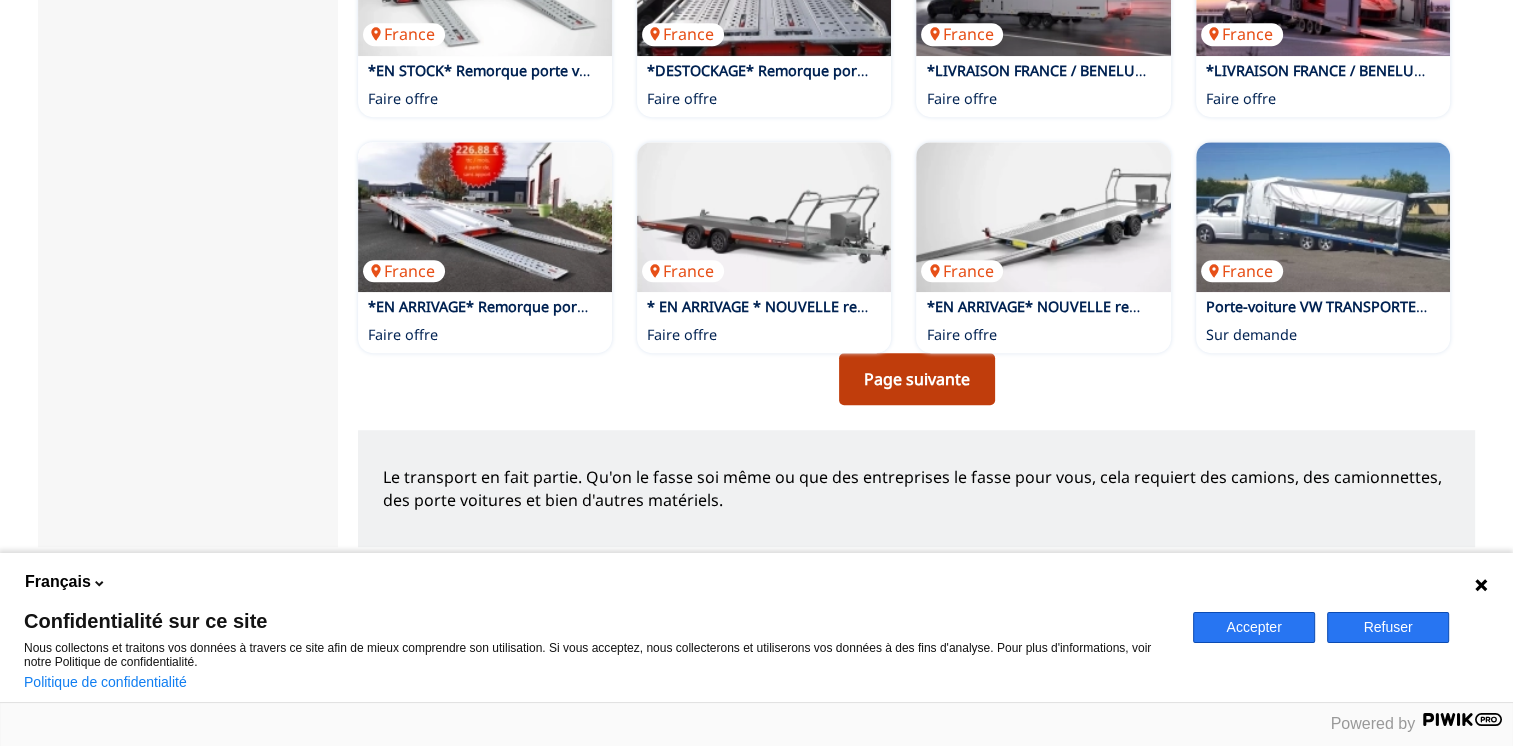 click on "Page suivante" at bounding box center [917, 379] 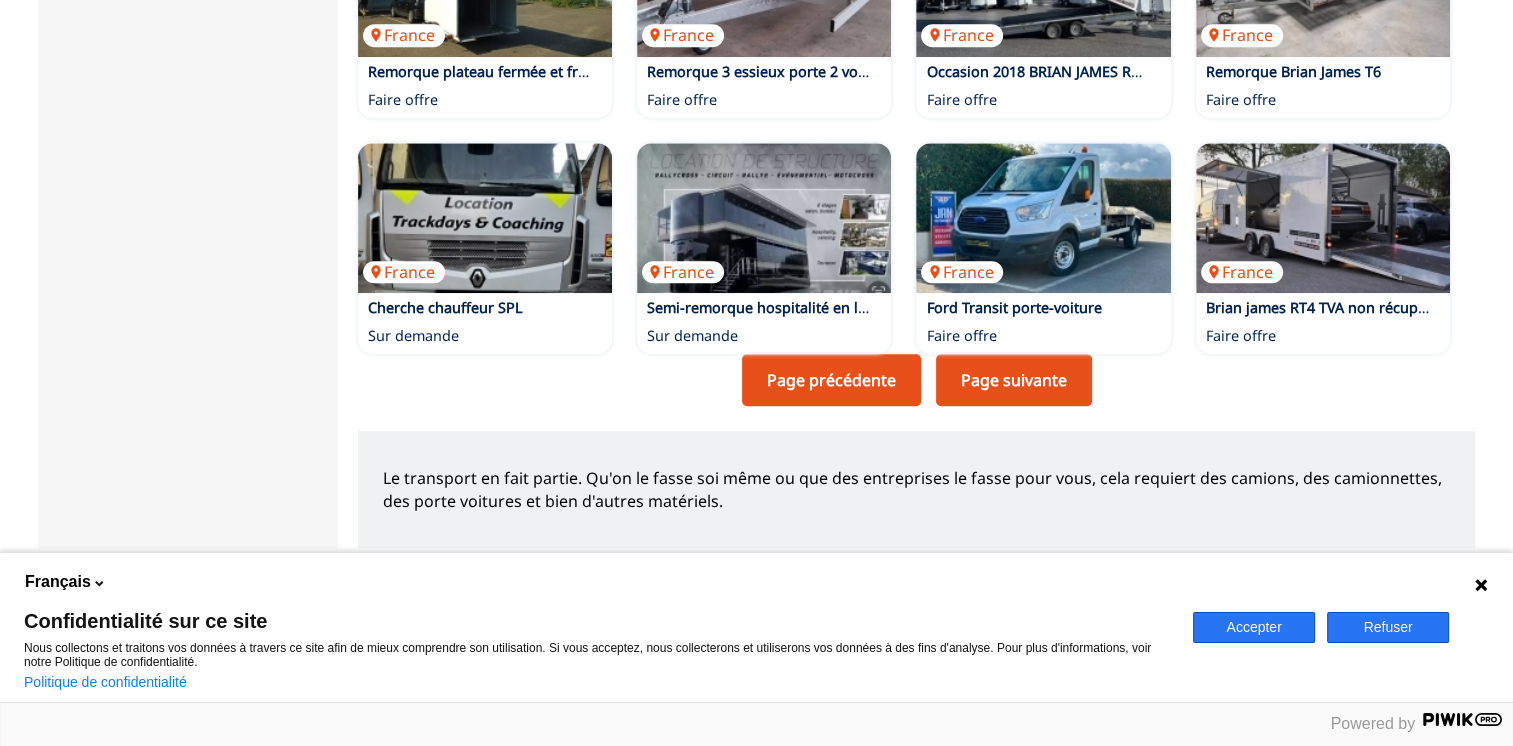 scroll, scrollTop: 1400, scrollLeft: 0, axis: vertical 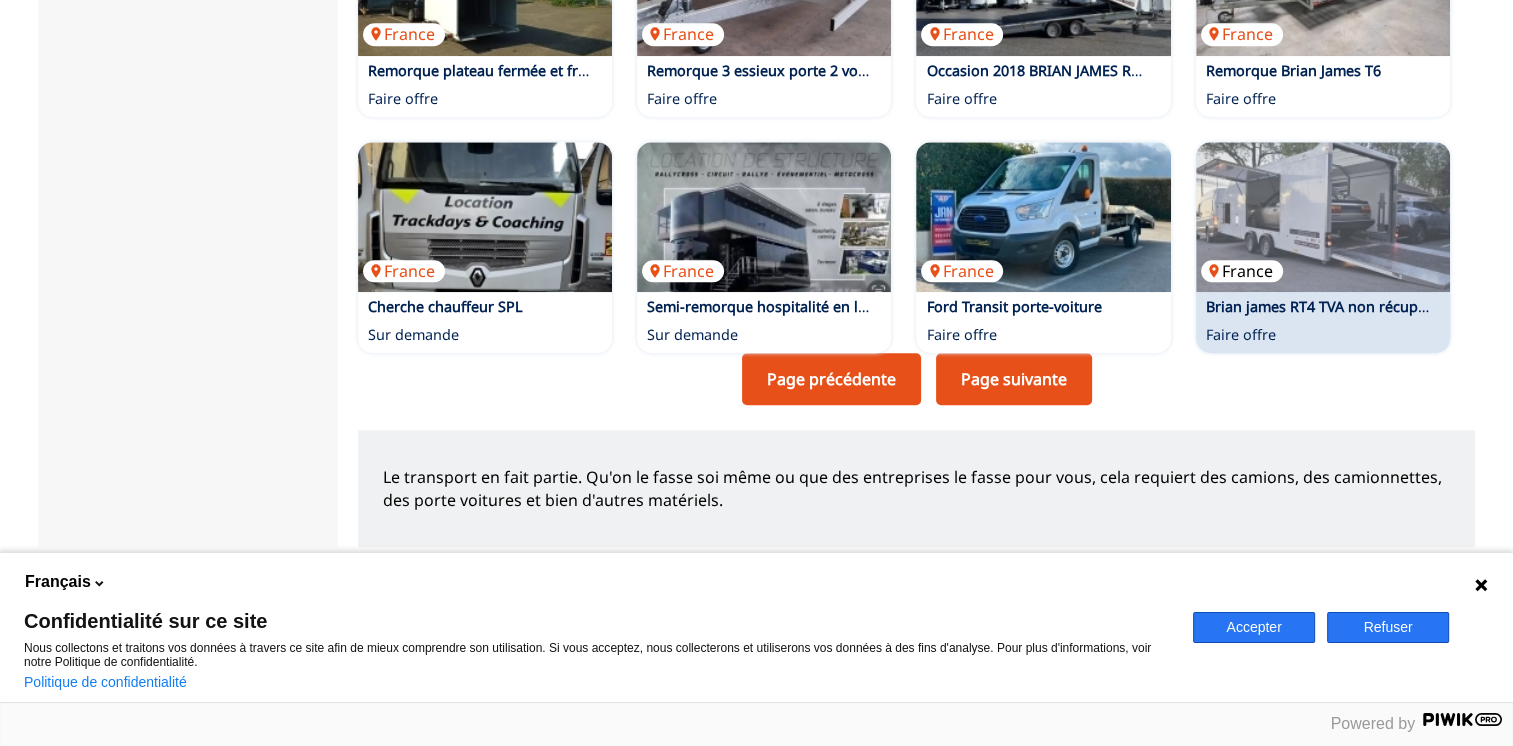 click at bounding box center (1323, 217) 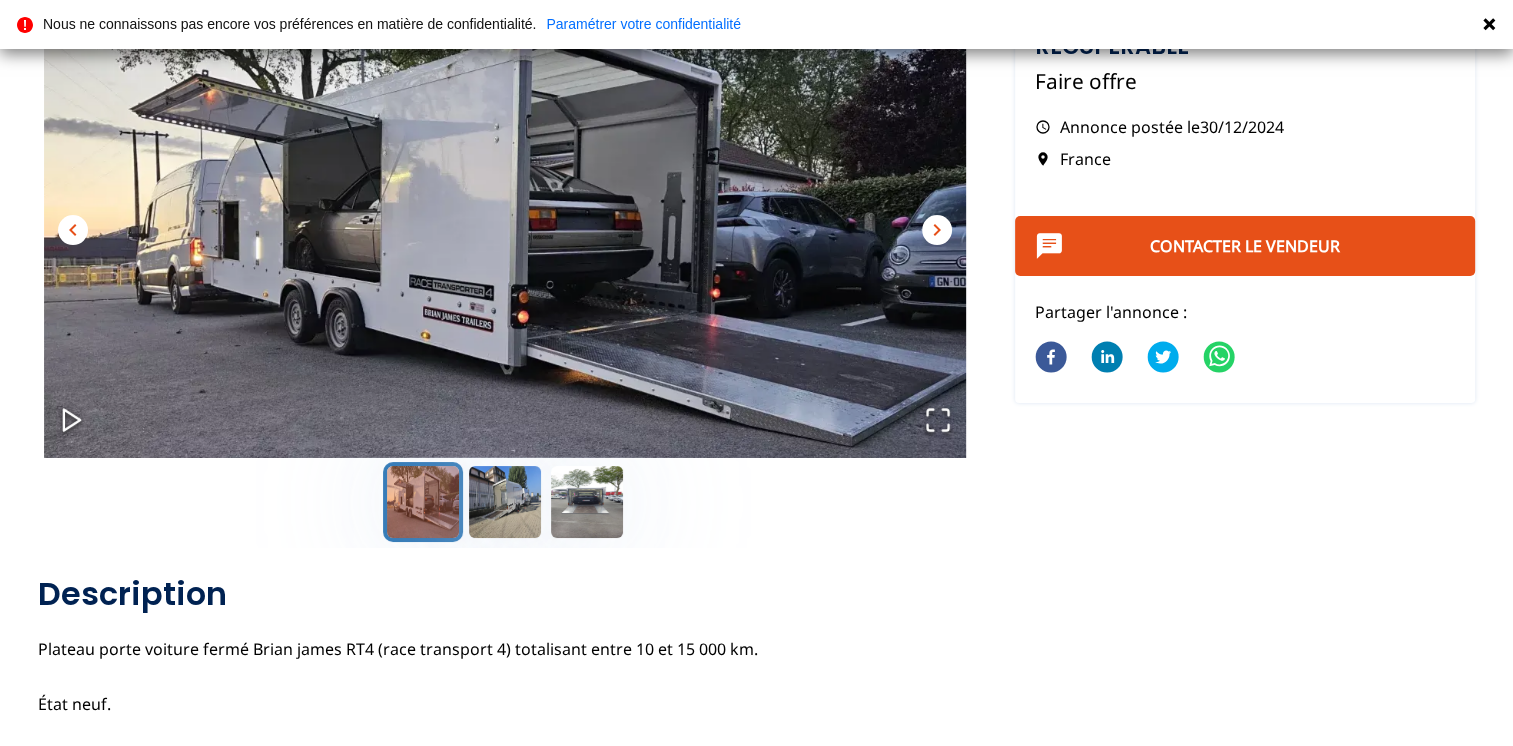 scroll, scrollTop: 300, scrollLeft: 0, axis: vertical 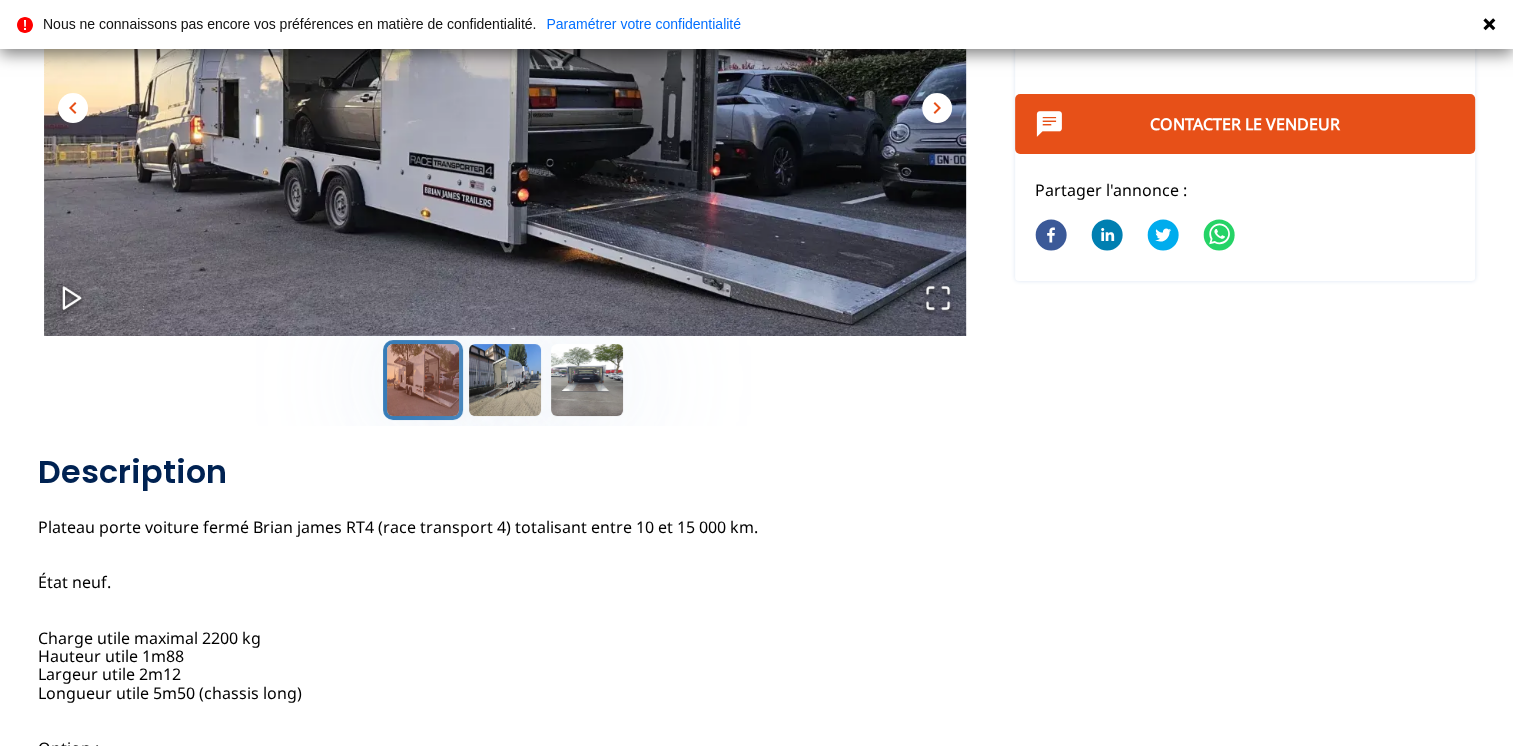 click at bounding box center [423, 380] 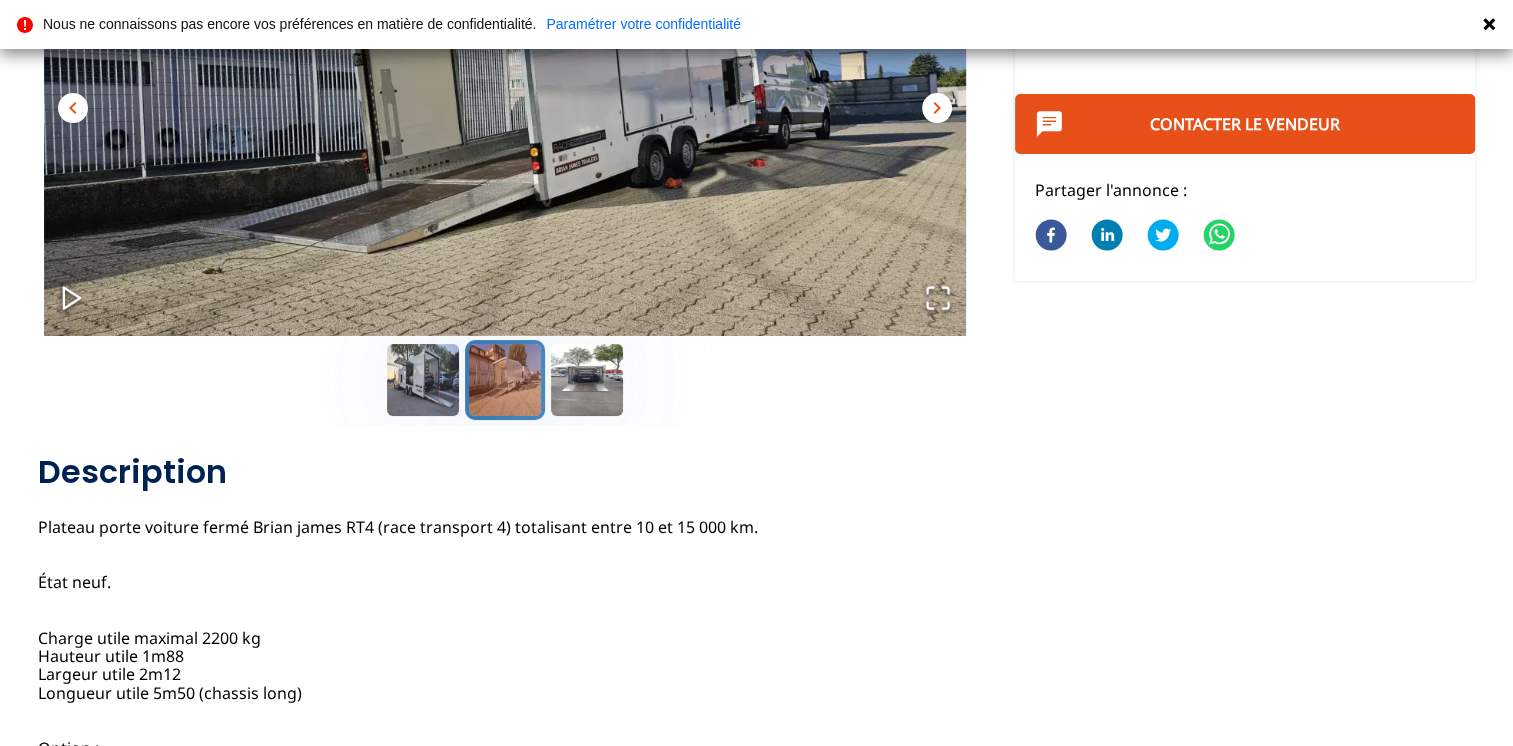 click on "chevron_right" at bounding box center (937, 108) 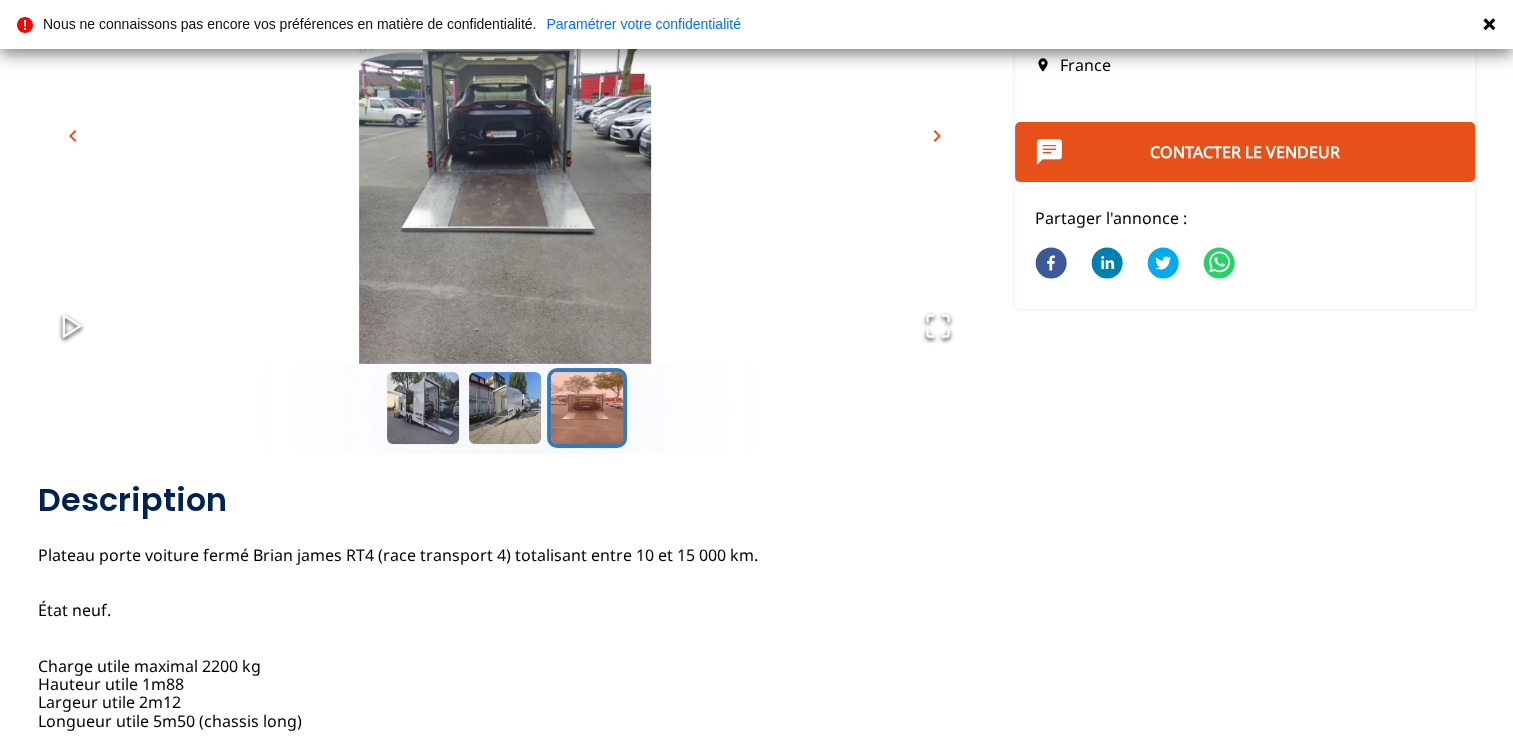 scroll, scrollTop: 0, scrollLeft: 0, axis: both 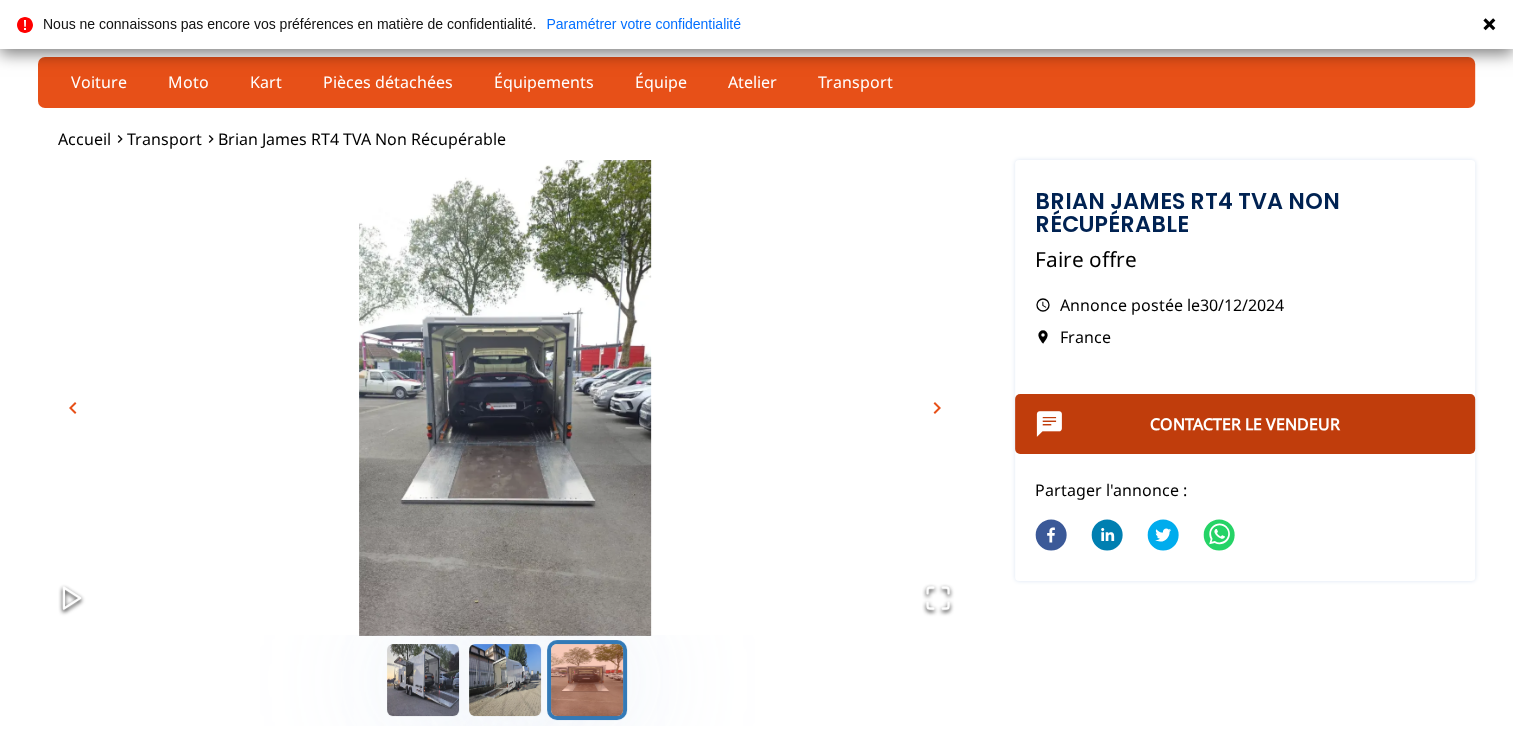 click on "Contacter le vendeur" at bounding box center [1245, 424] 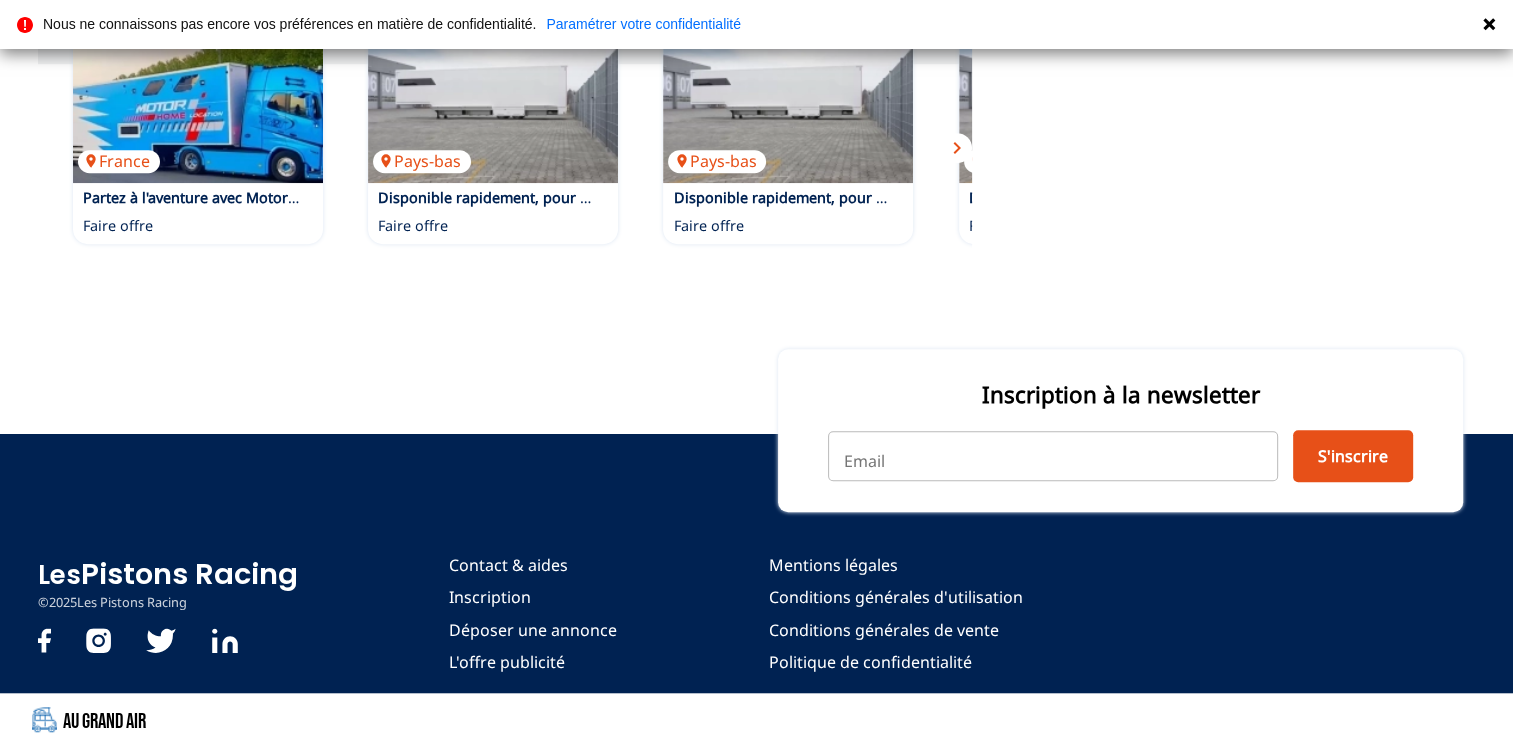 scroll, scrollTop: 1600, scrollLeft: 0, axis: vertical 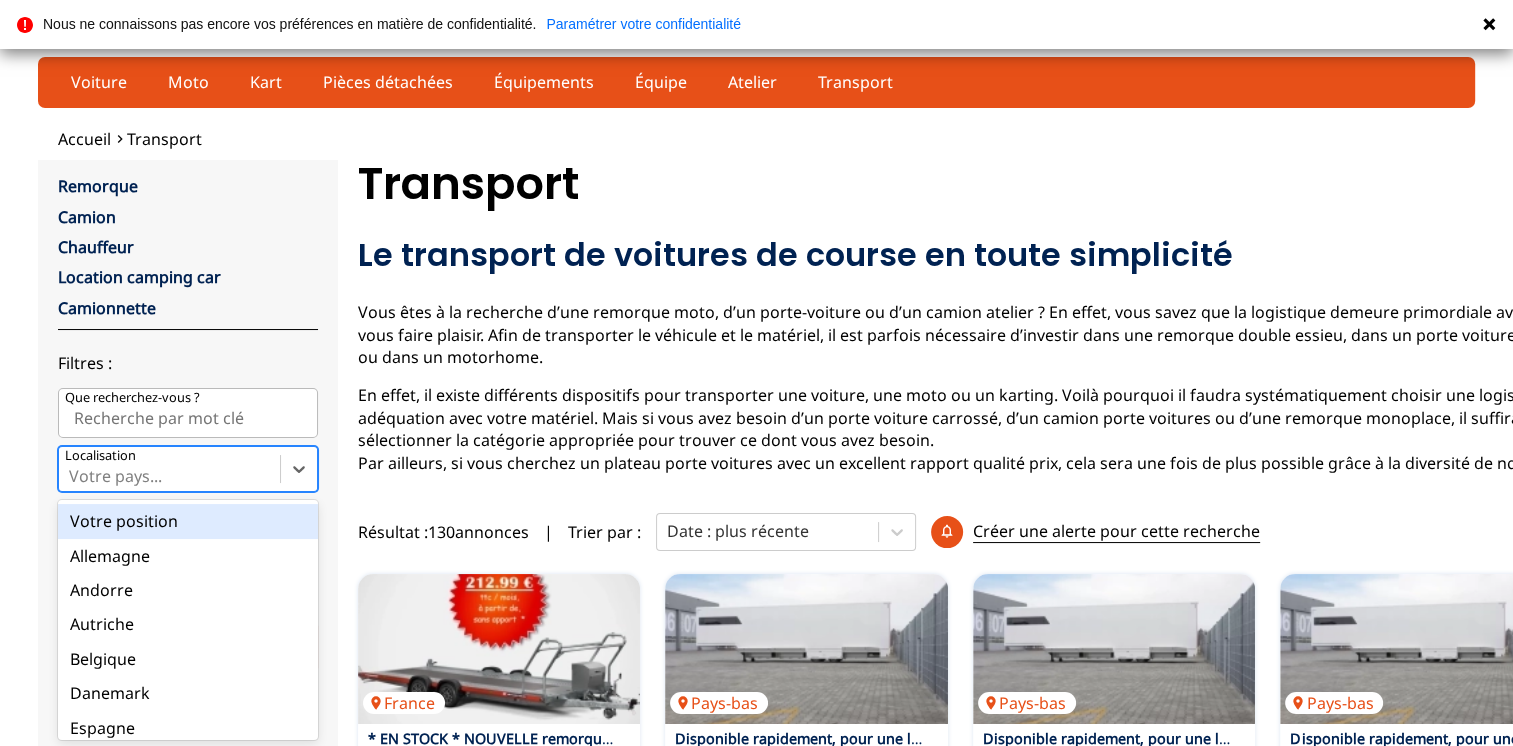 click at bounding box center [169, 476] 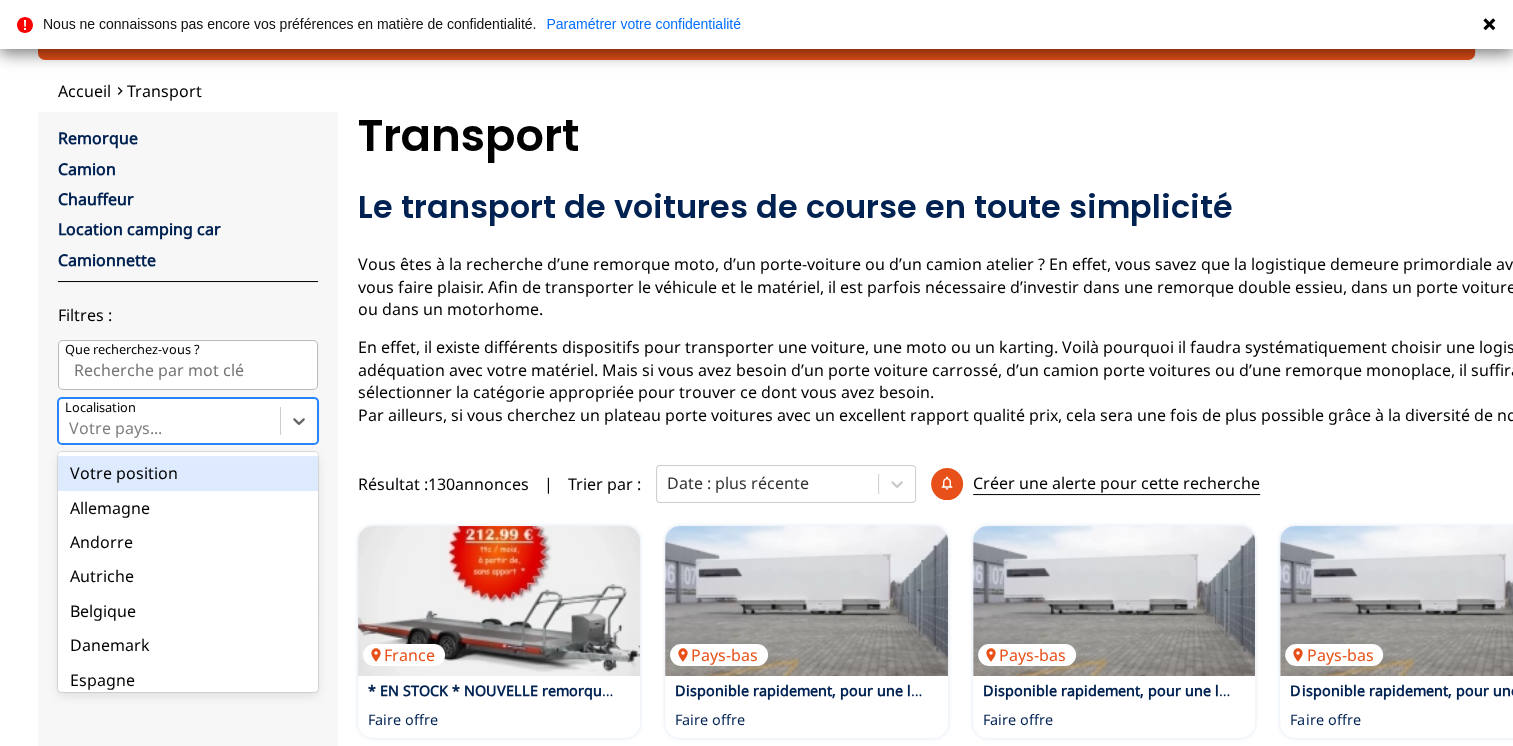 scroll, scrollTop: 60, scrollLeft: 0, axis: vertical 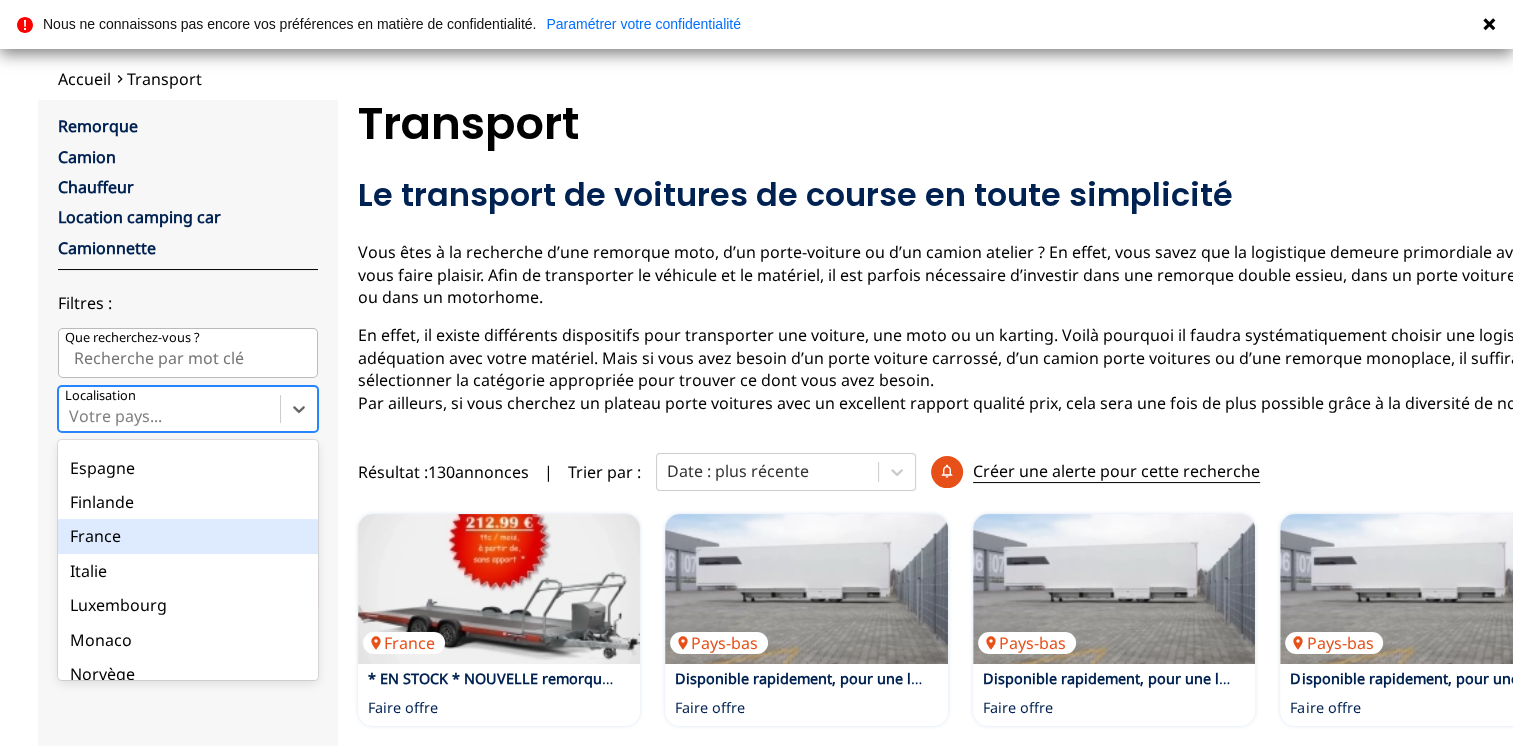 click on "France" at bounding box center (188, 536) 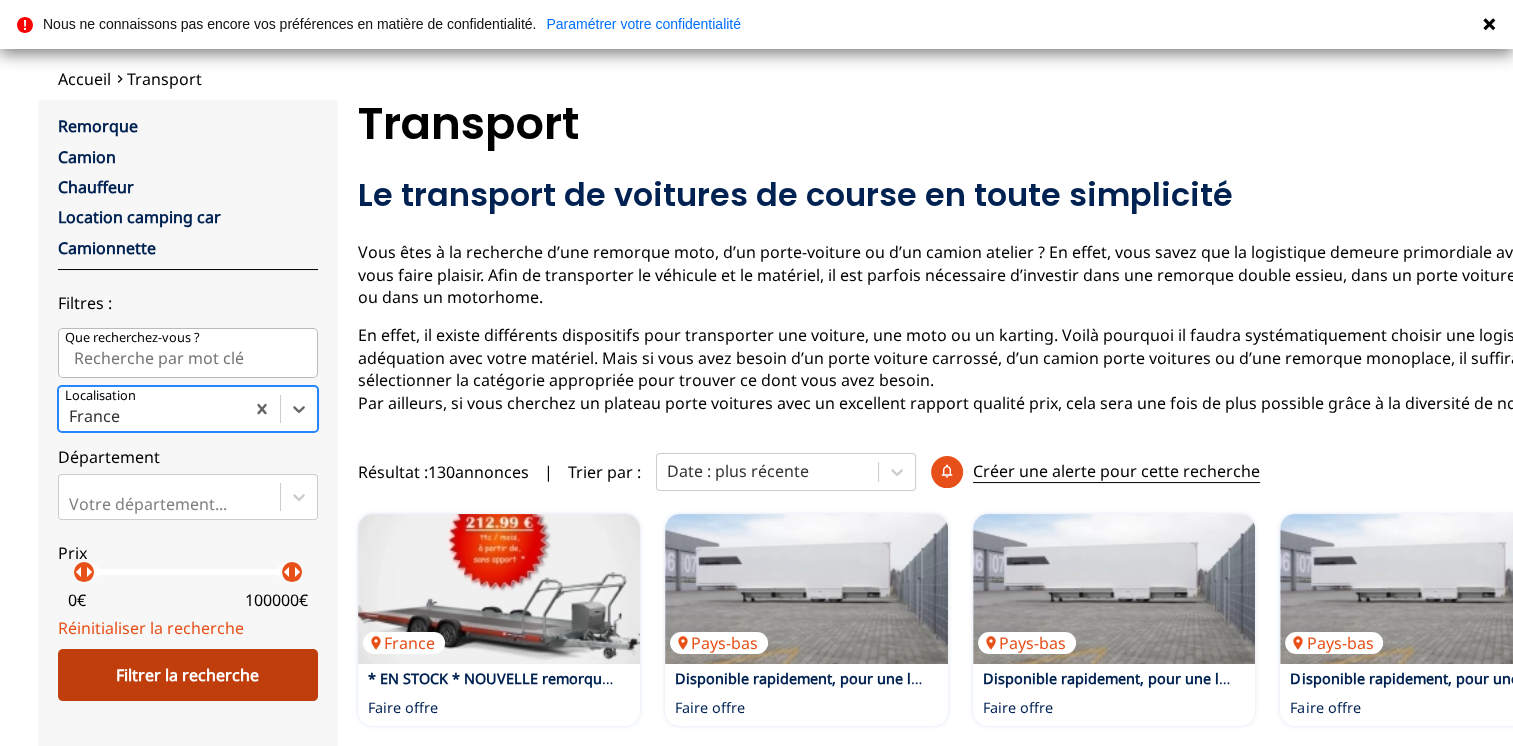 click on "Filtrer la recherche" at bounding box center [188, 675] 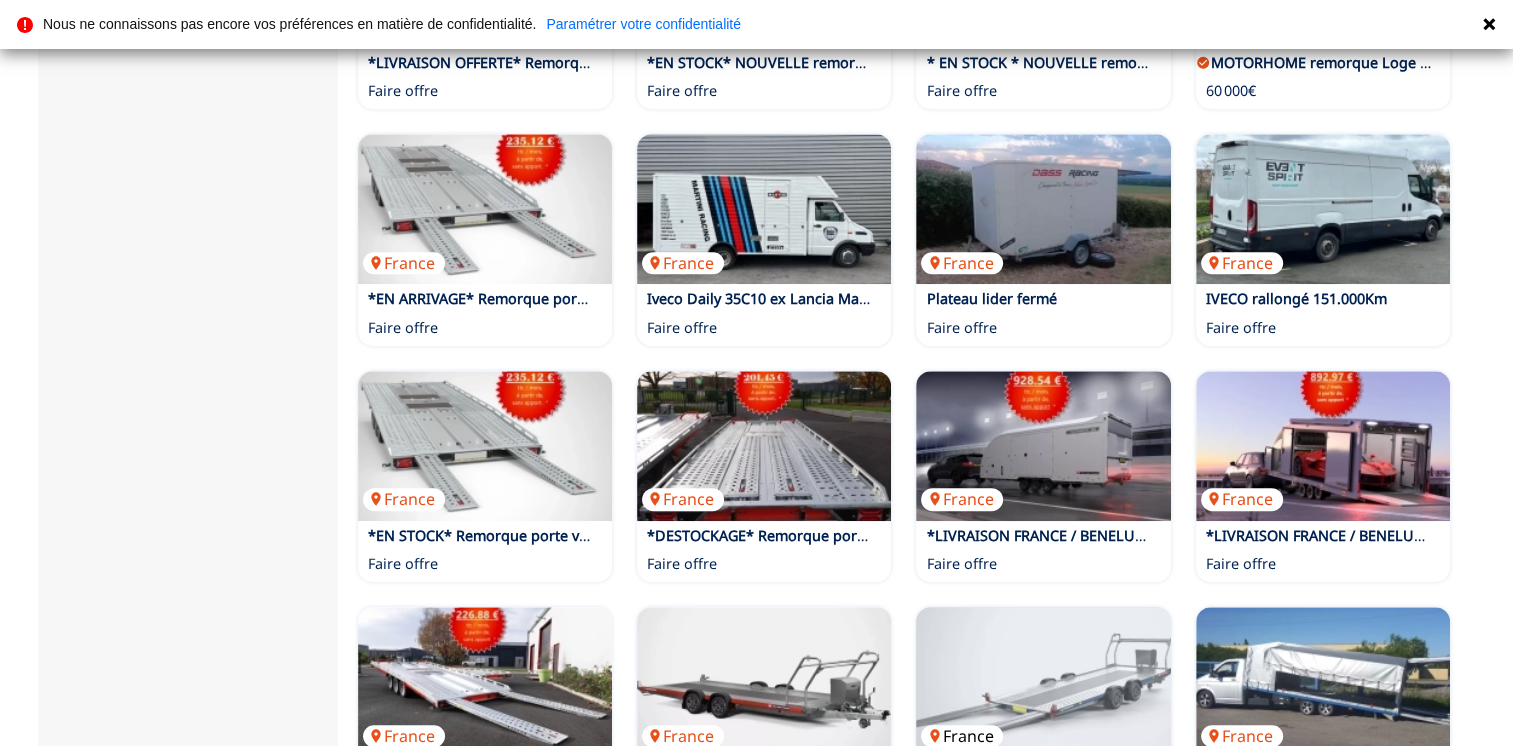 scroll, scrollTop: 1160, scrollLeft: 0, axis: vertical 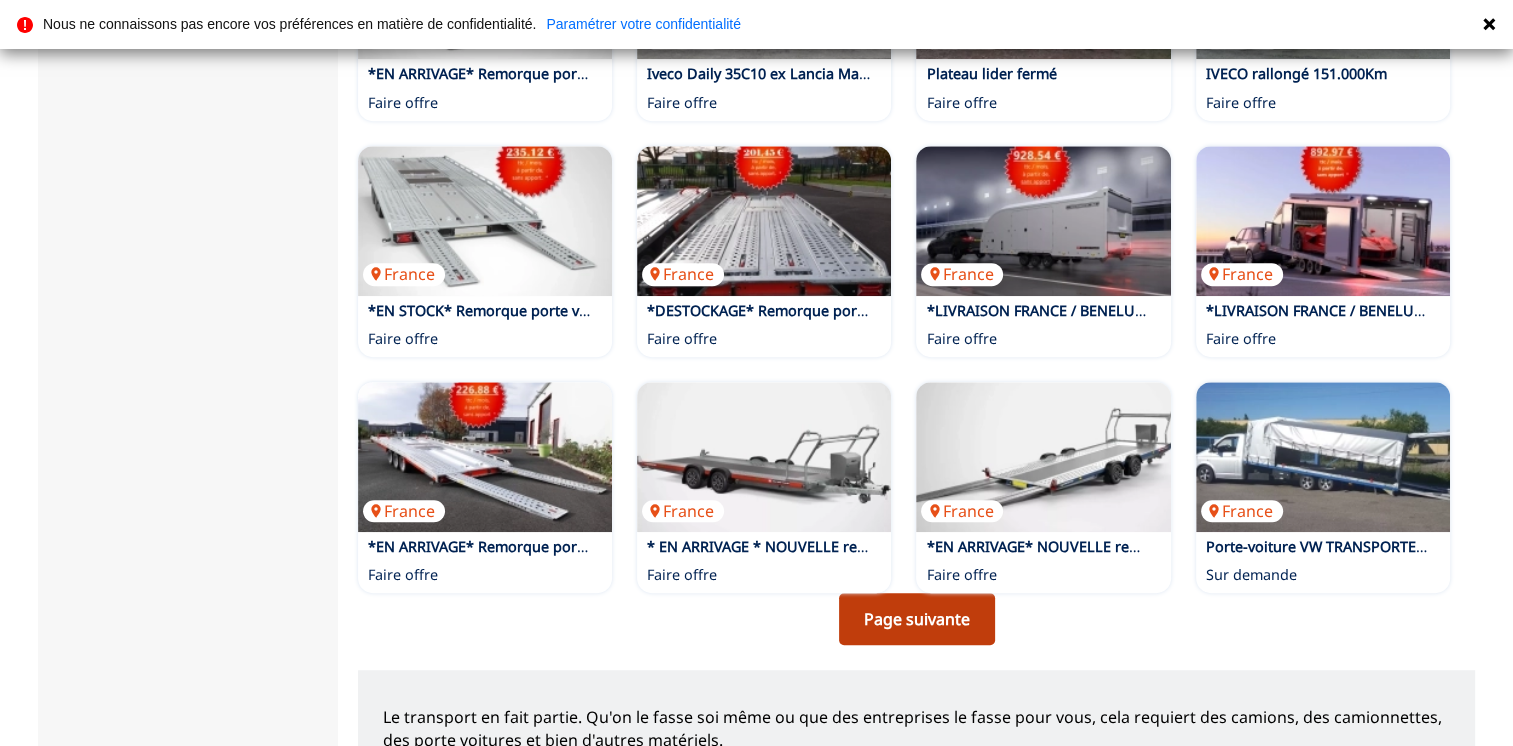 click on "Page suivante" at bounding box center [917, 619] 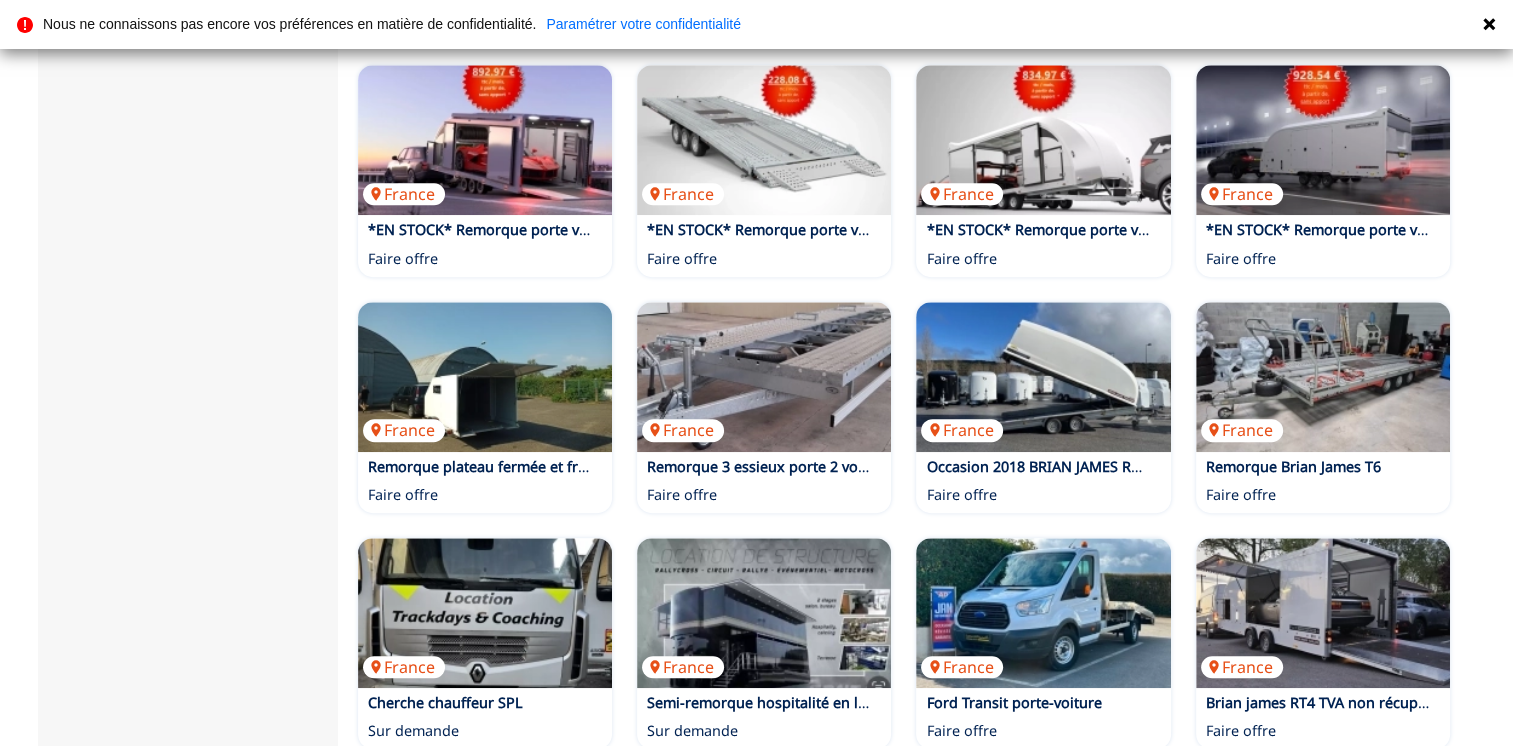 scroll, scrollTop: 1200, scrollLeft: 0, axis: vertical 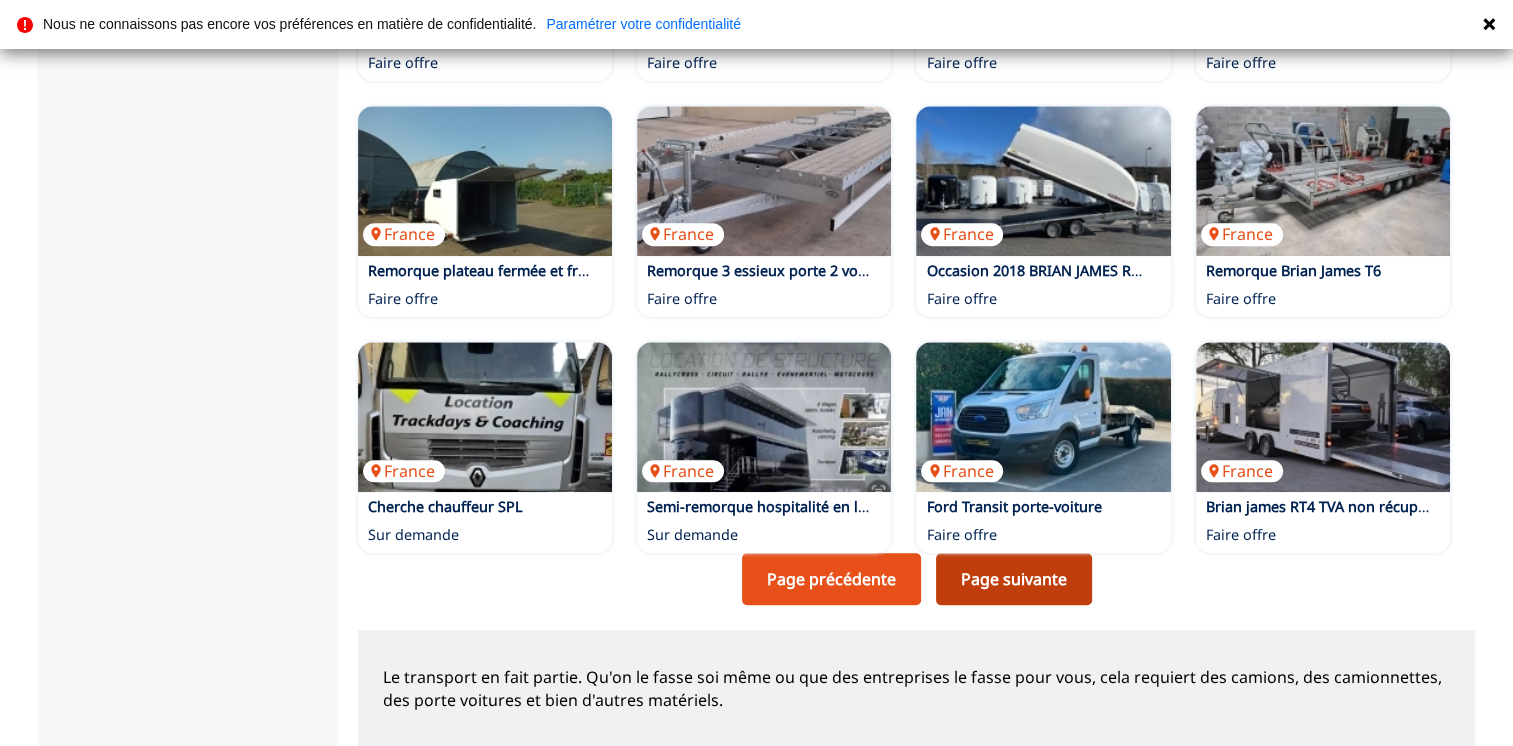 click on "Page suivante" at bounding box center (1014, 579) 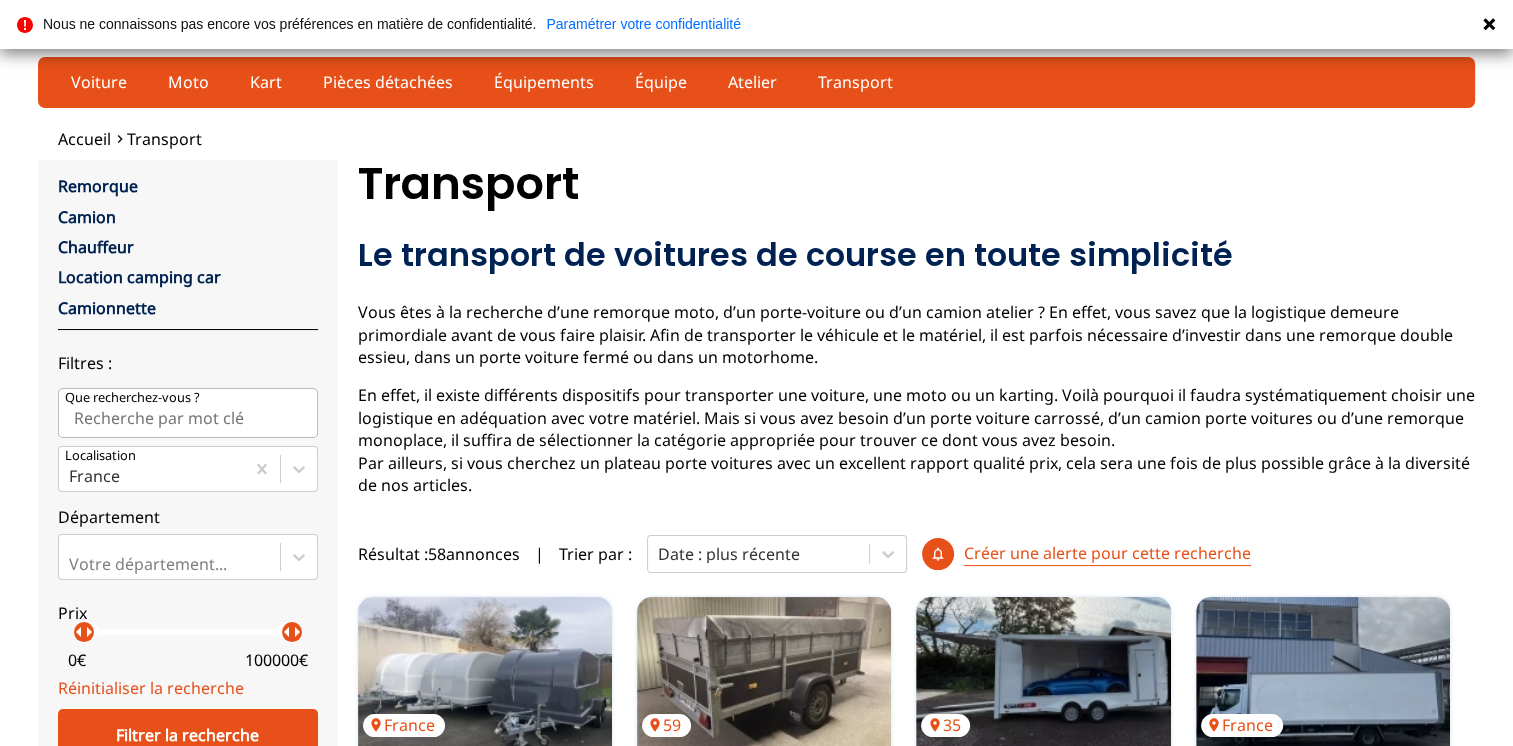 scroll, scrollTop: 300, scrollLeft: 0, axis: vertical 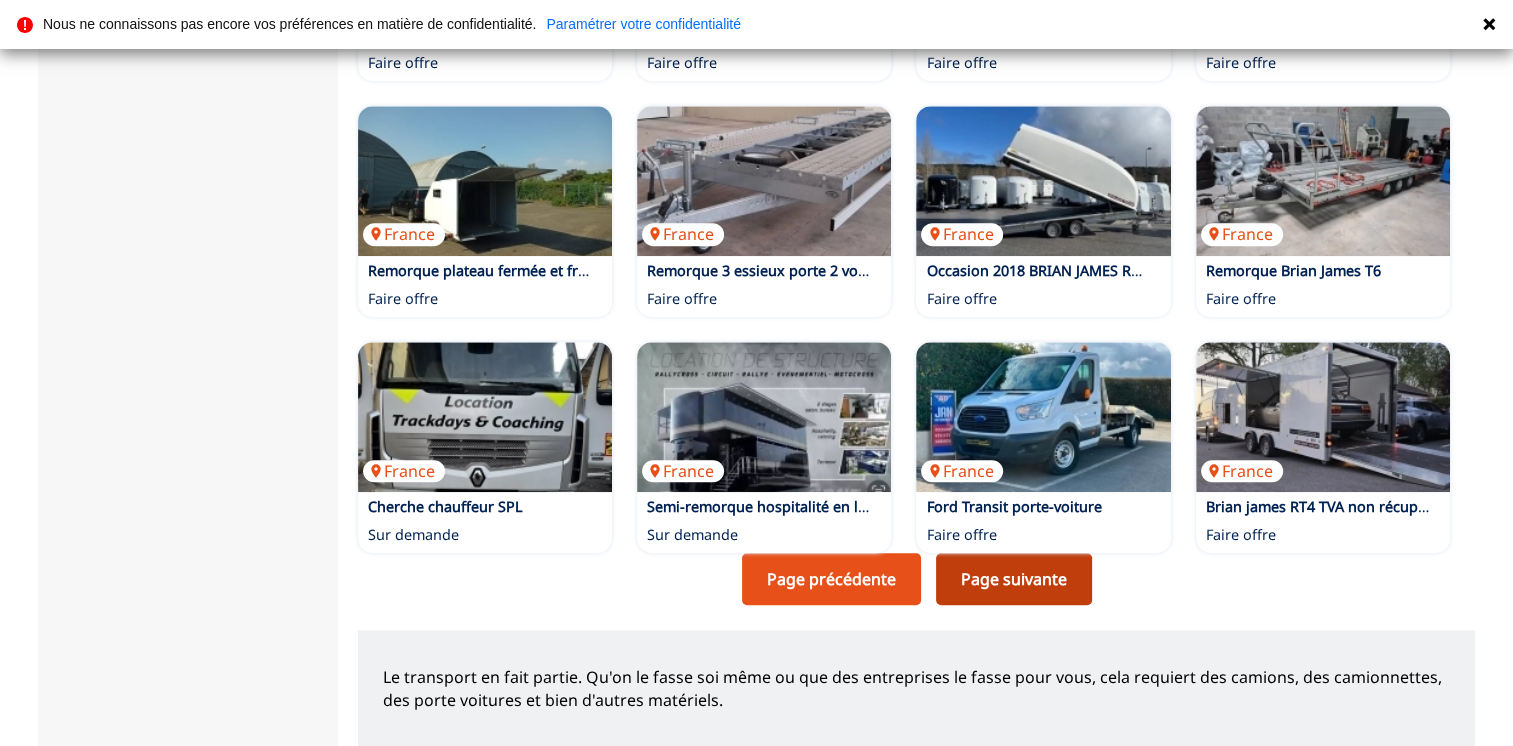 click on "Page suivante" at bounding box center [1014, 579] 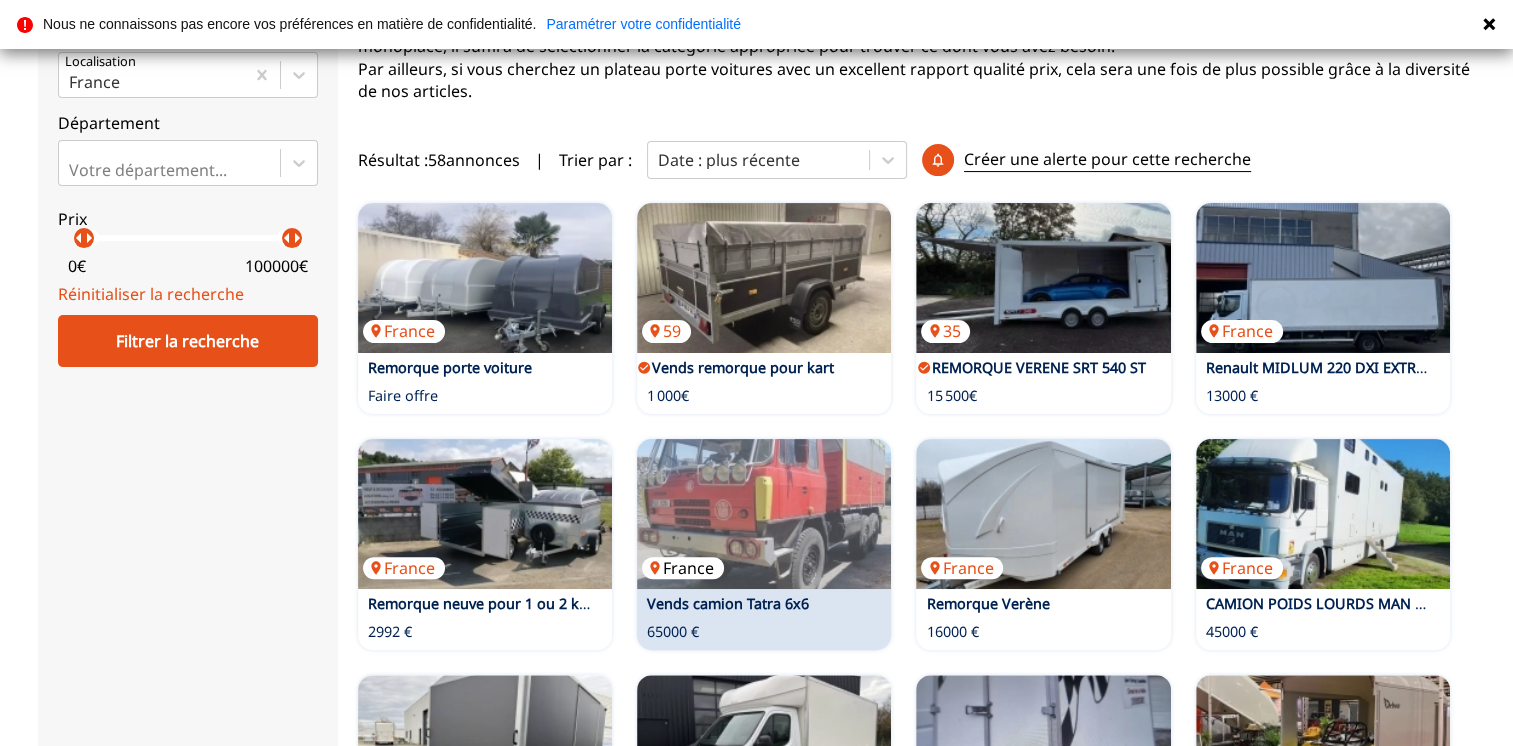 scroll, scrollTop: 500, scrollLeft: 0, axis: vertical 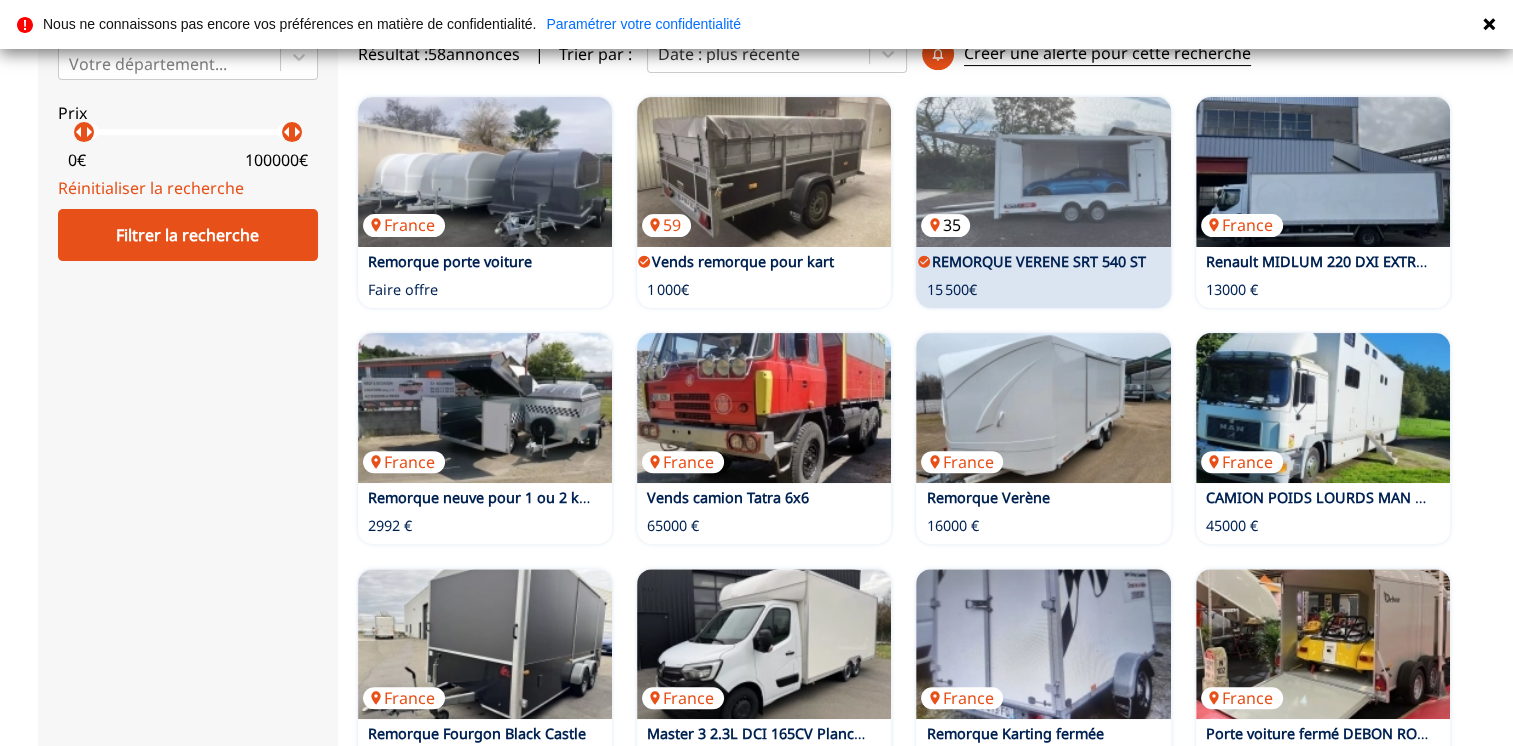 click at bounding box center (1043, 172) 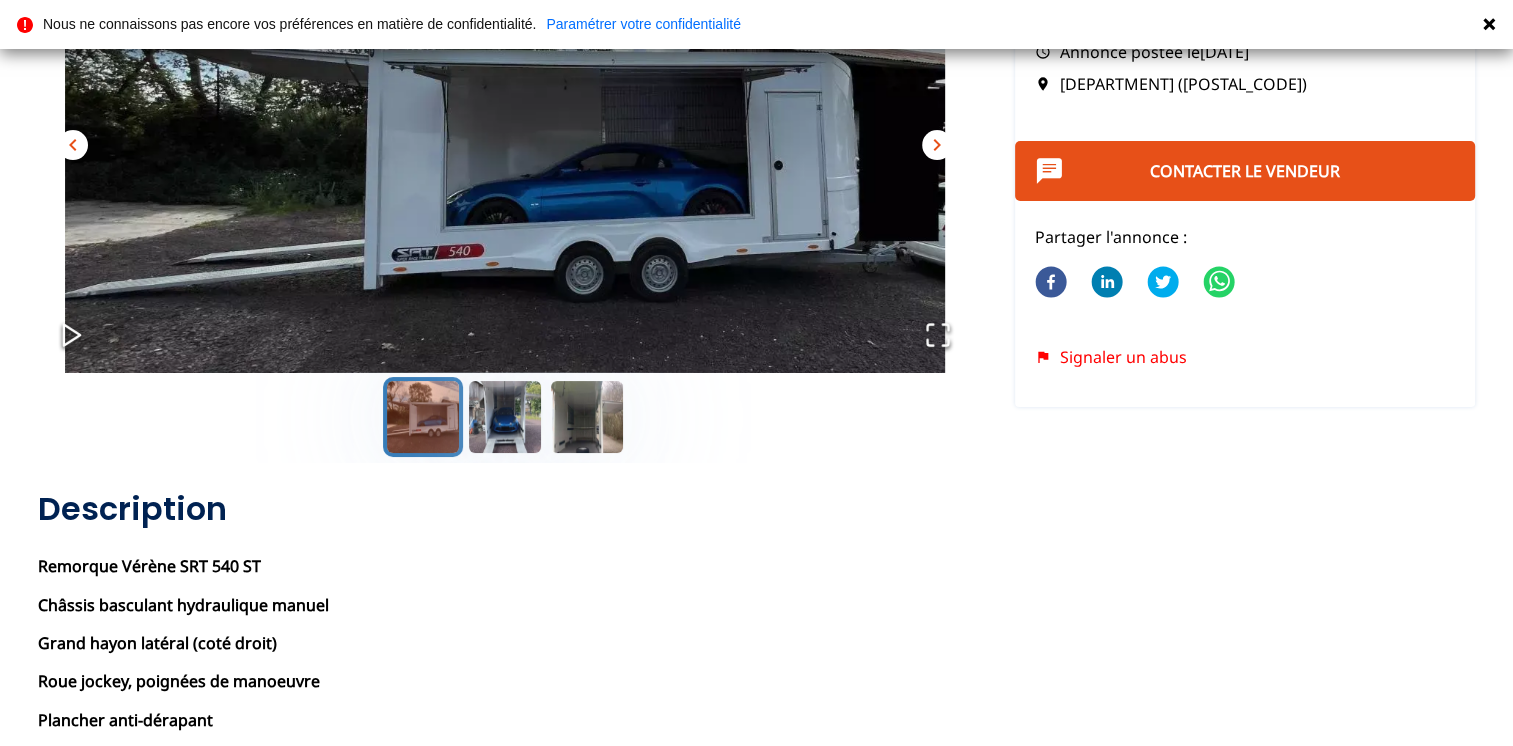 scroll, scrollTop: 0, scrollLeft: 0, axis: both 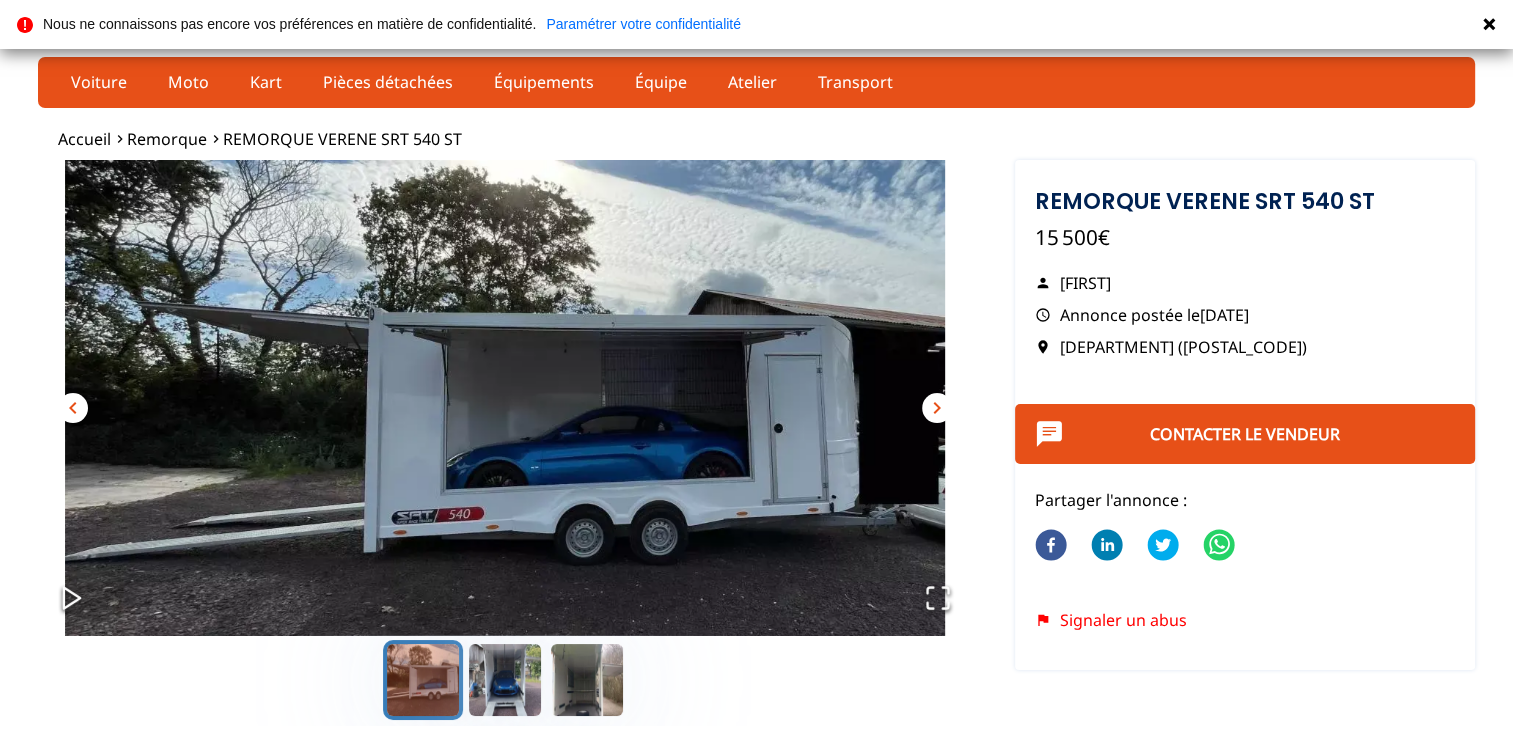 click on "chevron_right" at bounding box center [937, 408] 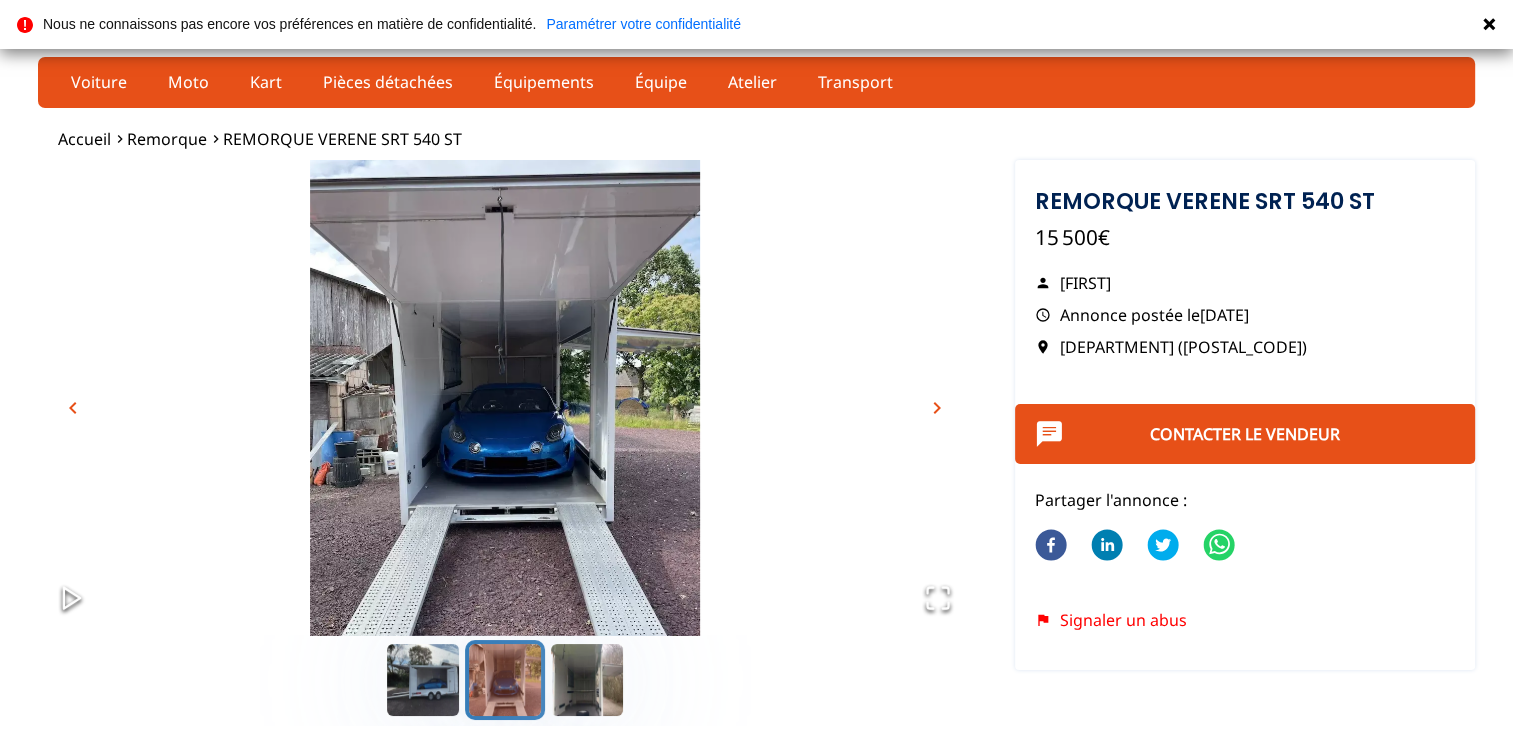 click on "chevron_right" at bounding box center (937, 408) 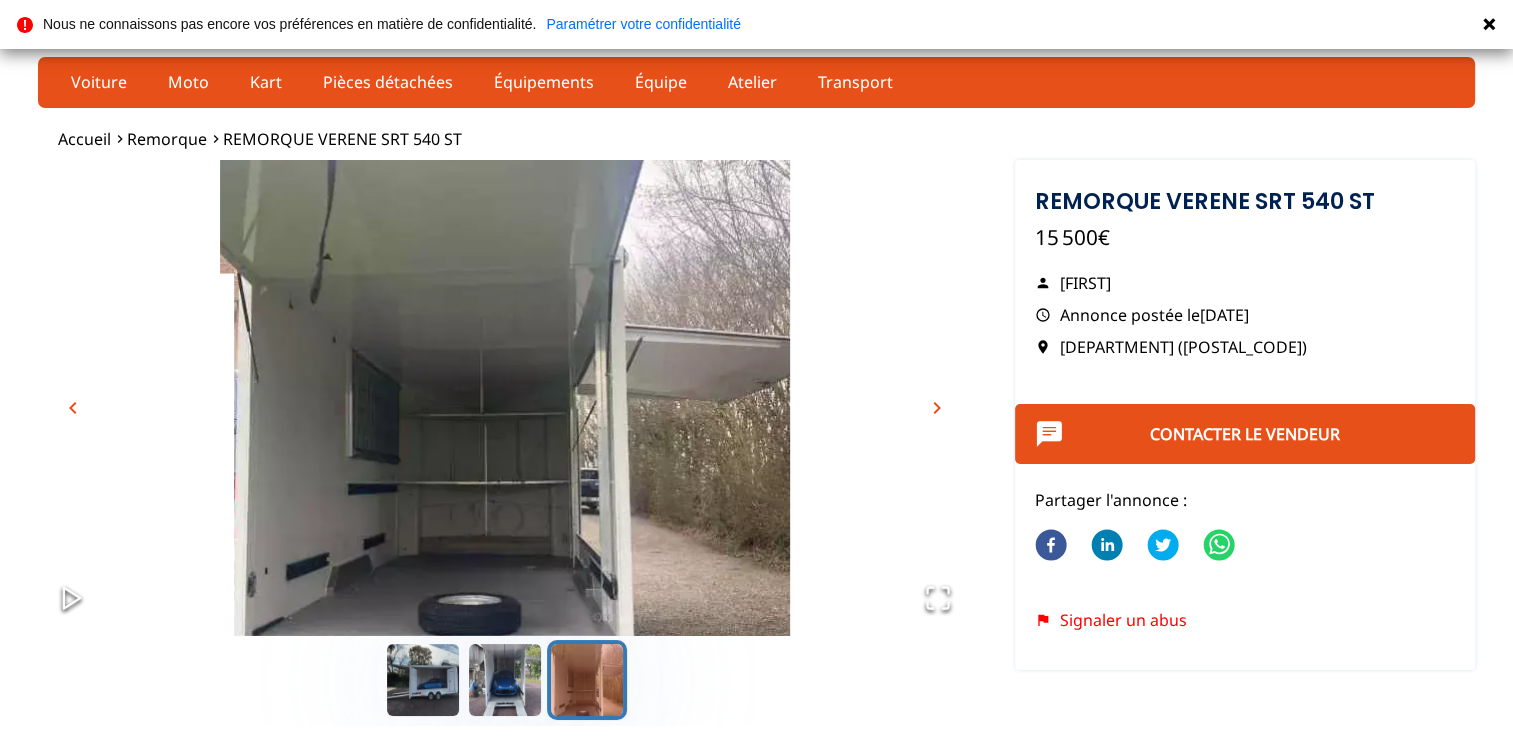 click on "chevron_right" at bounding box center [937, 408] 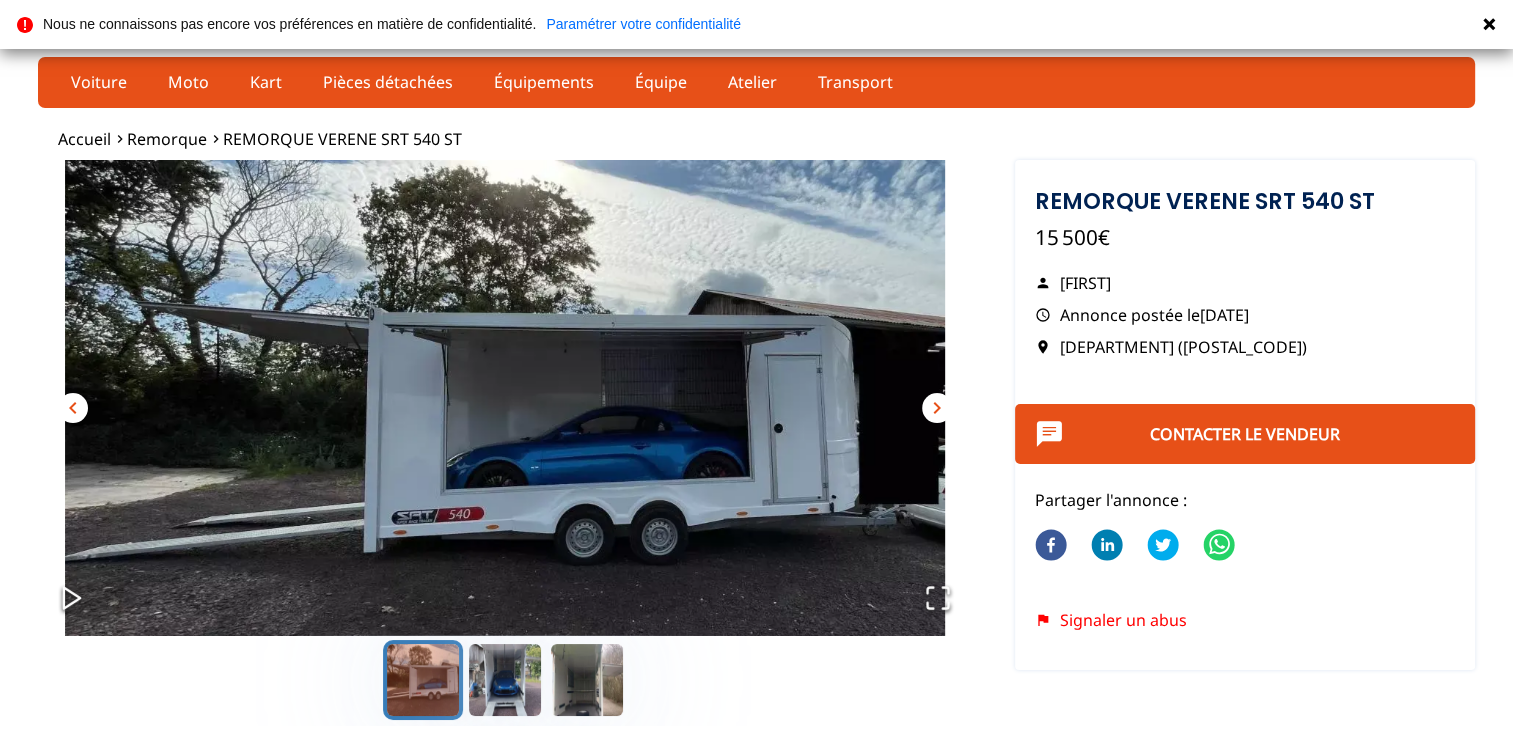 click on "chevron_right" at bounding box center (937, 408) 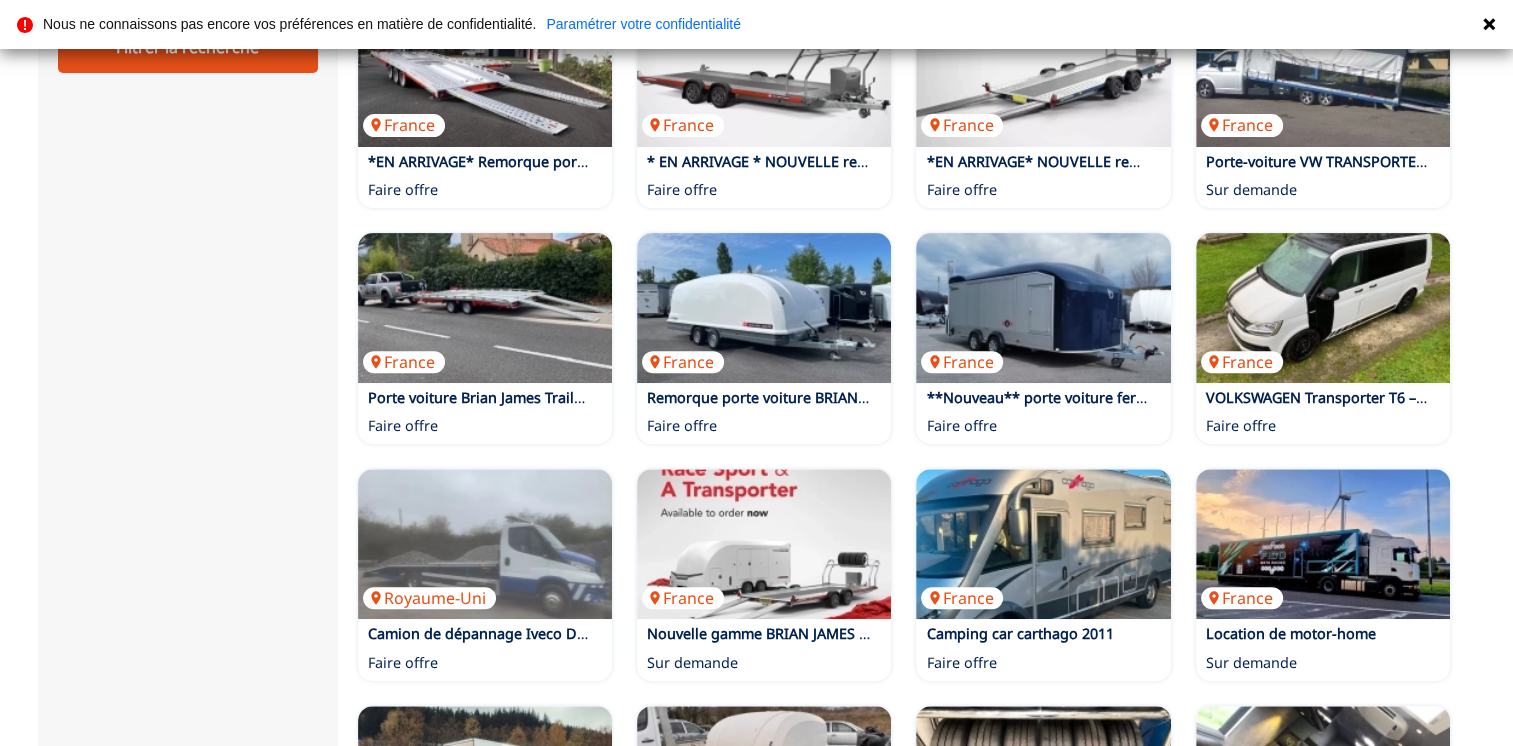 scroll, scrollTop: 0, scrollLeft: 0, axis: both 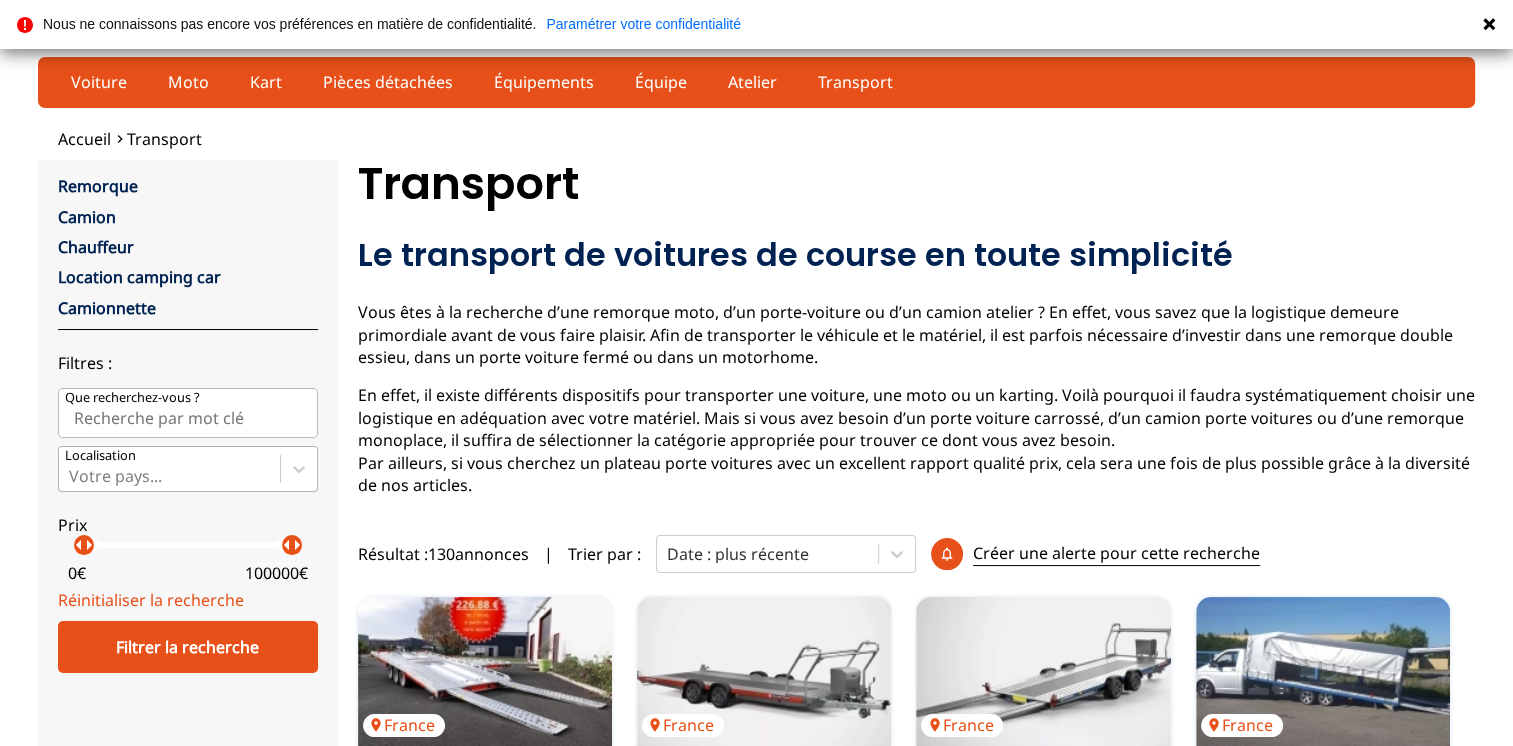 click on "Votre pays..." at bounding box center [169, 469] 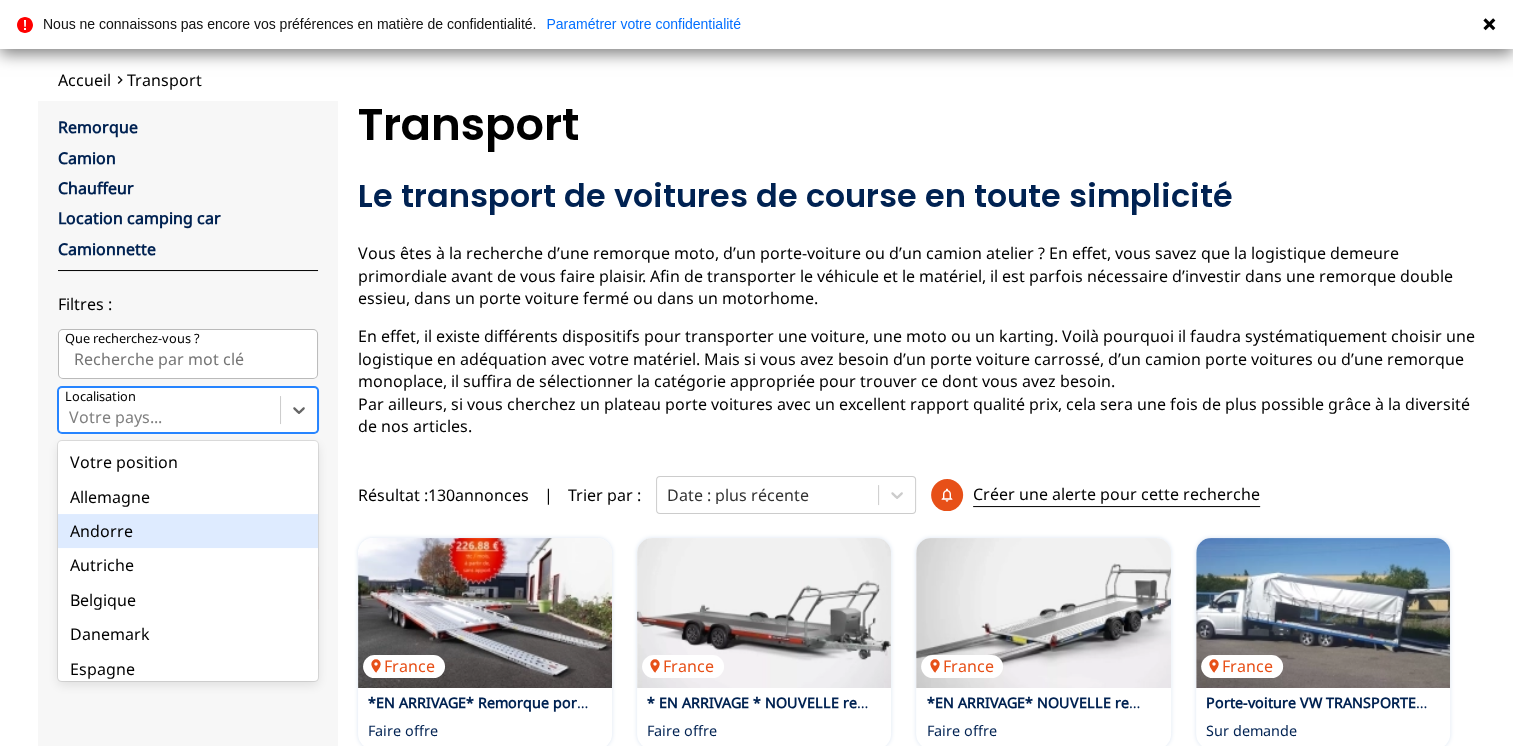 scroll, scrollTop: 60, scrollLeft: 0, axis: vertical 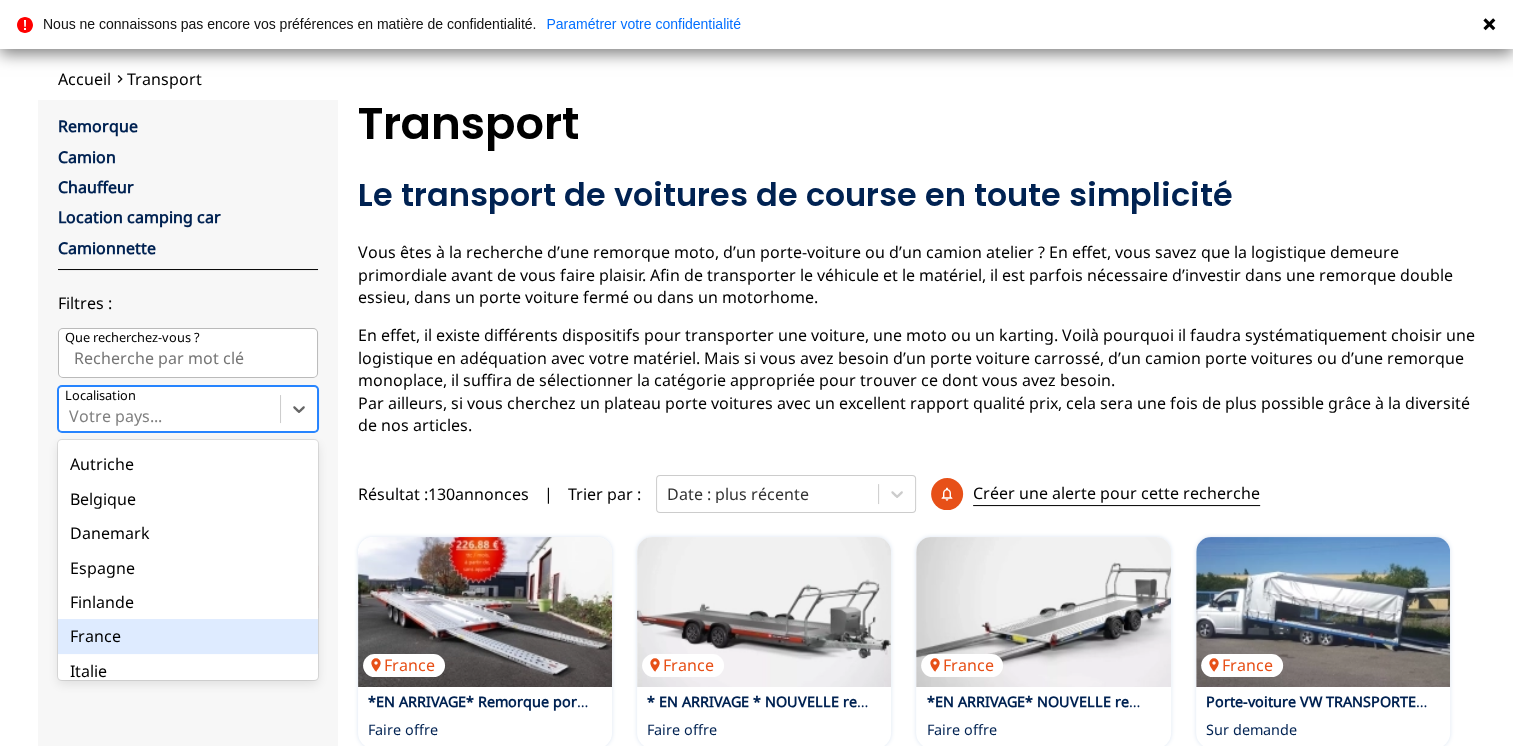 click on "France" at bounding box center [188, 636] 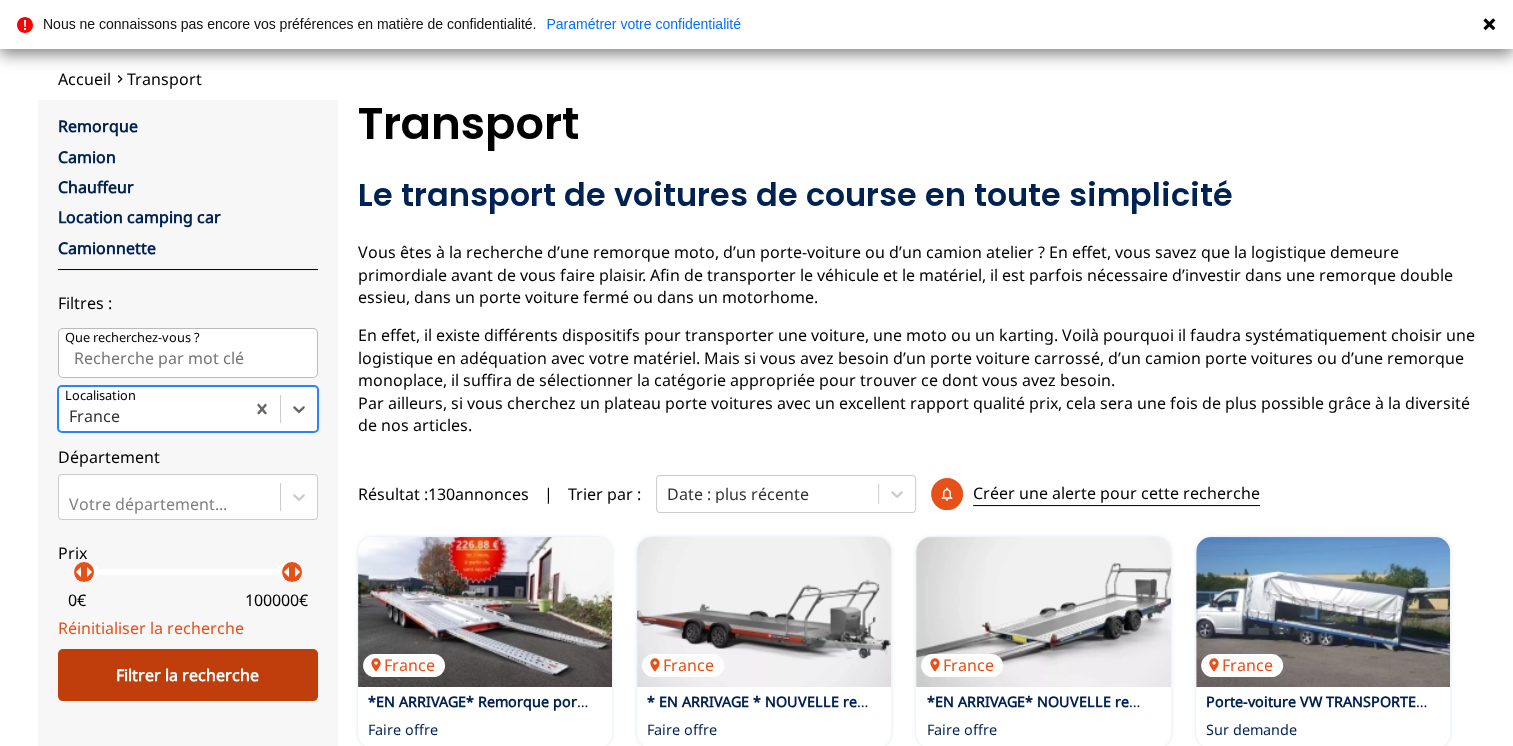 click on "Filtrer la recherche" at bounding box center (188, 675) 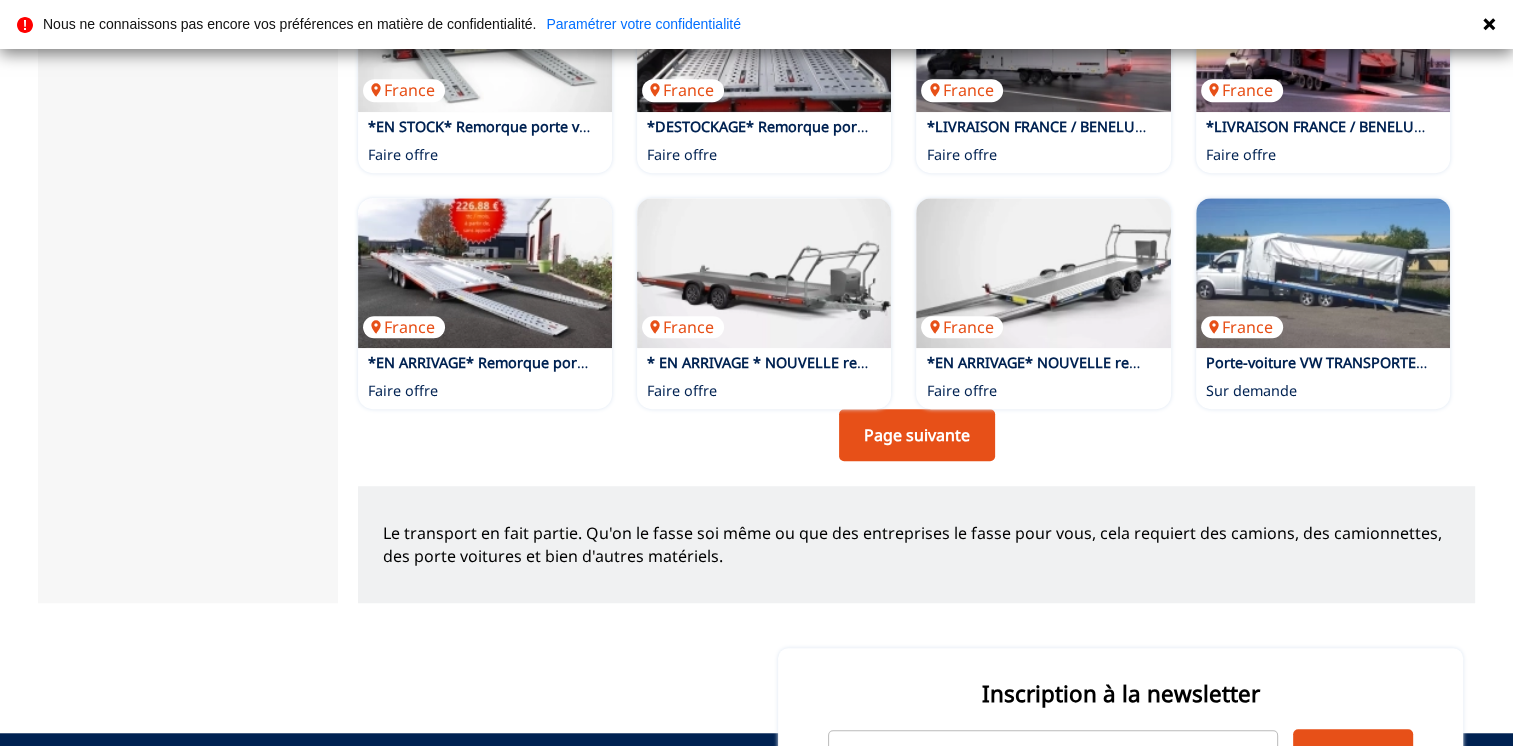 scroll, scrollTop: 1360, scrollLeft: 0, axis: vertical 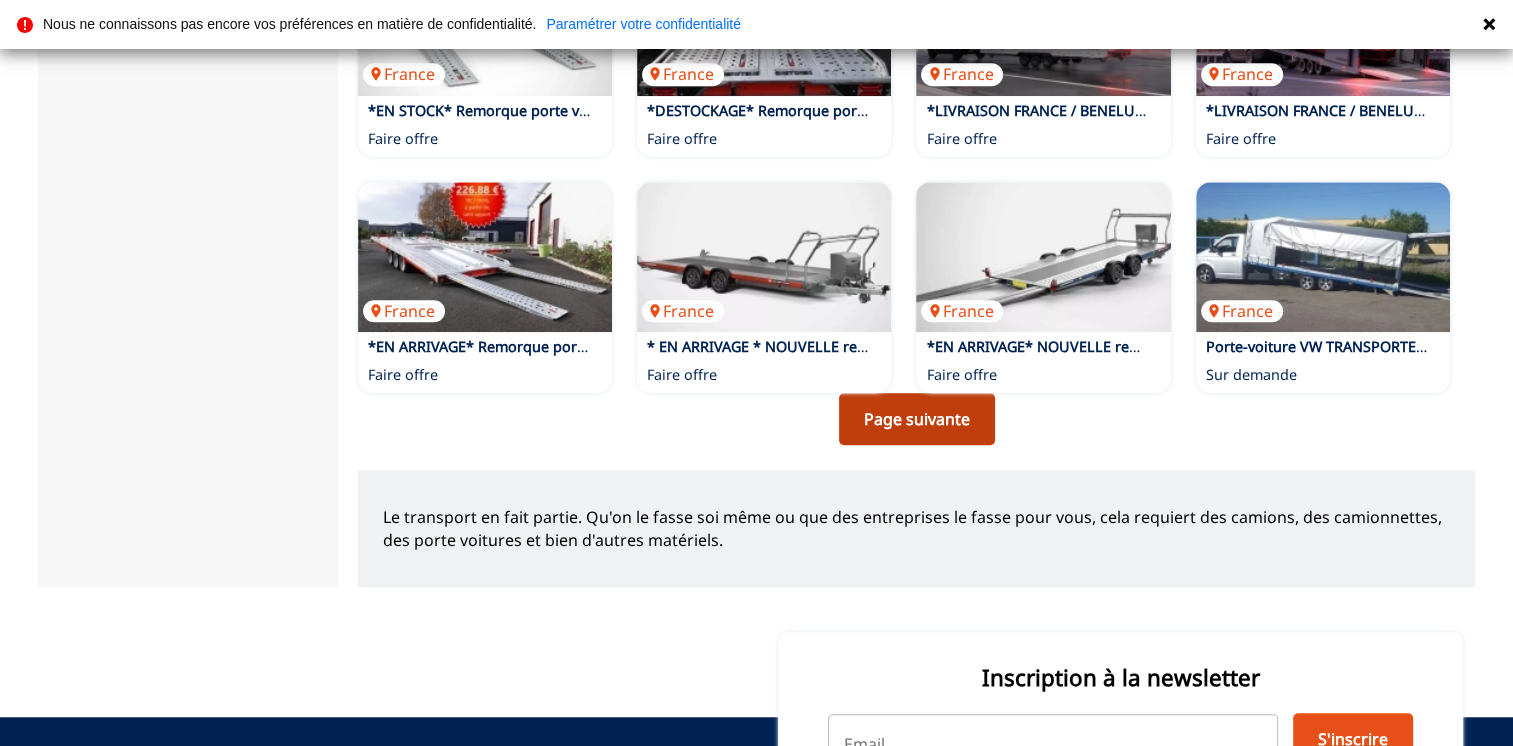 click on "Page suivante" at bounding box center (917, 419) 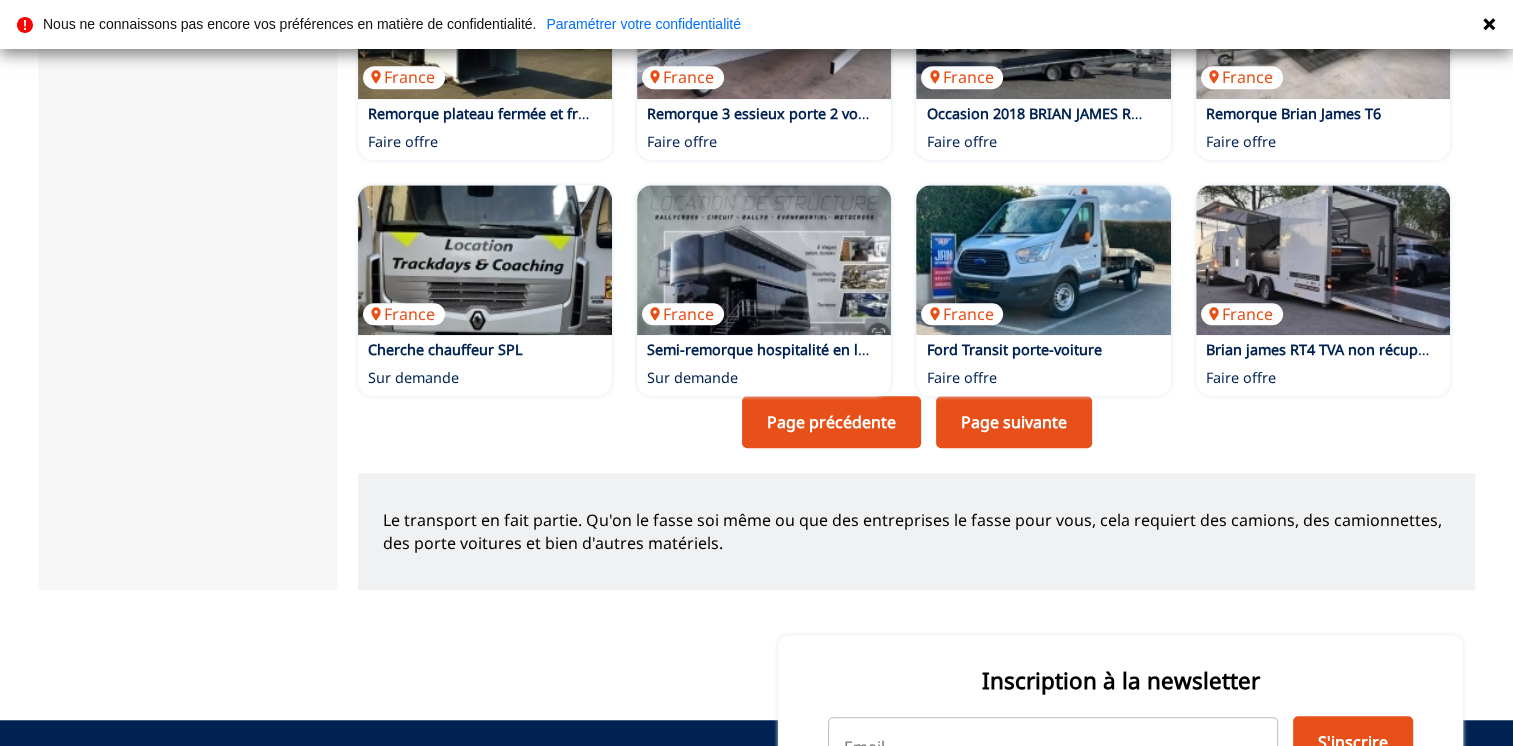 scroll, scrollTop: 1400, scrollLeft: 0, axis: vertical 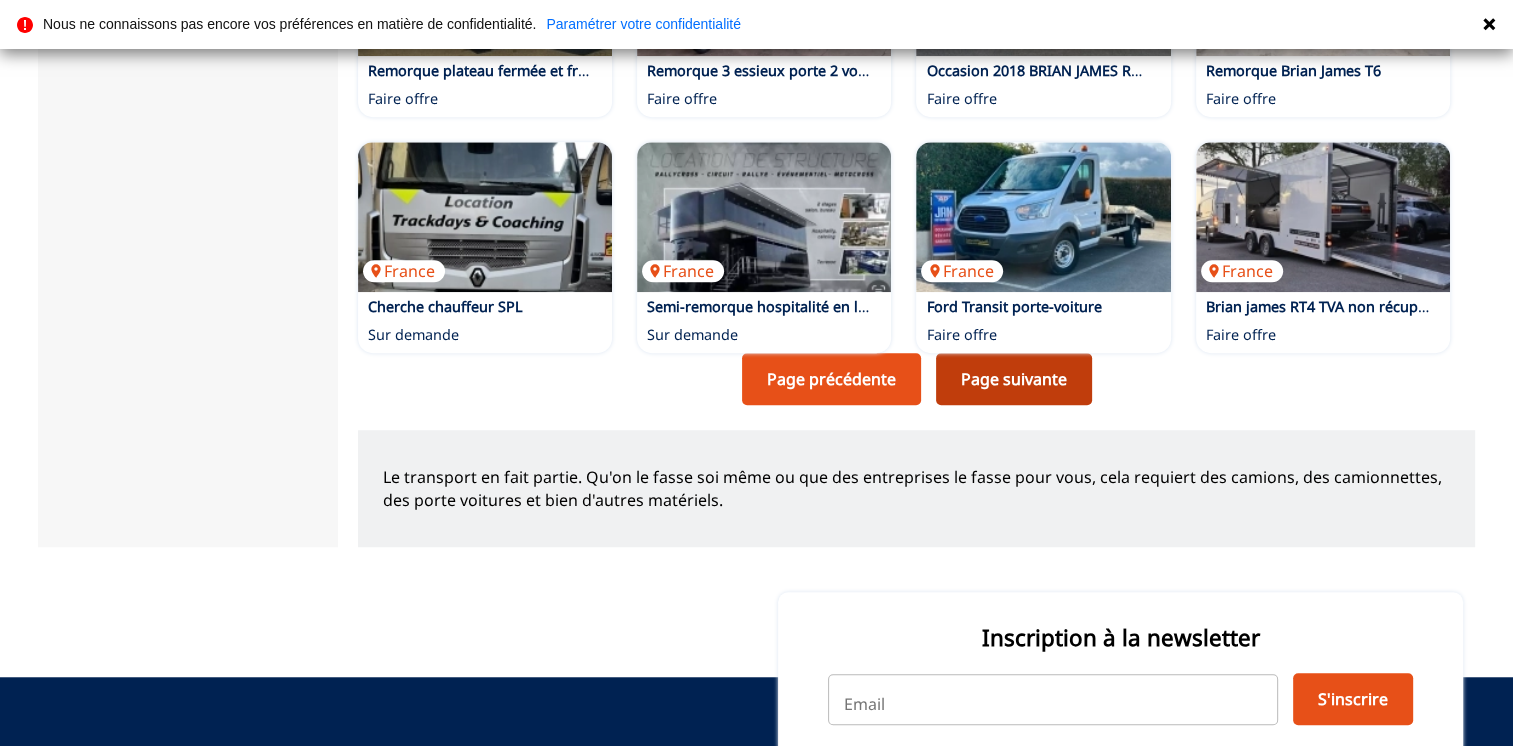 click on "Page suivante" at bounding box center (1014, 379) 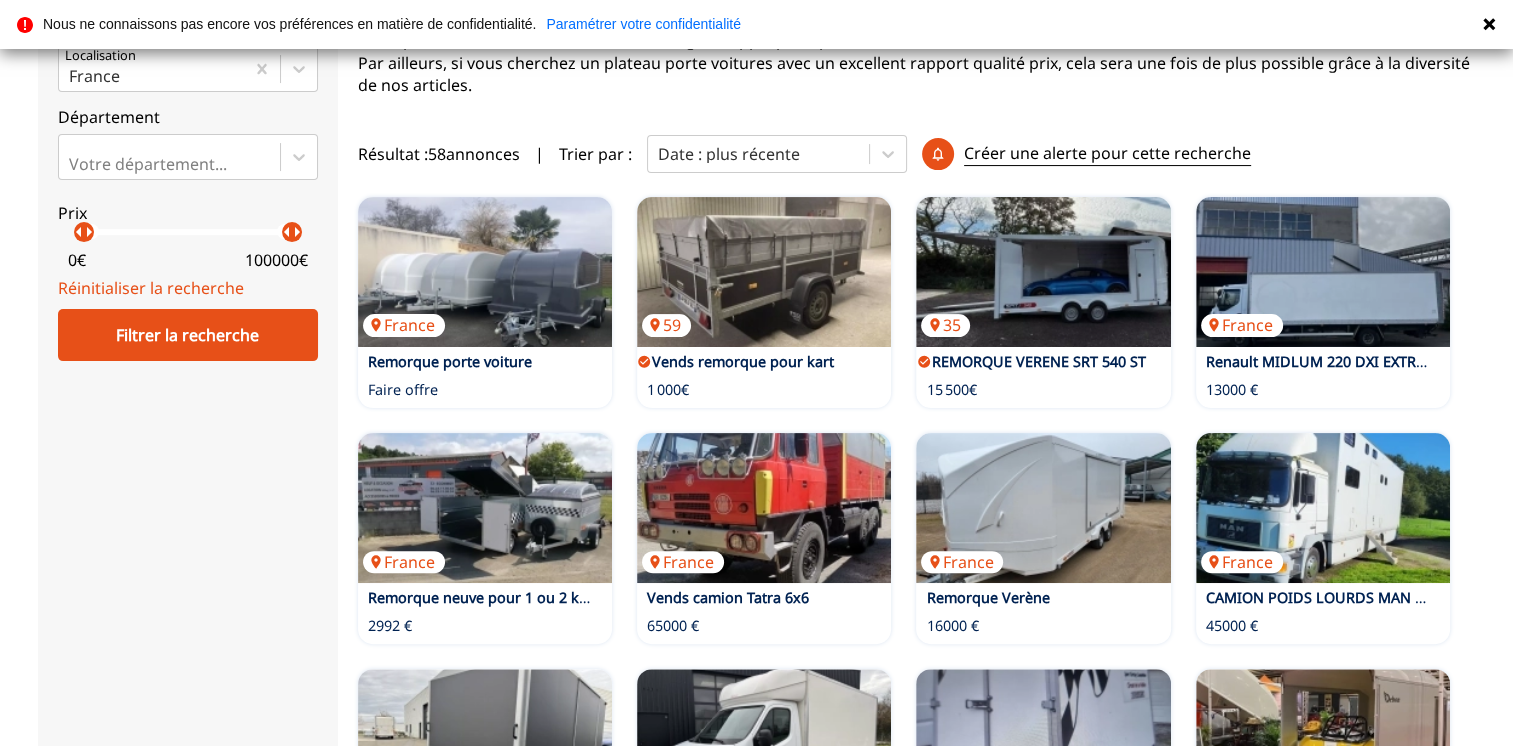 scroll, scrollTop: 500, scrollLeft: 0, axis: vertical 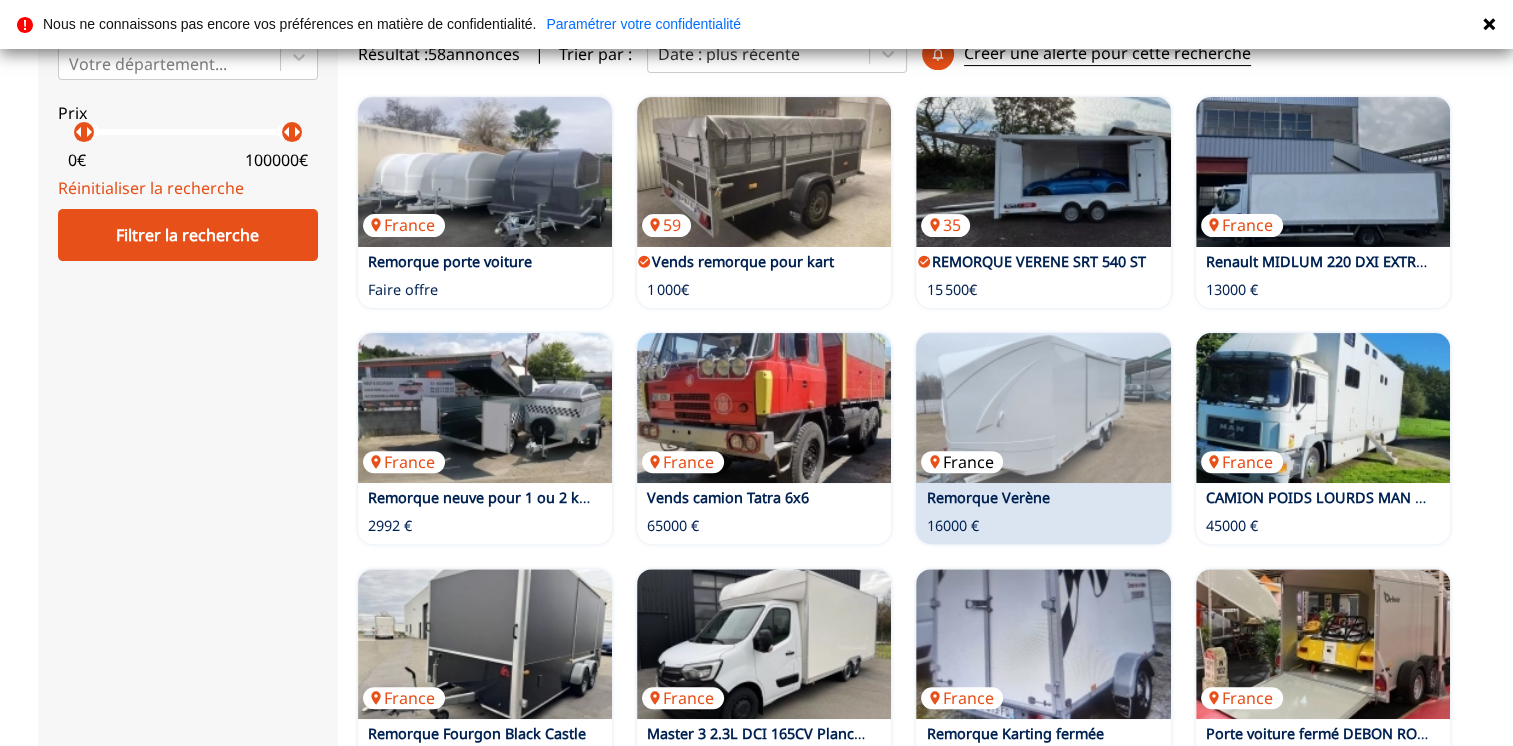 click at bounding box center [1043, 408] 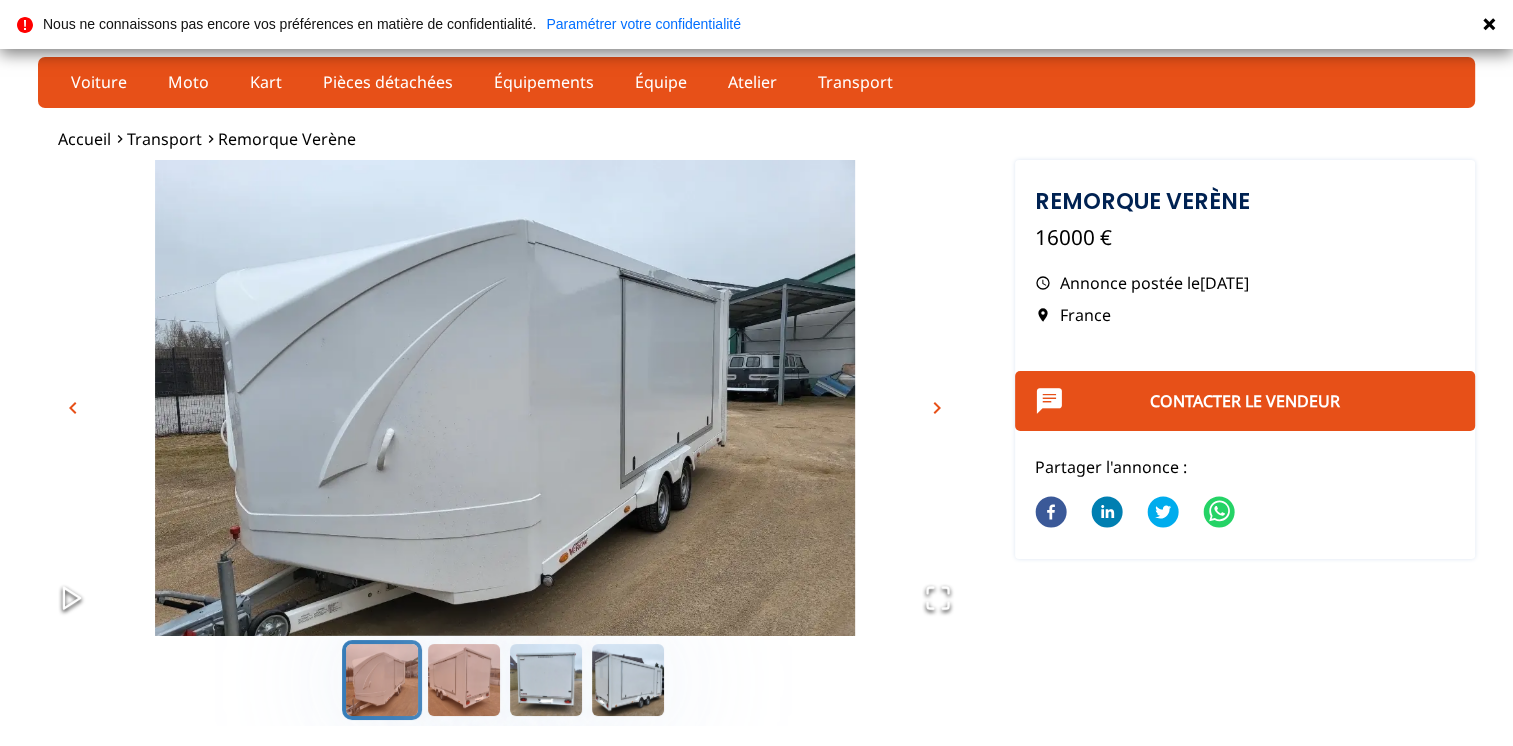 scroll, scrollTop: 100, scrollLeft: 0, axis: vertical 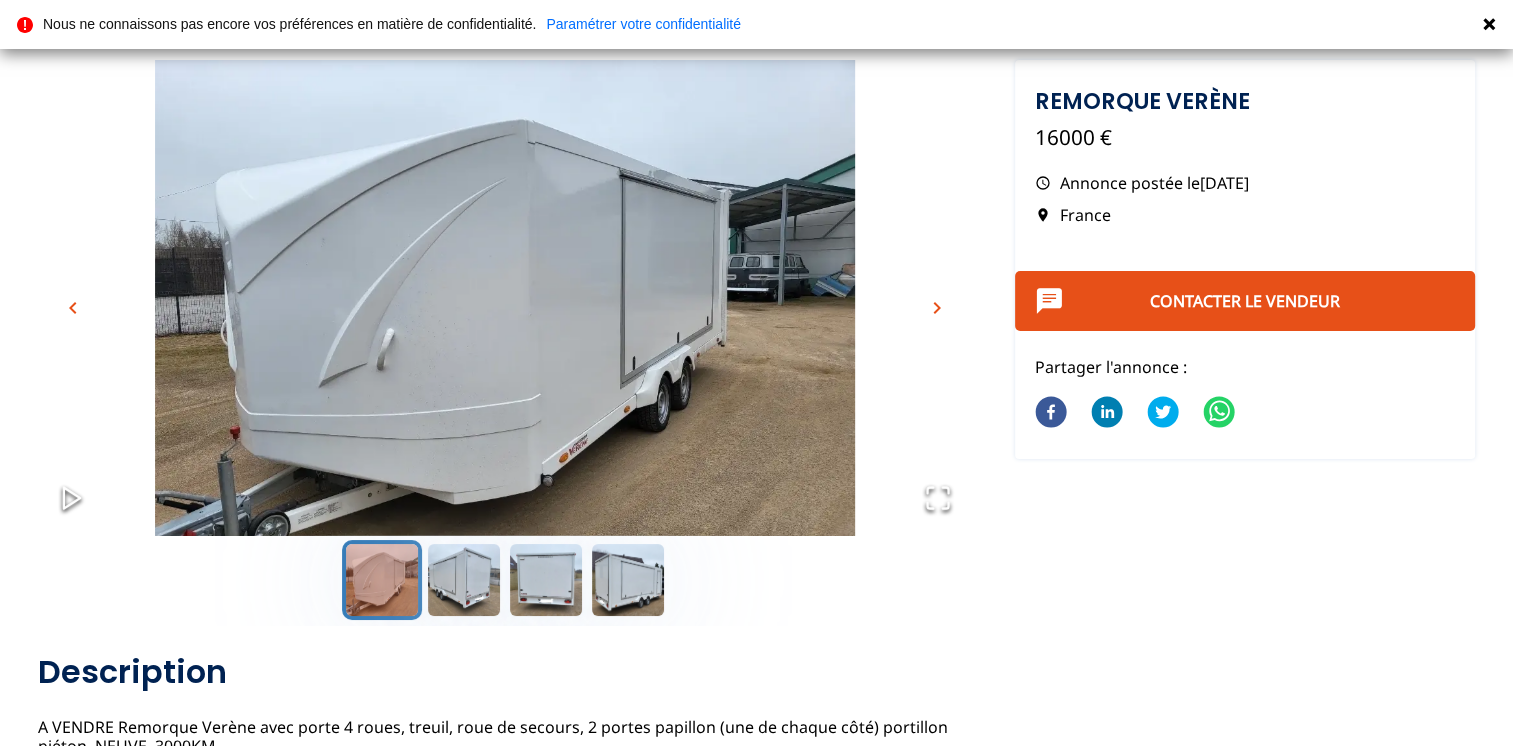 click on "chevron_right" at bounding box center [937, 308] 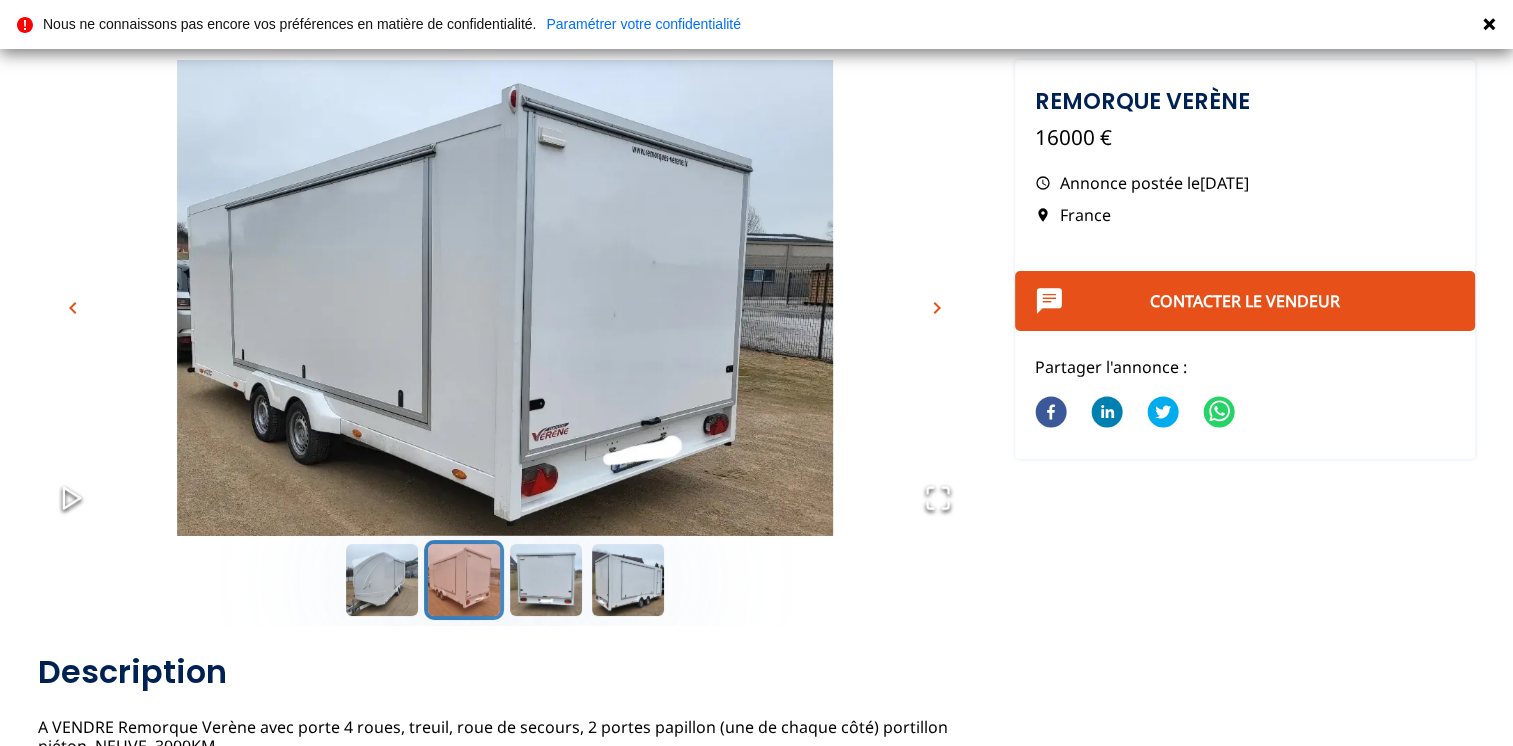 click on "chevron_right" at bounding box center (937, 308) 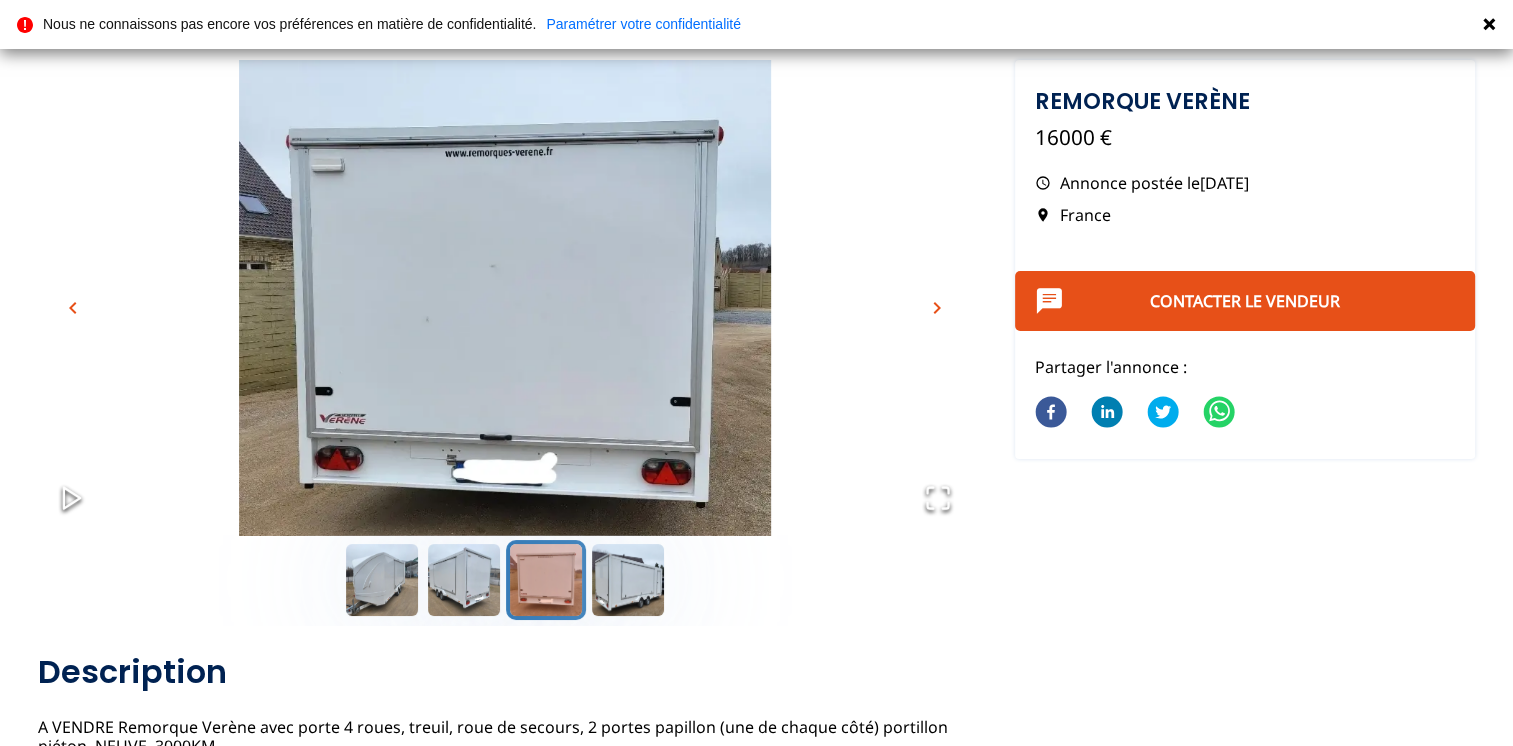 click on "chevron_right" at bounding box center (937, 308) 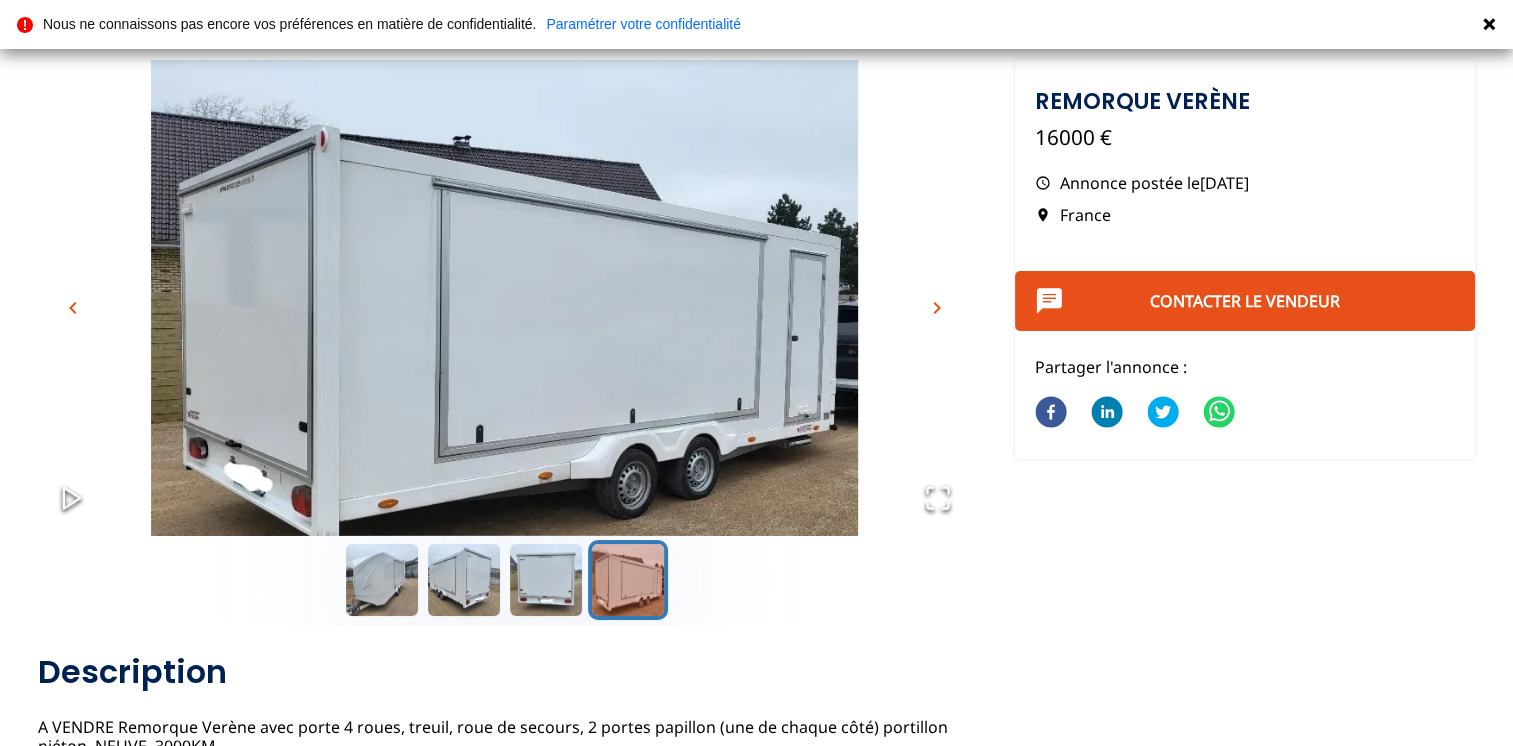 click on "chevron_right" at bounding box center [937, 308] 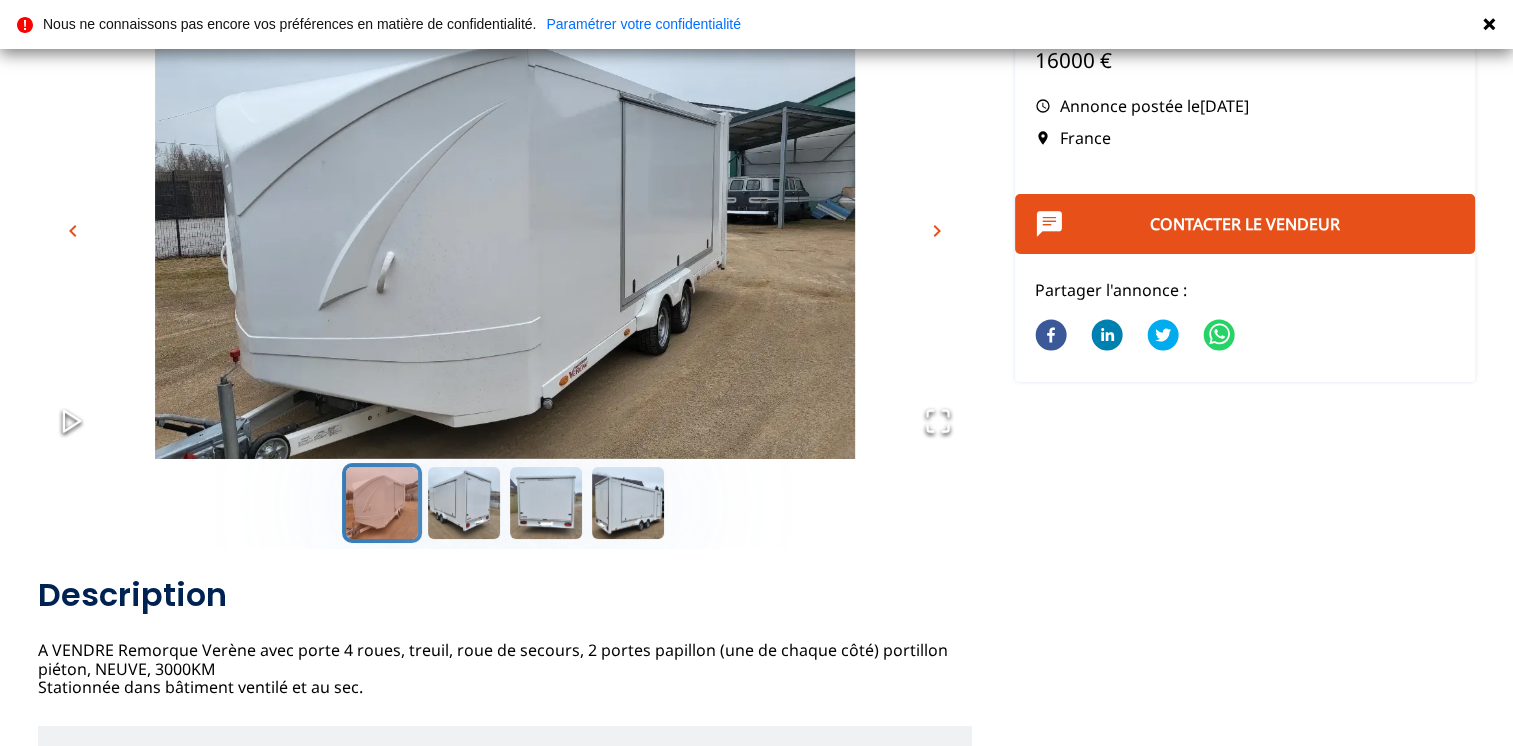 scroll, scrollTop: 100, scrollLeft: 0, axis: vertical 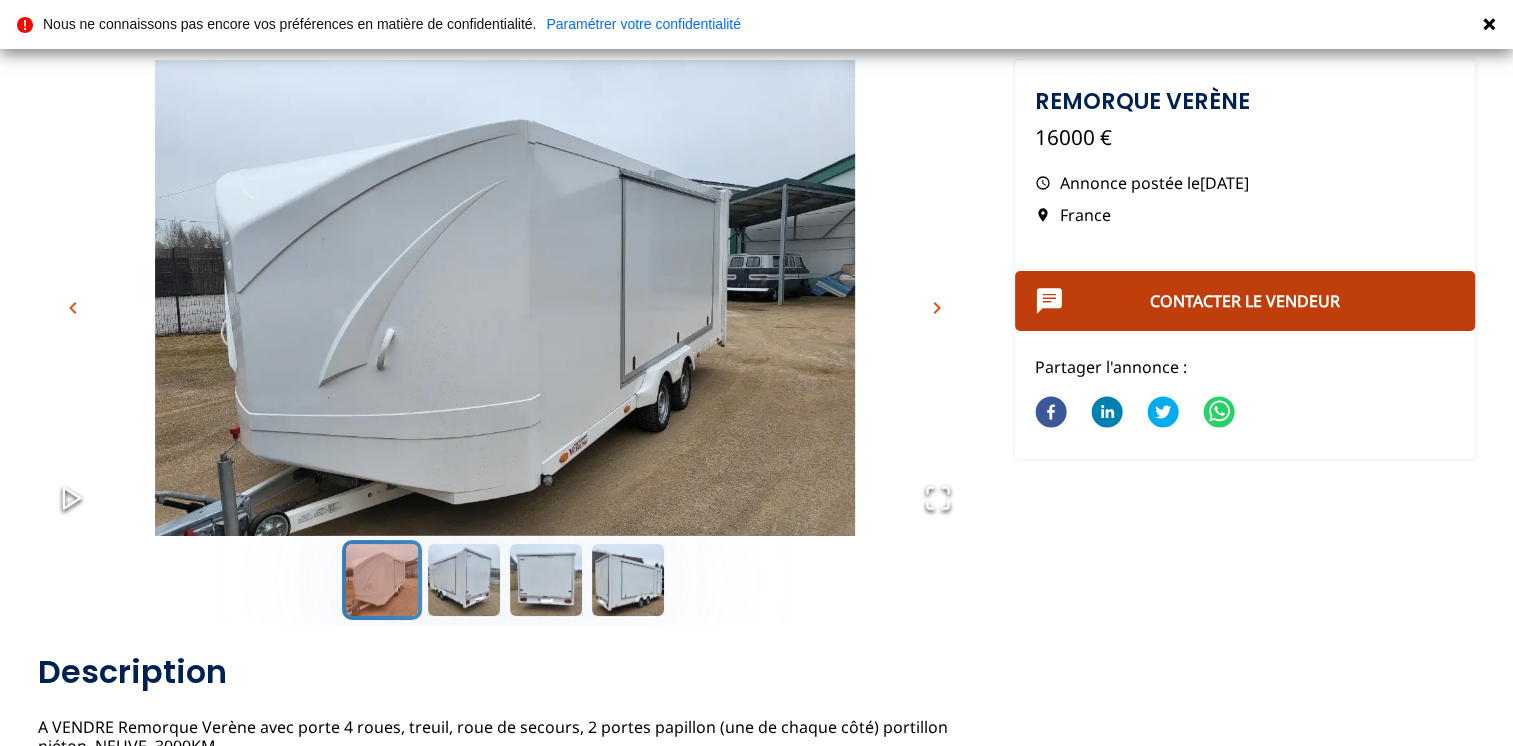 click on "Contacter le vendeur" at bounding box center [1245, 301] 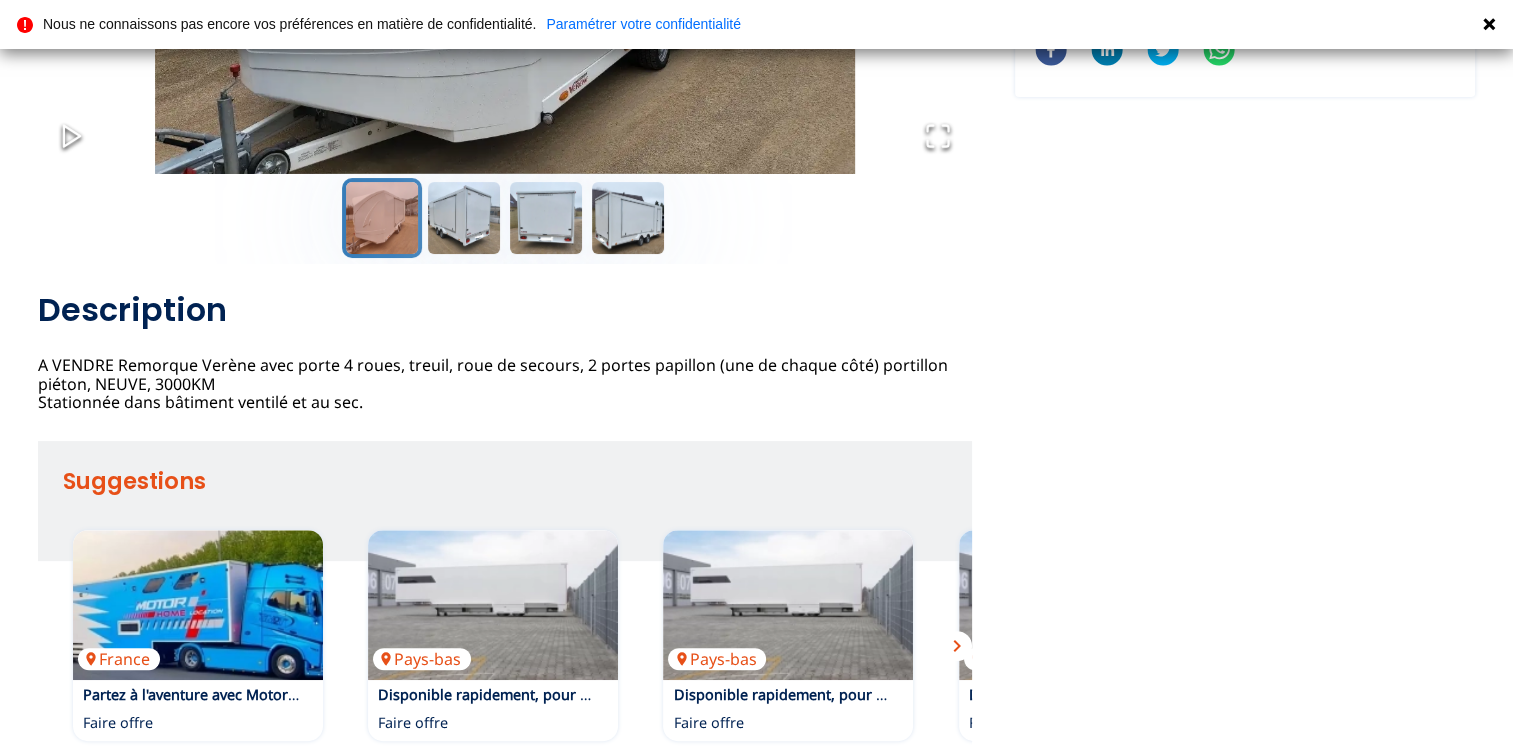 scroll, scrollTop: 500, scrollLeft: 0, axis: vertical 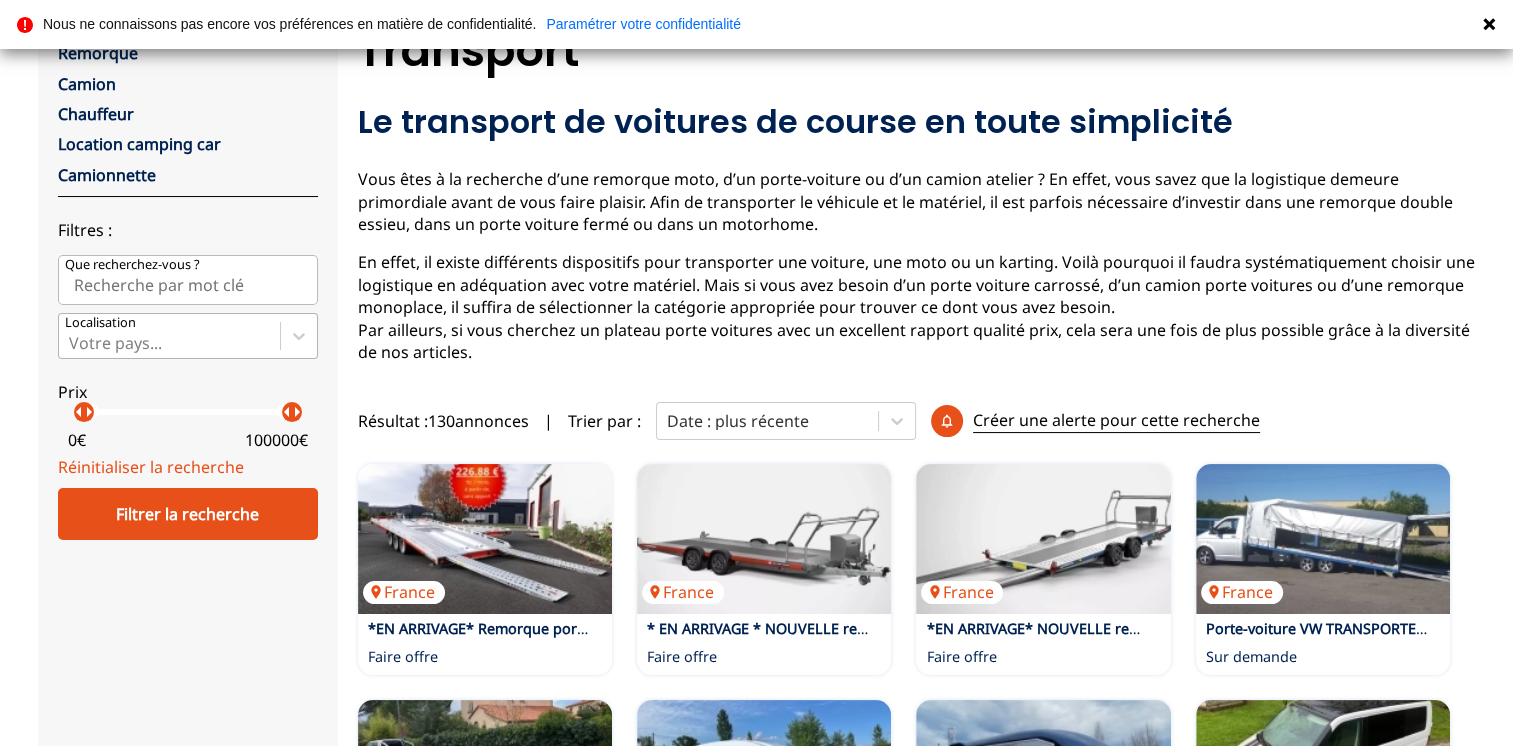 click at bounding box center (169, 343) 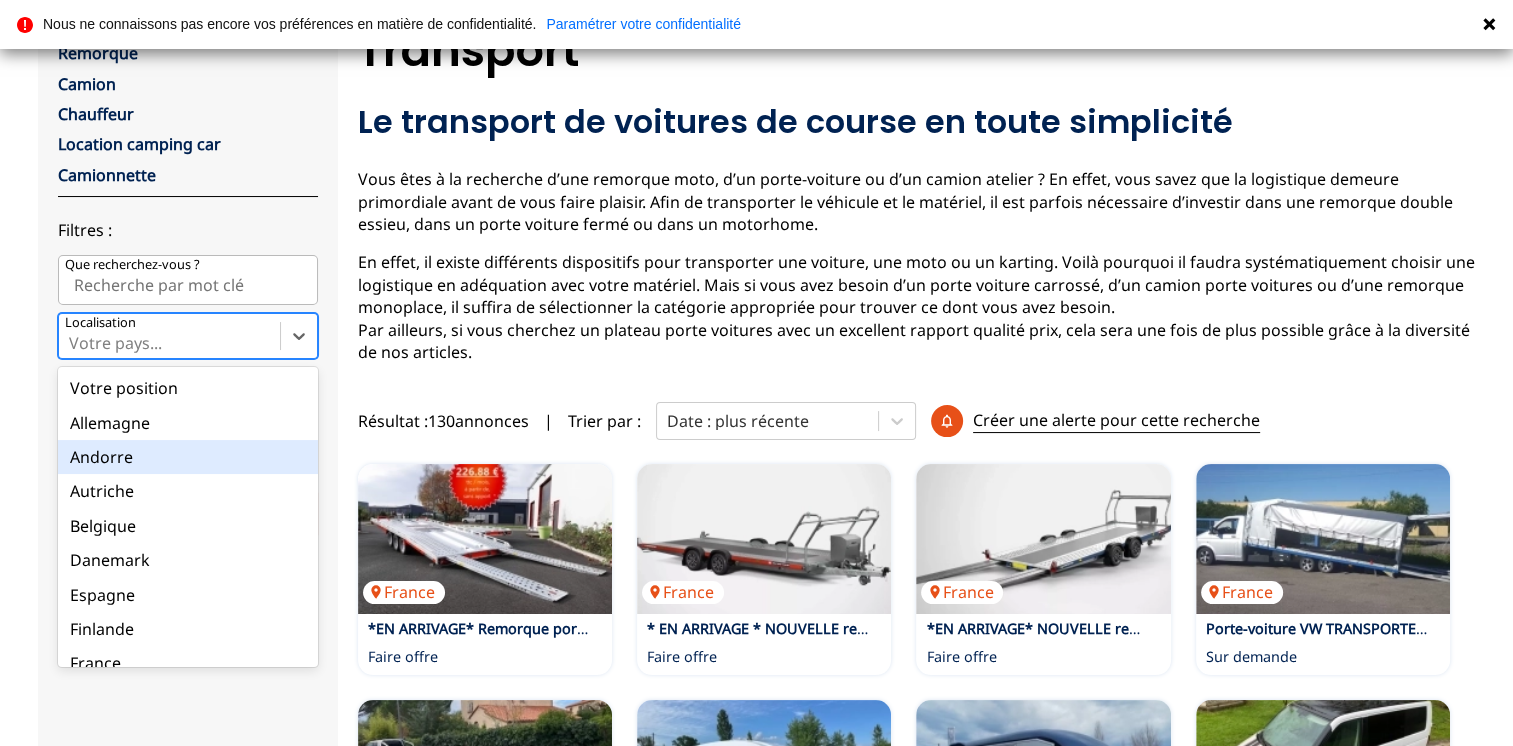 scroll, scrollTop: 200, scrollLeft: 0, axis: vertical 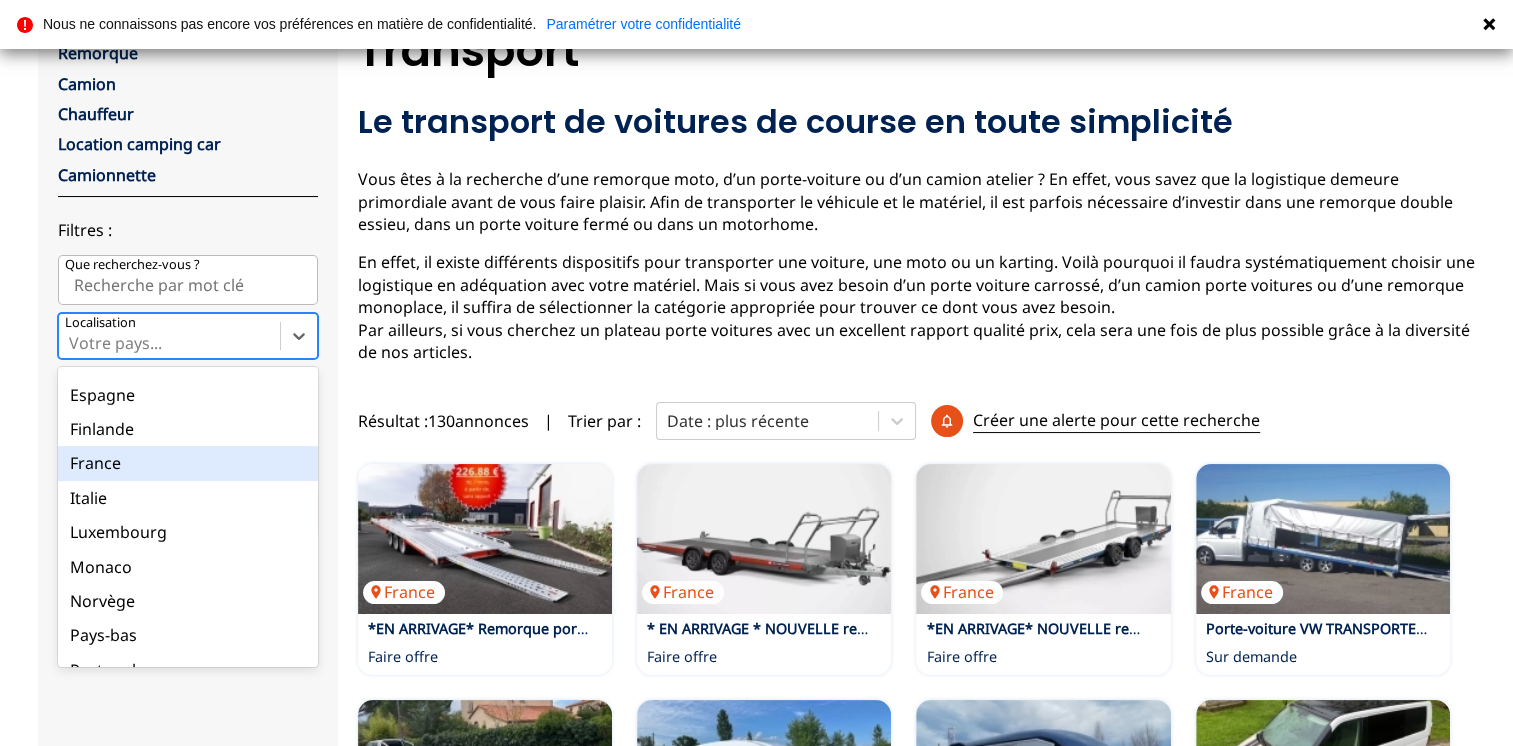 click on "France" at bounding box center (188, 463) 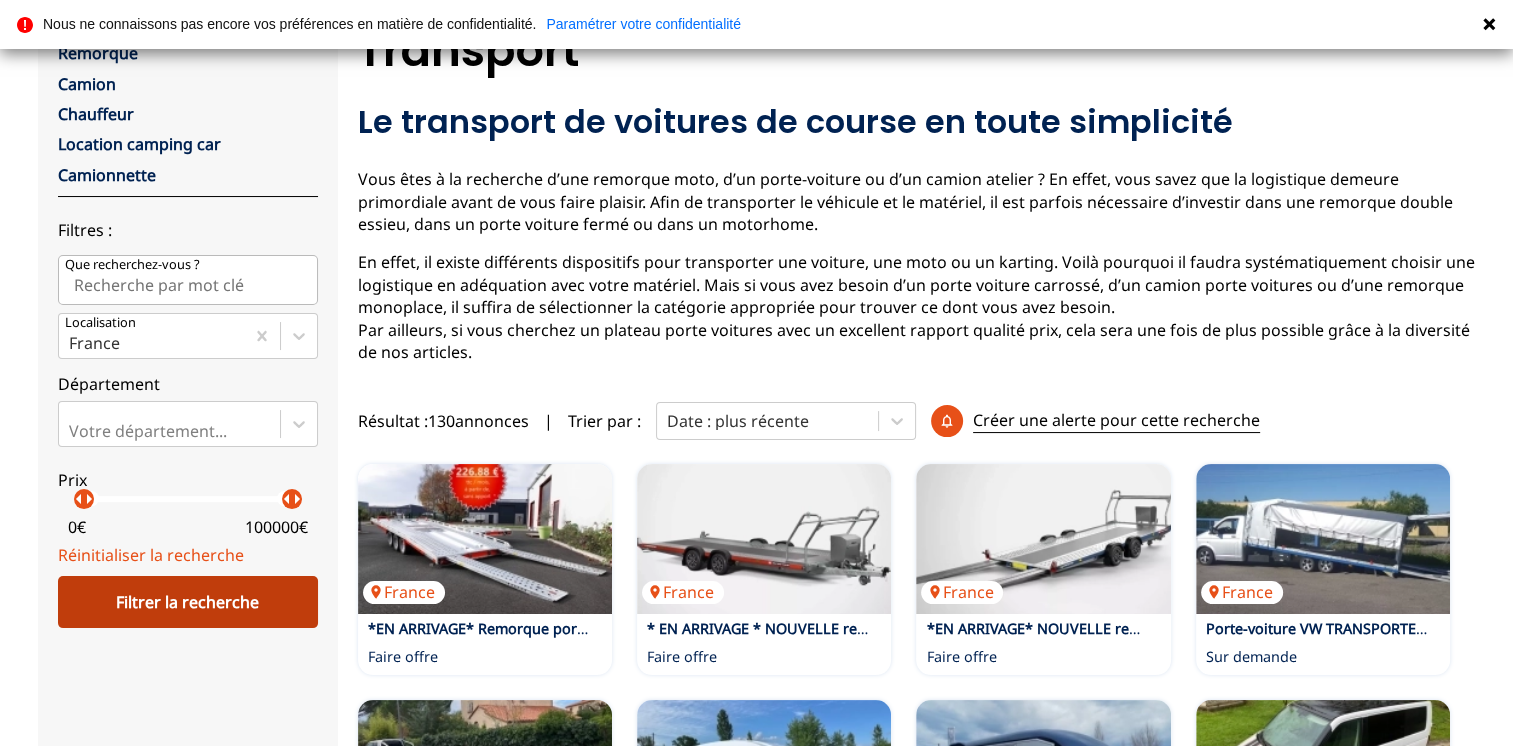 click on "Filtrer la recherche" at bounding box center (188, 602) 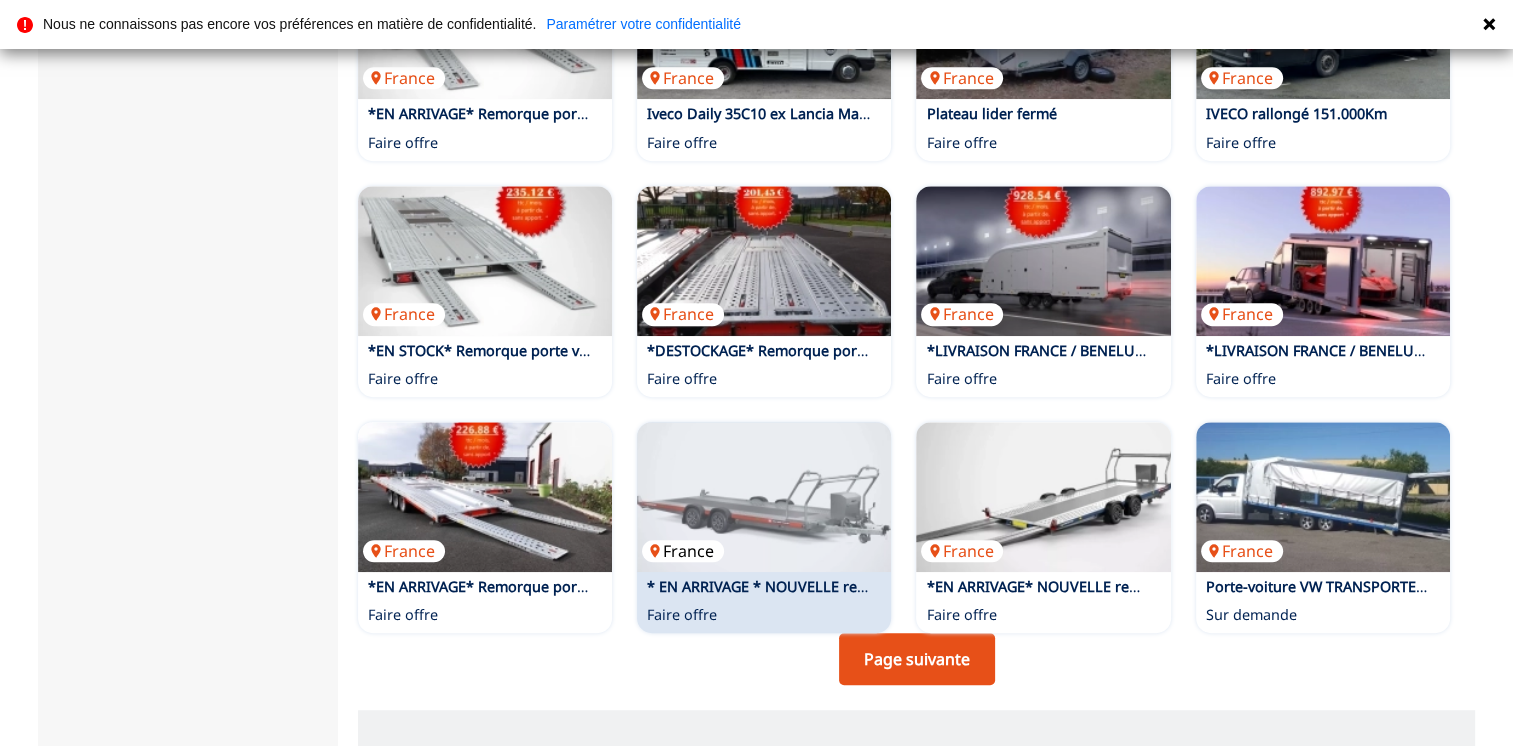 scroll, scrollTop: 1133, scrollLeft: 0, axis: vertical 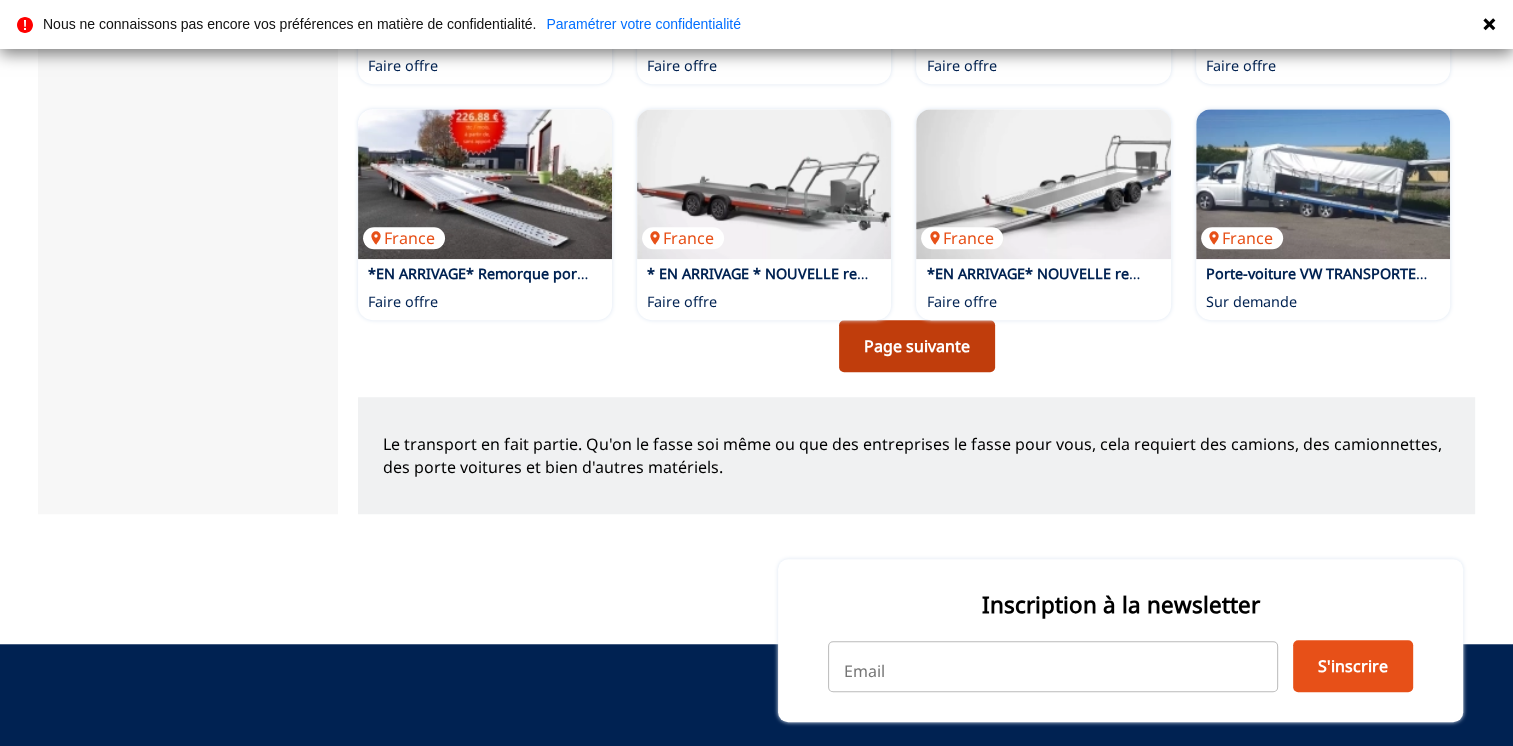 click on "Page suivante" at bounding box center (917, 346) 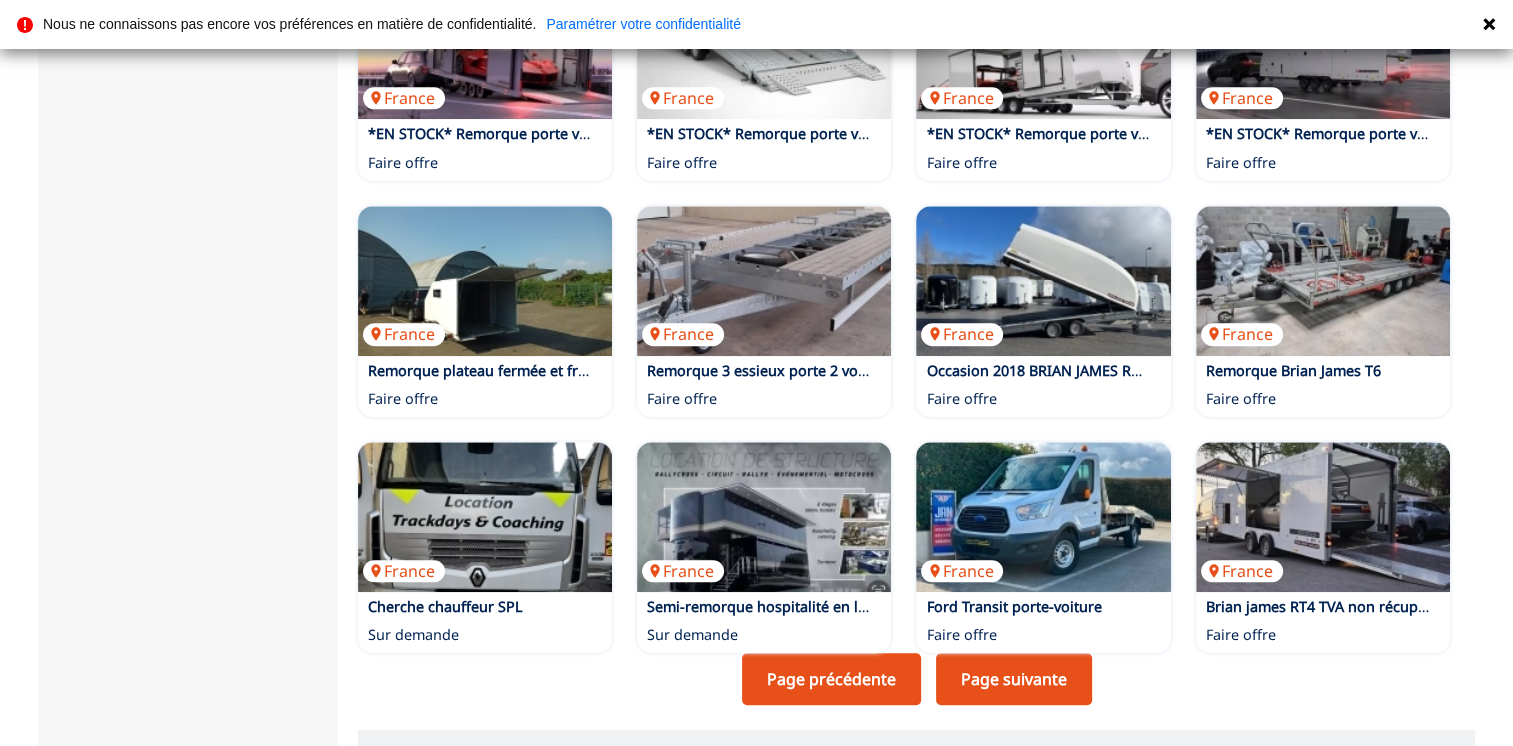 scroll, scrollTop: 1400, scrollLeft: 0, axis: vertical 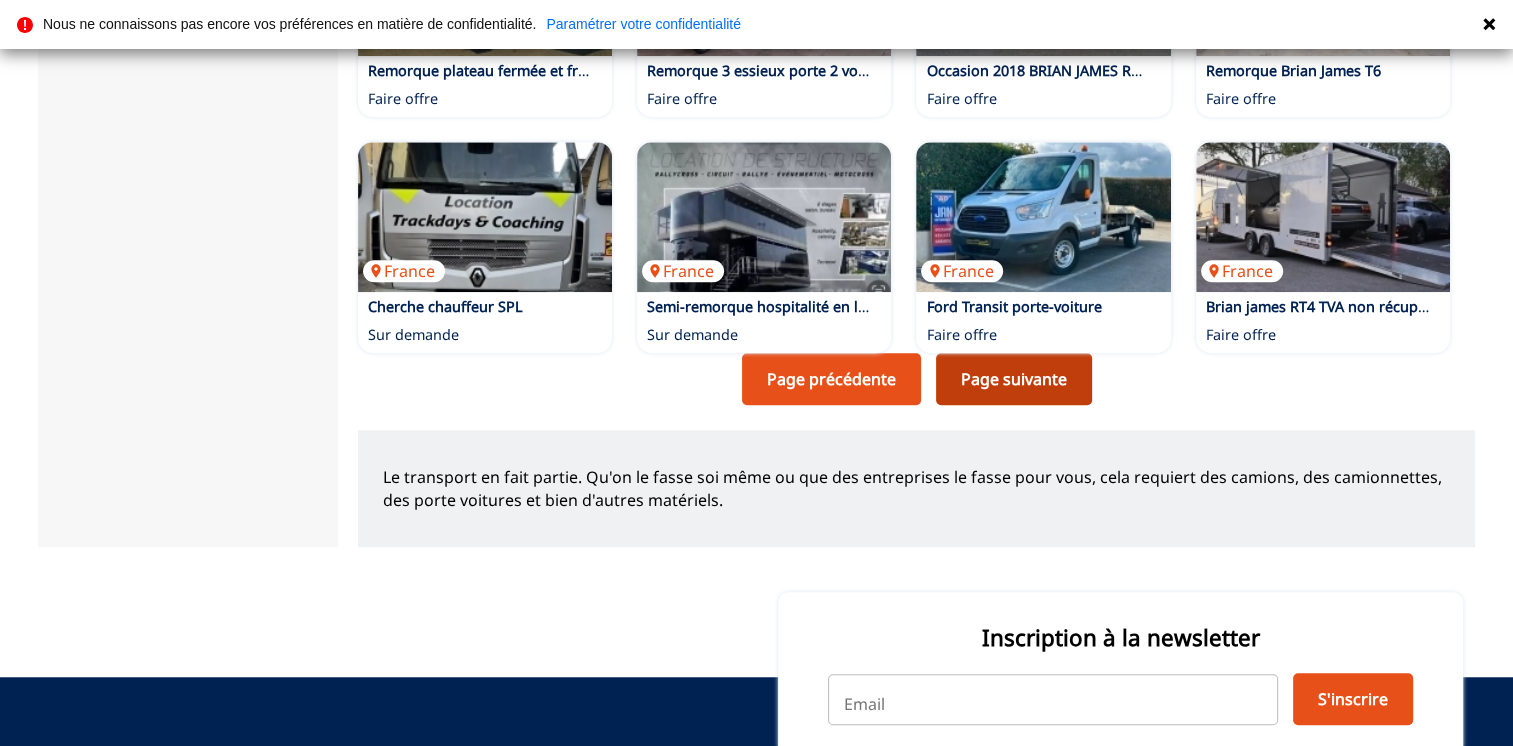 click on "Page suivante" at bounding box center (1014, 379) 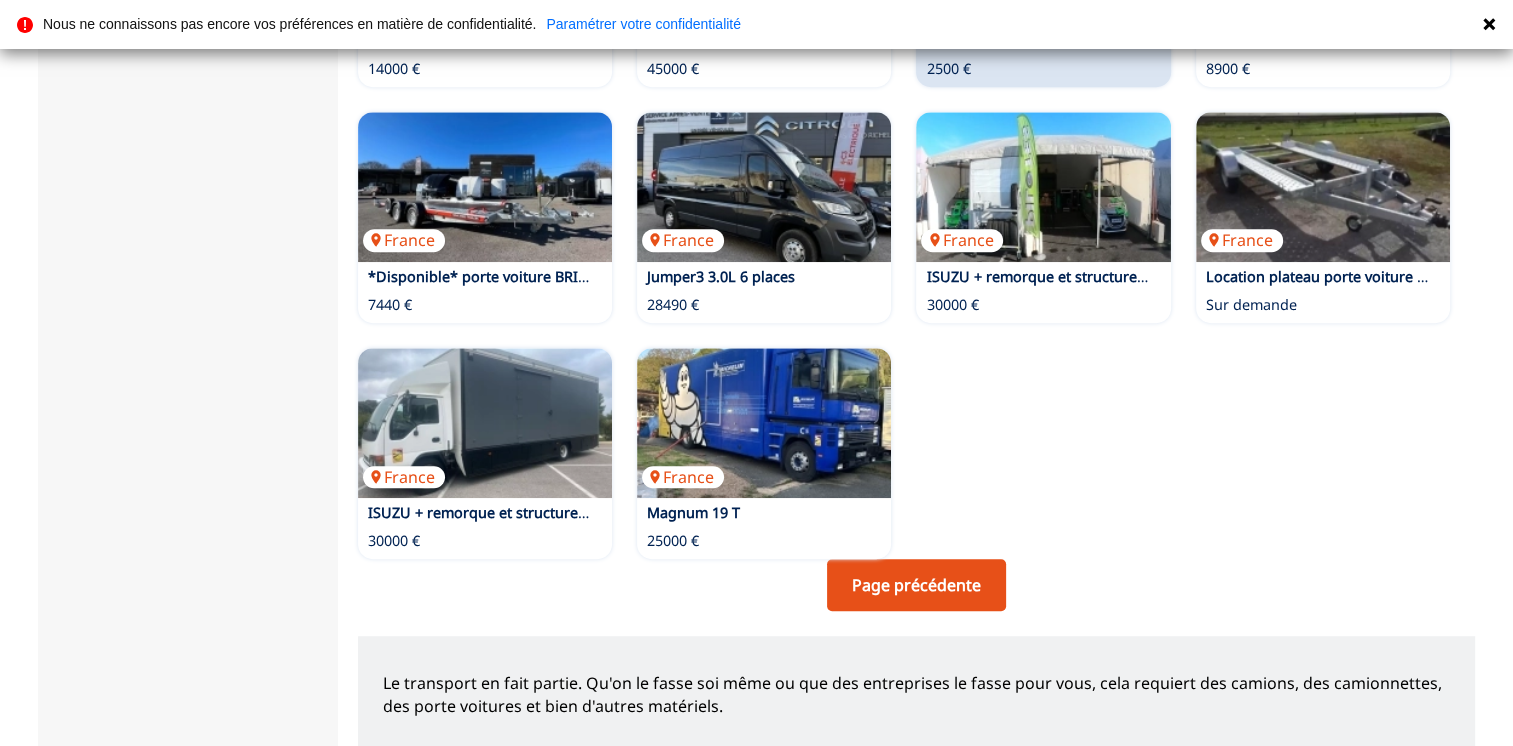 scroll, scrollTop: 1200, scrollLeft: 0, axis: vertical 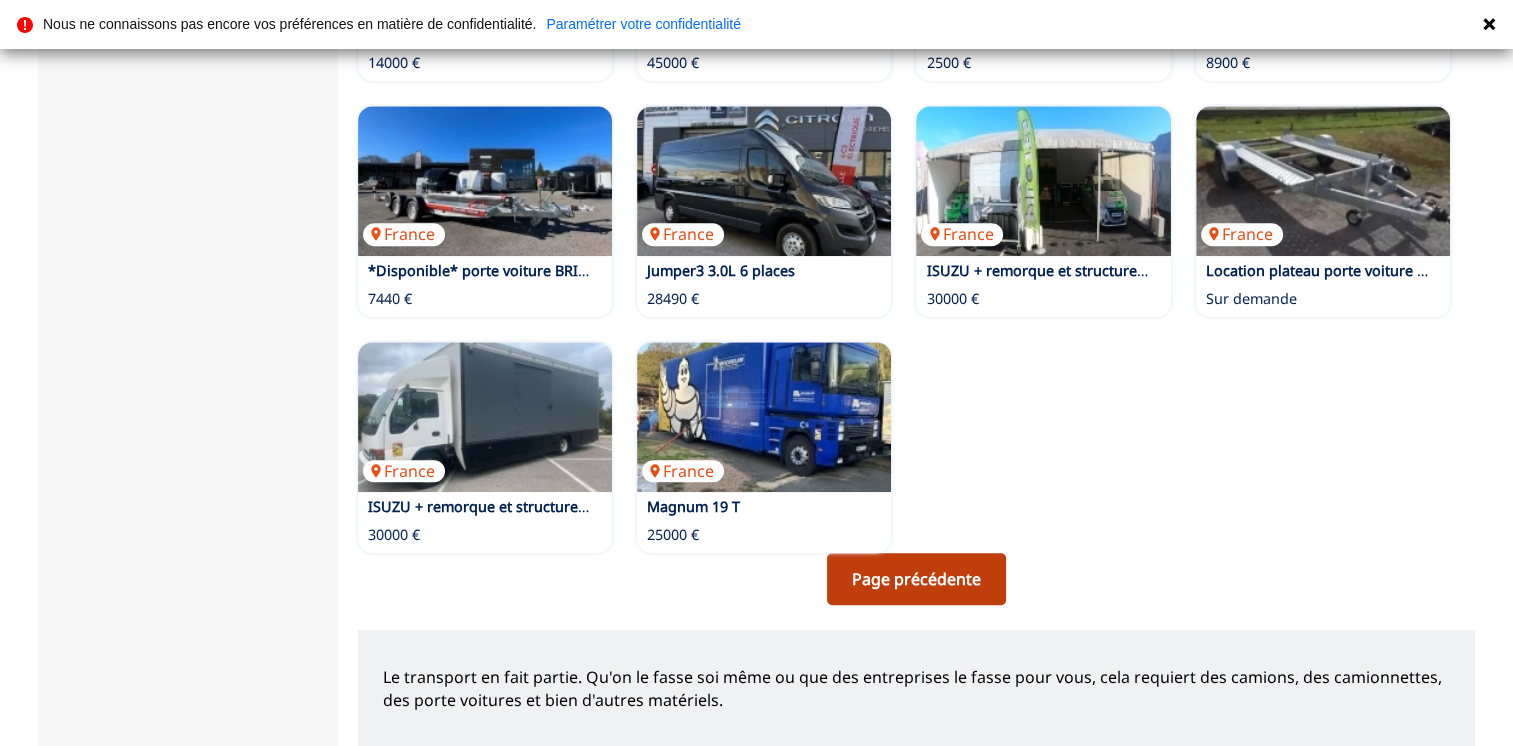 click on "Page précédente" at bounding box center (916, 579) 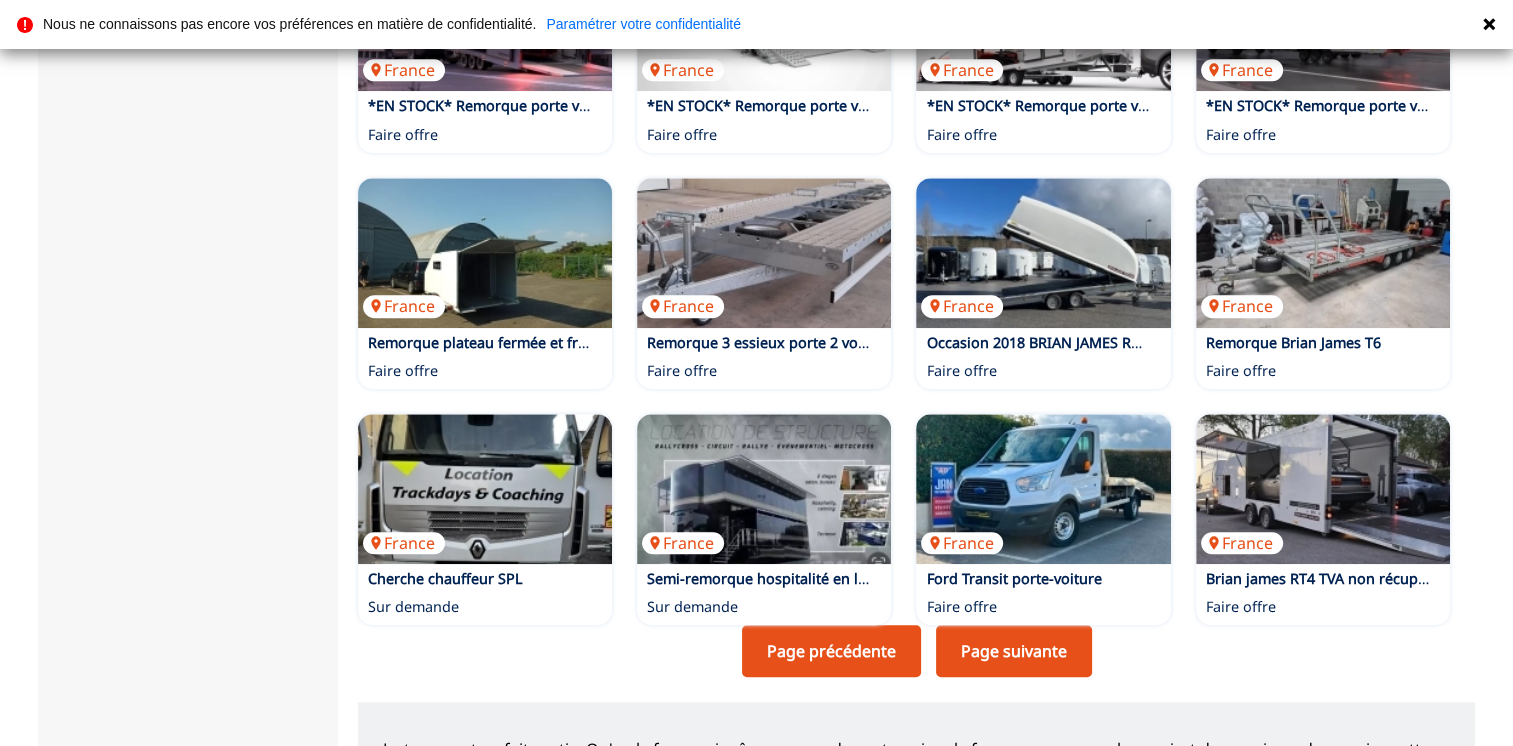 scroll, scrollTop: 1300, scrollLeft: 0, axis: vertical 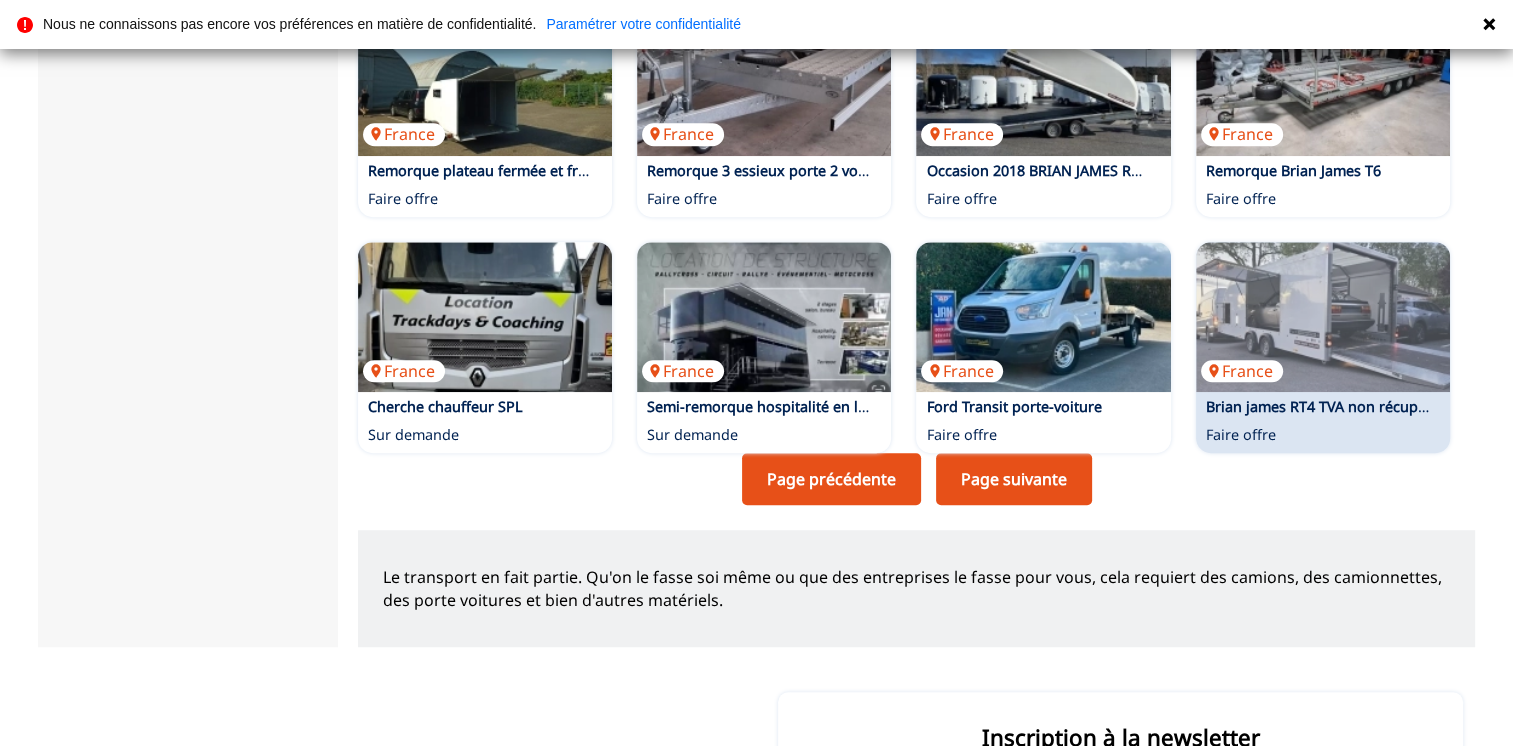 click on "Brian james RT4 TVA non récupérable" at bounding box center (1333, 406) 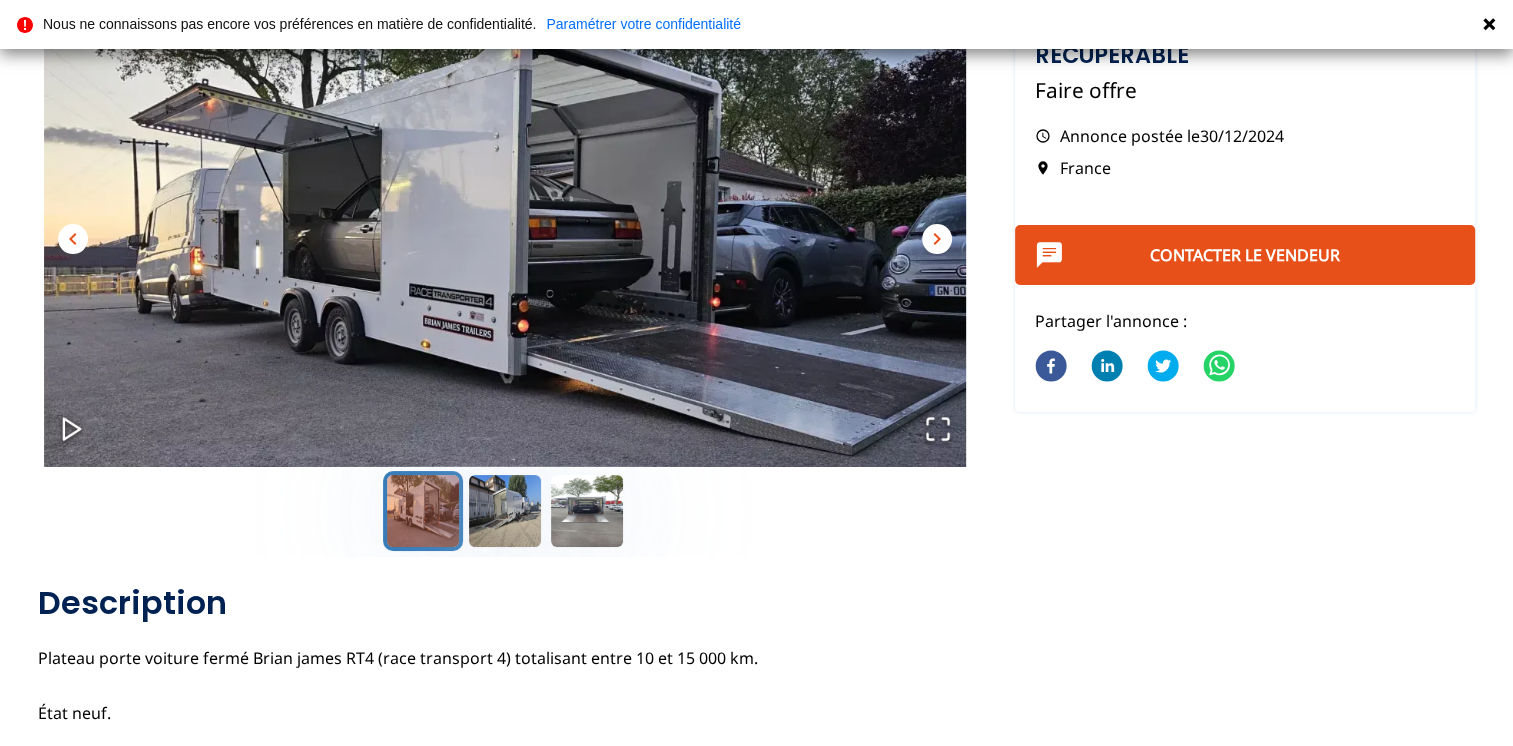 scroll, scrollTop: 0, scrollLeft: 0, axis: both 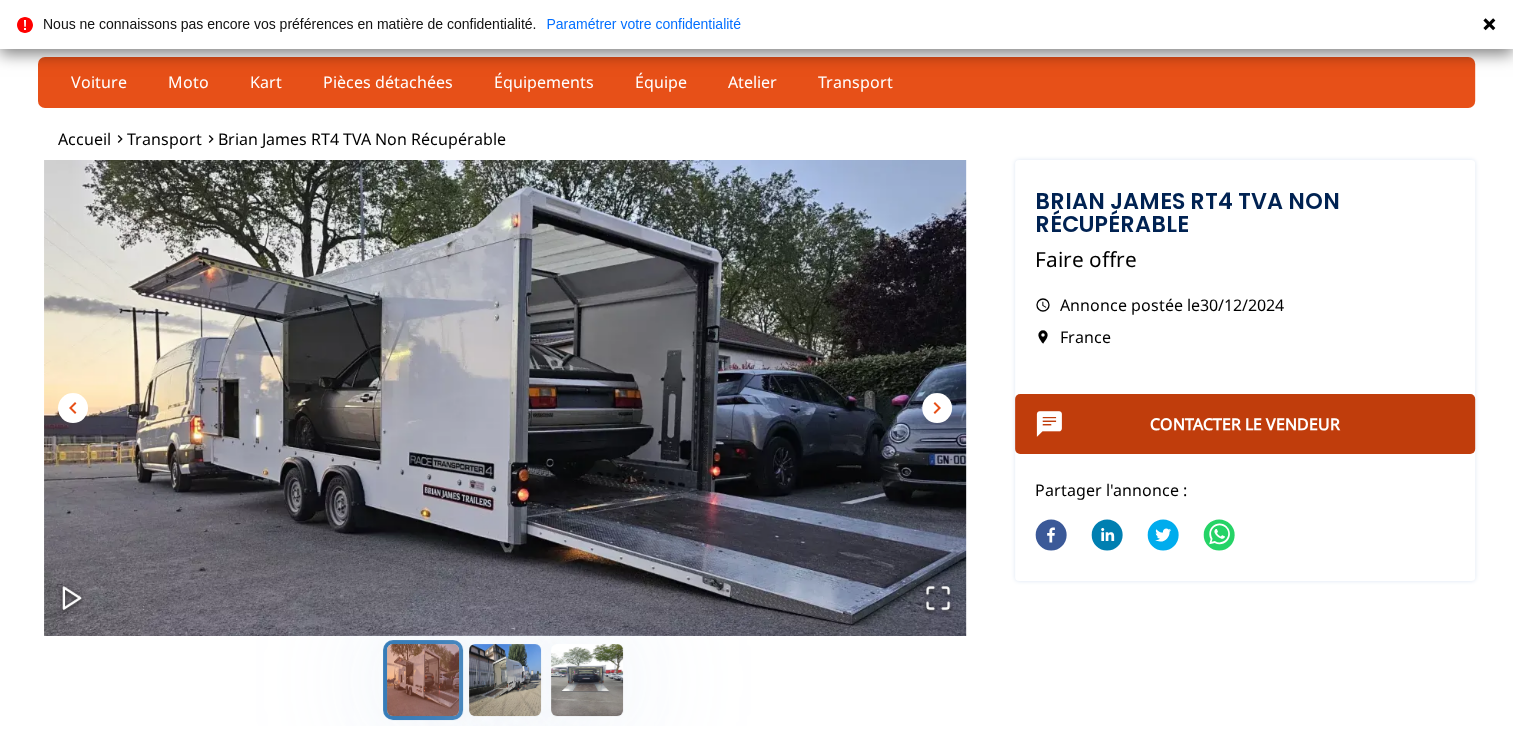 click on "Contacter le vendeur" at bounding box center (1245, 424) 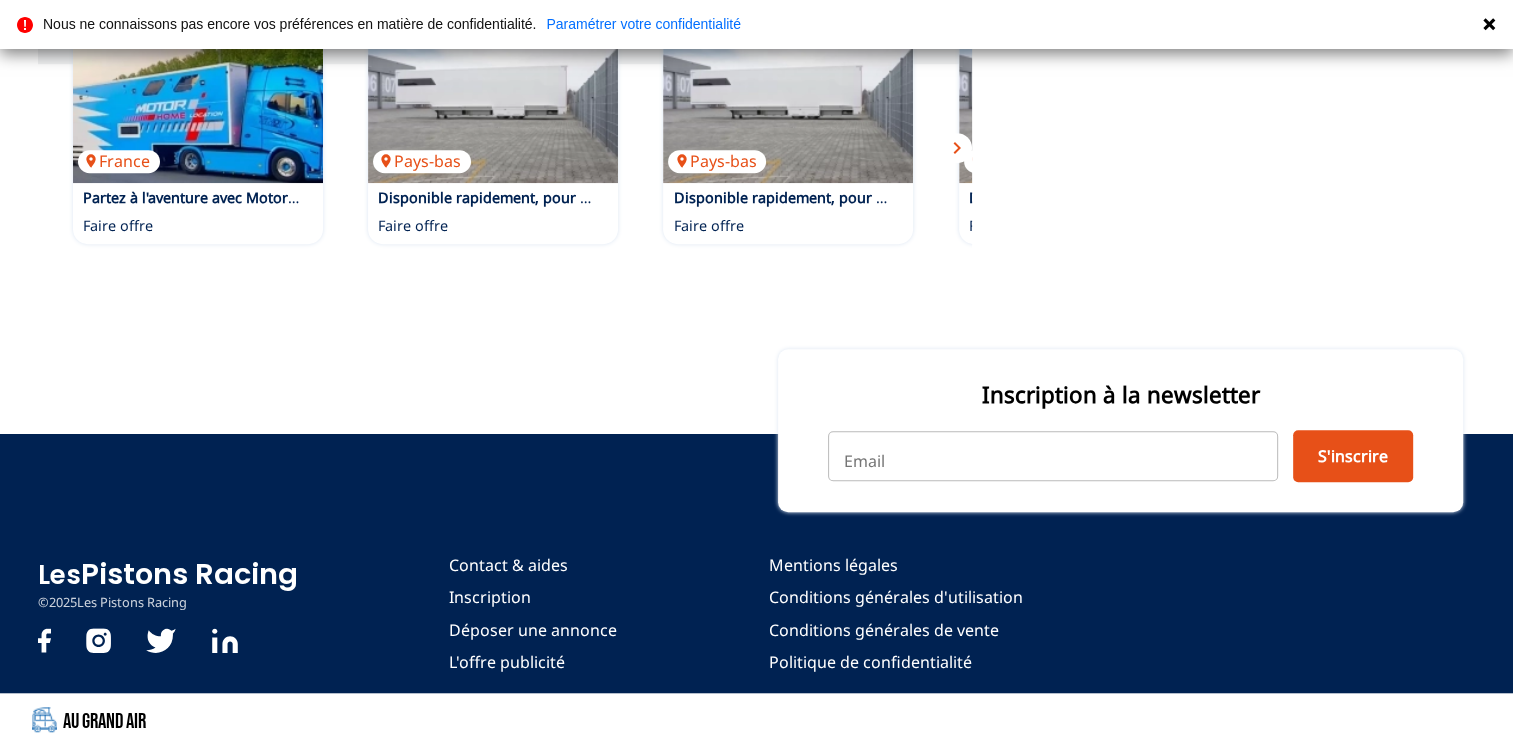 scroll, scrollTop: 1842, scrollLeft: 0, axis: vertical 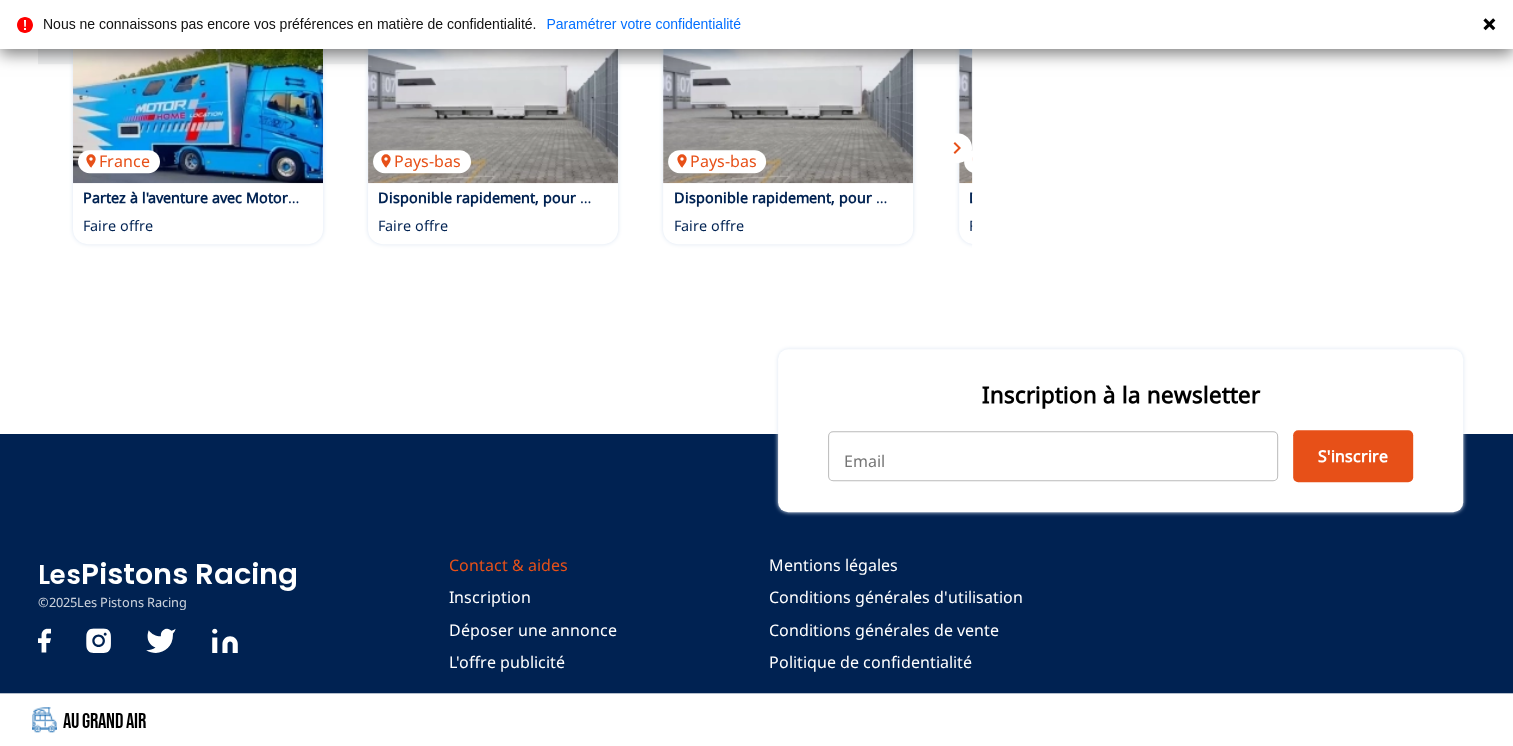 click on "Contact & aides" at bounding box center [533, 565] 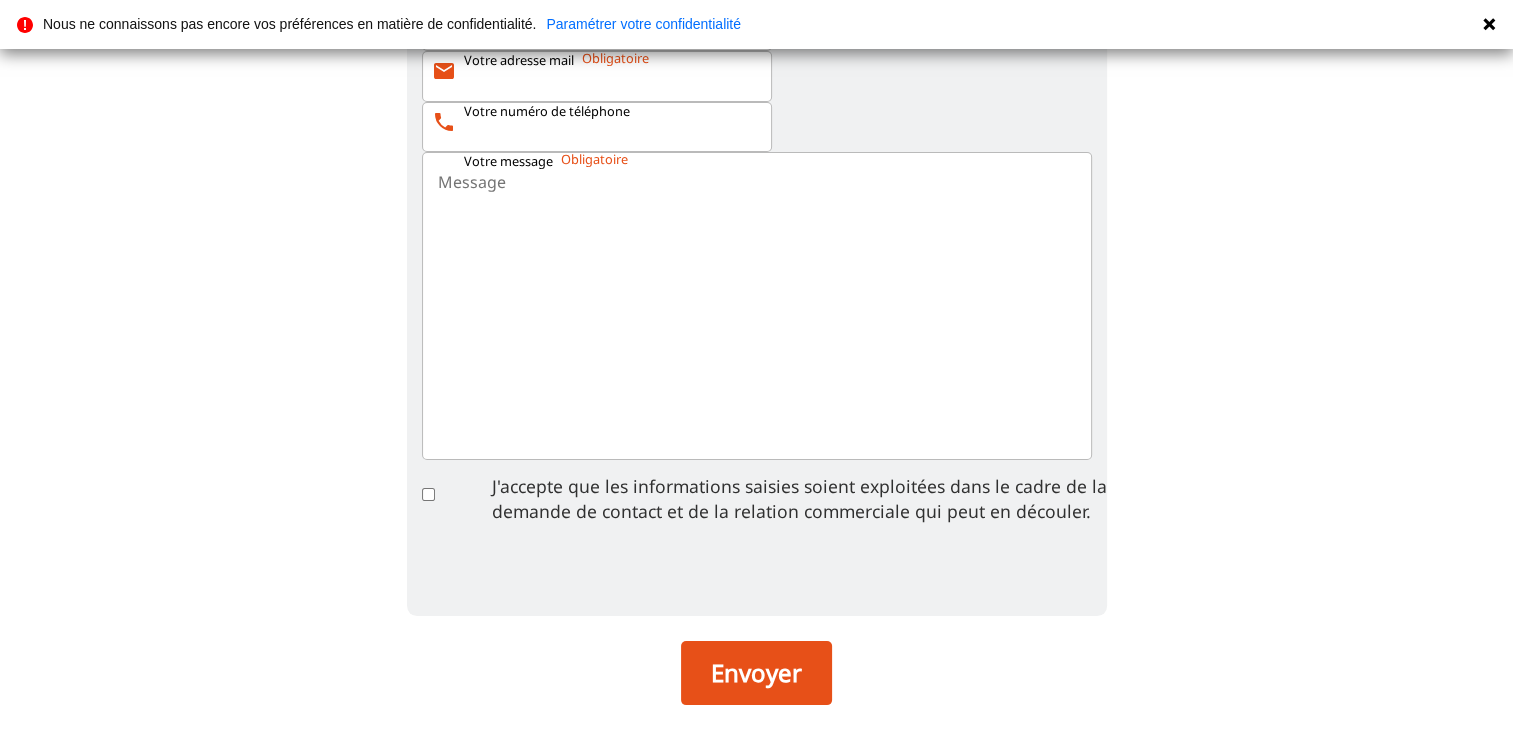 scroll, scrollTop: 0, scrollLeft: 0, axis: both 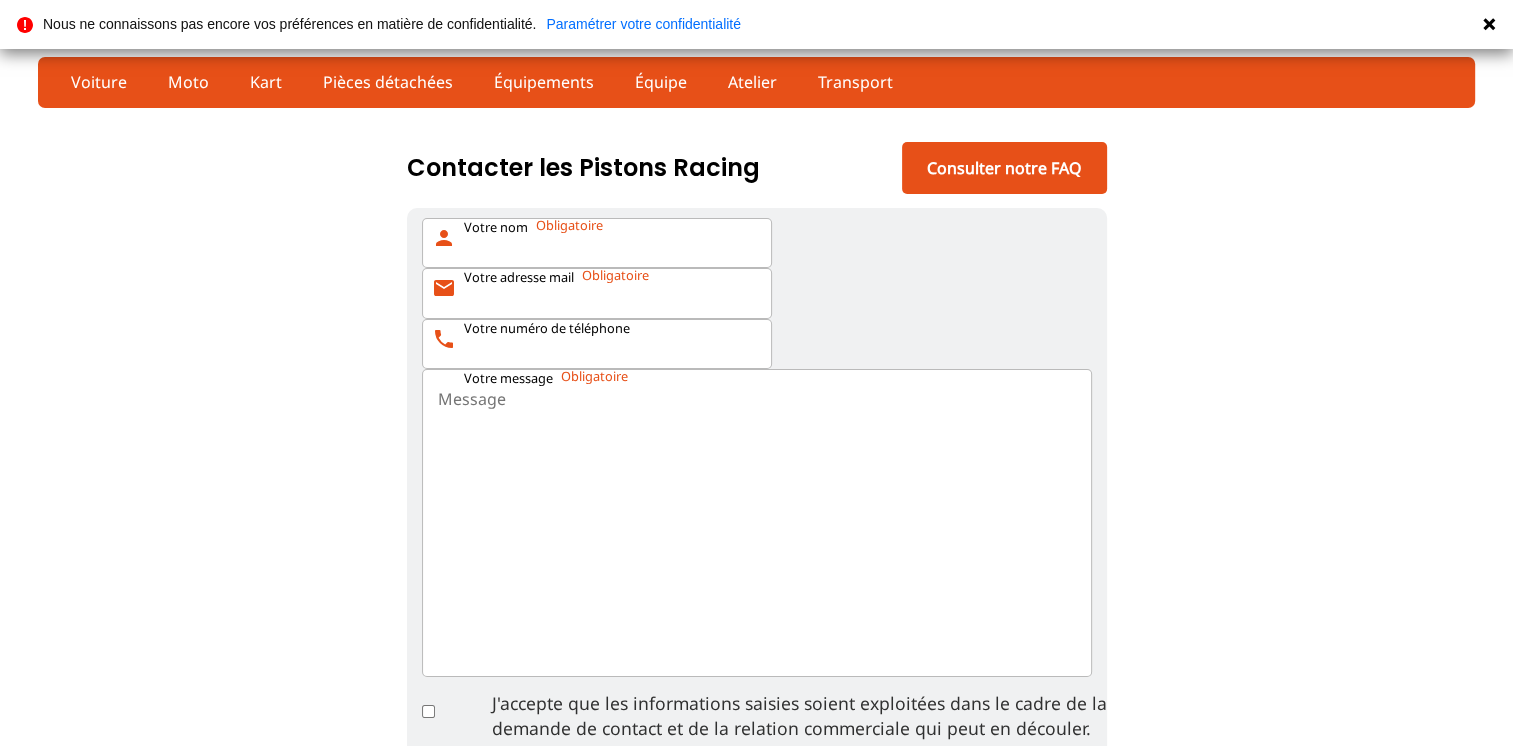 click on "Votre nom person" at bounding box center [597, 243] 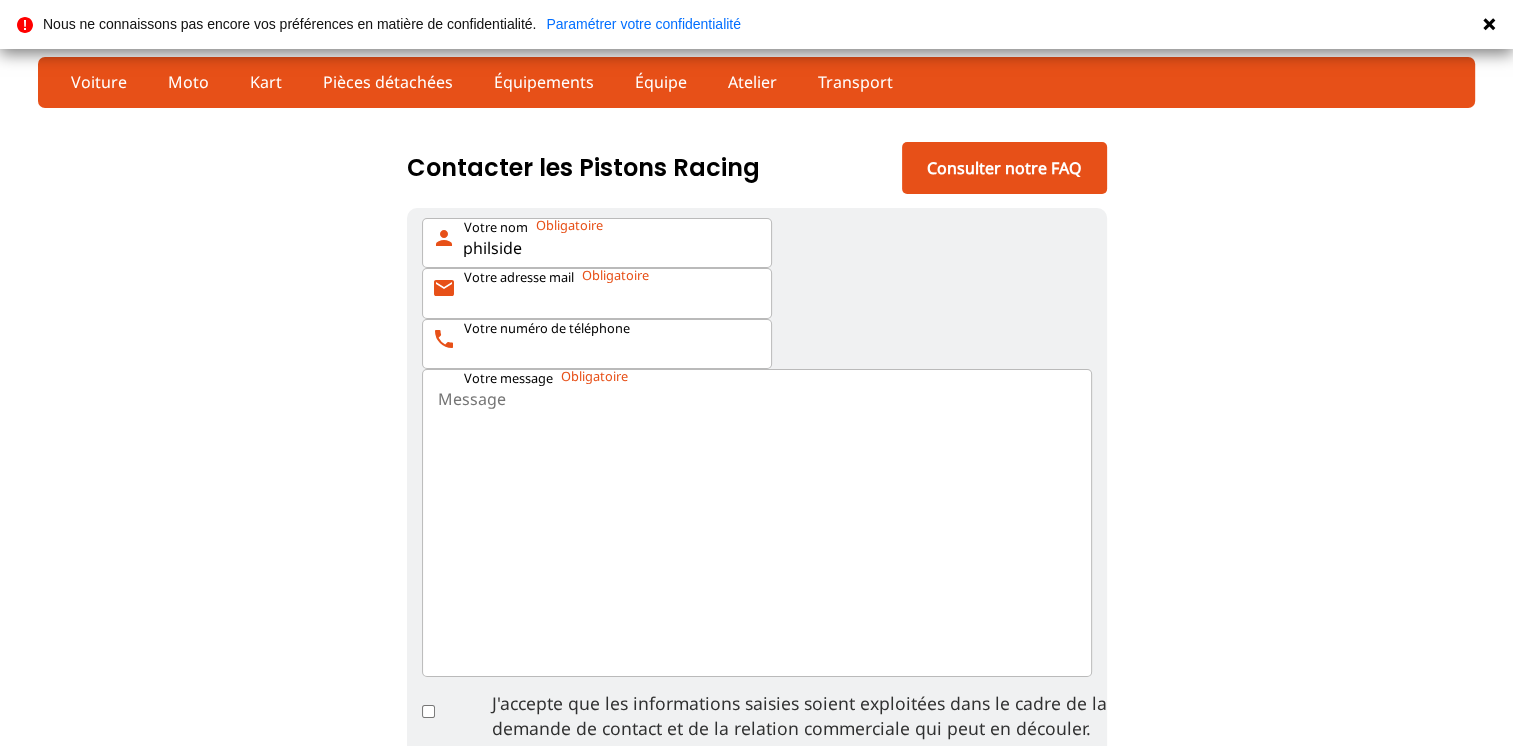 click on "Votre adresse mail mail" at bounding box center [597, 293] 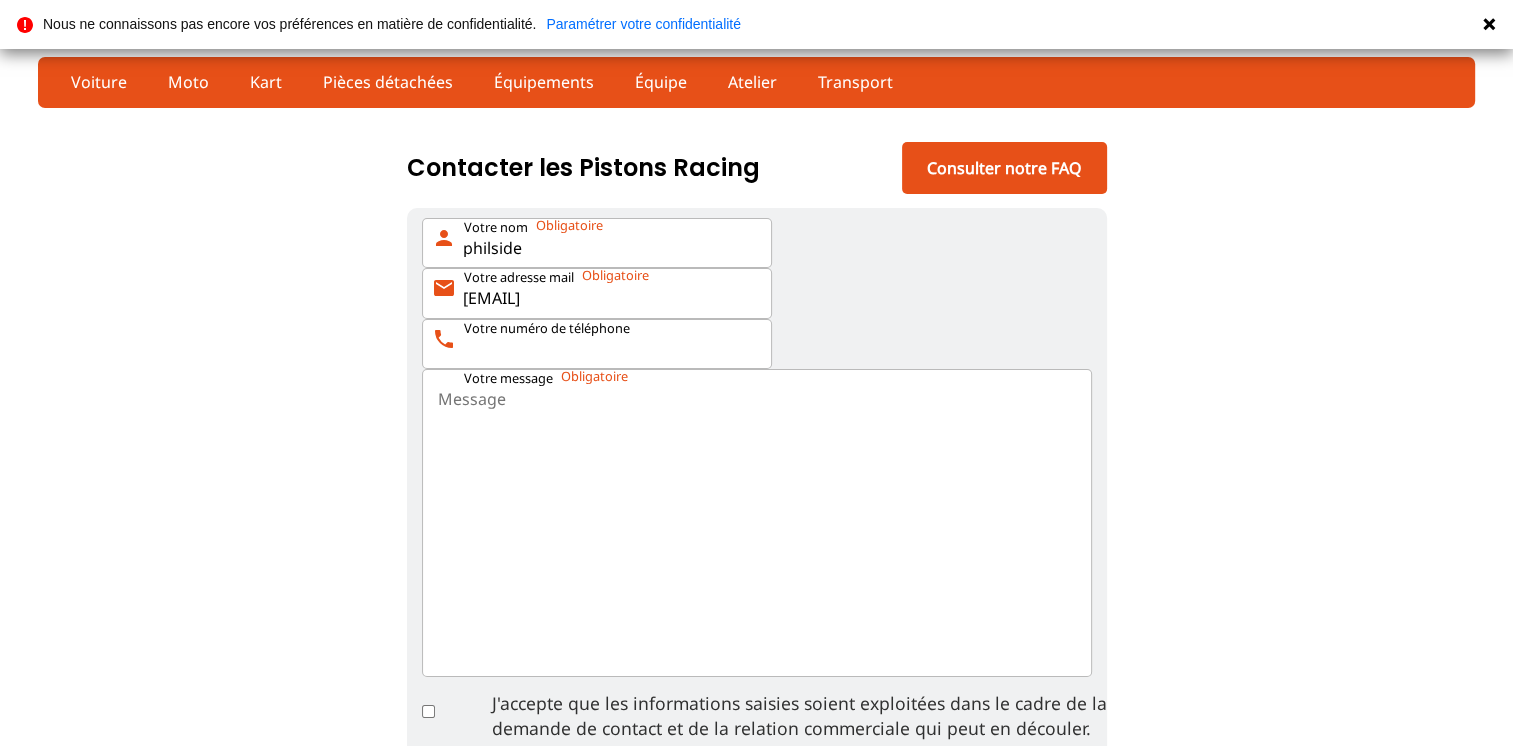 click on "Votre numéro de téléphone" at bounding box center [547, 329] 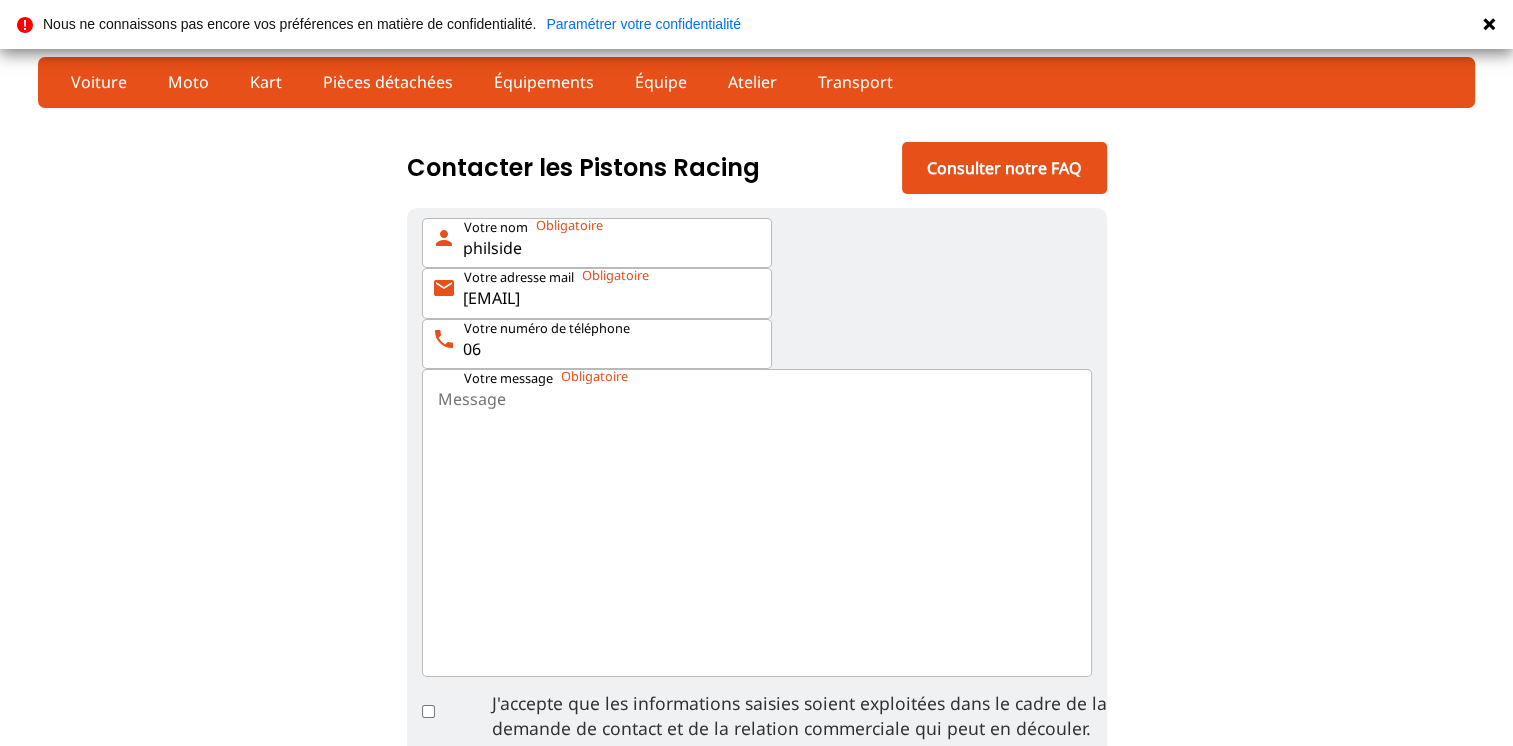 type on "0" 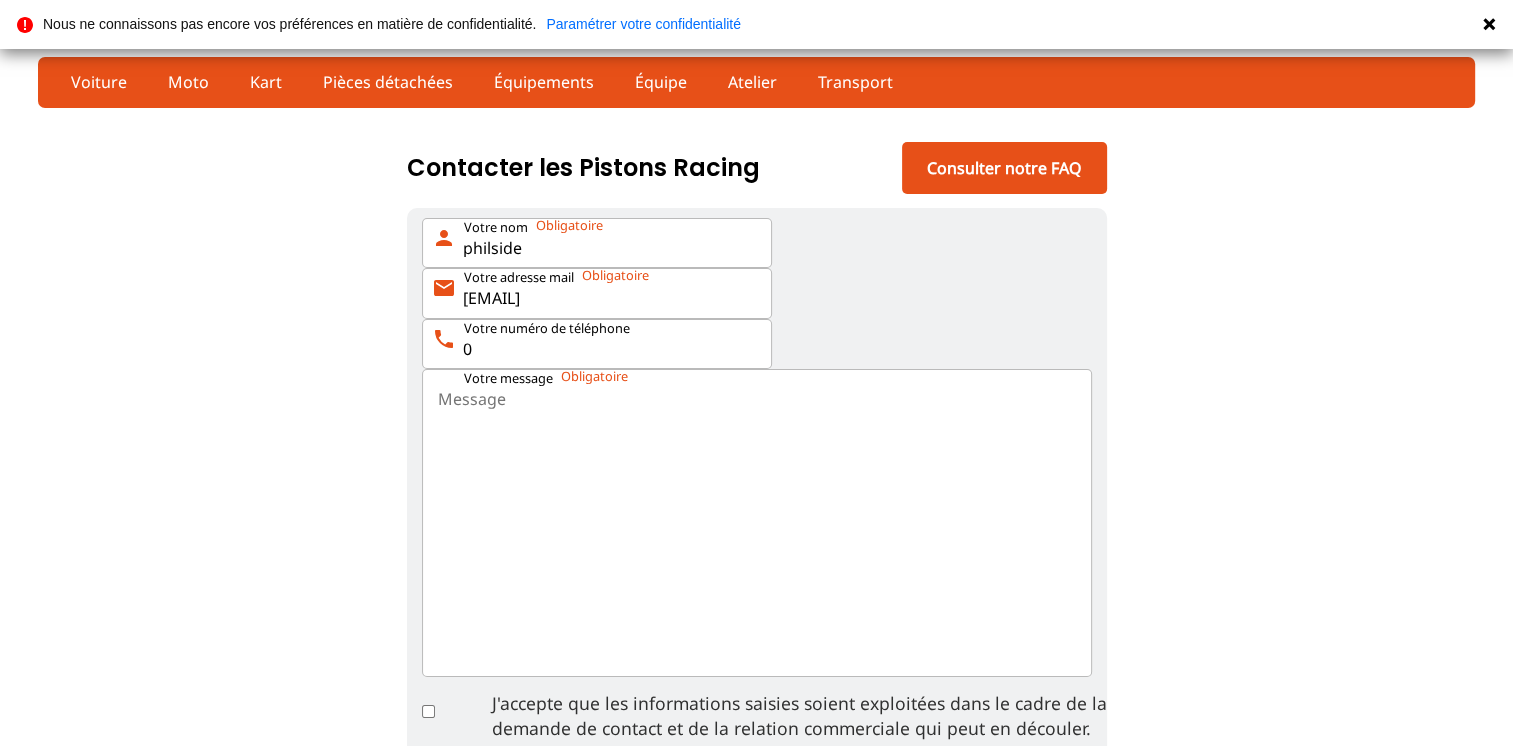 type 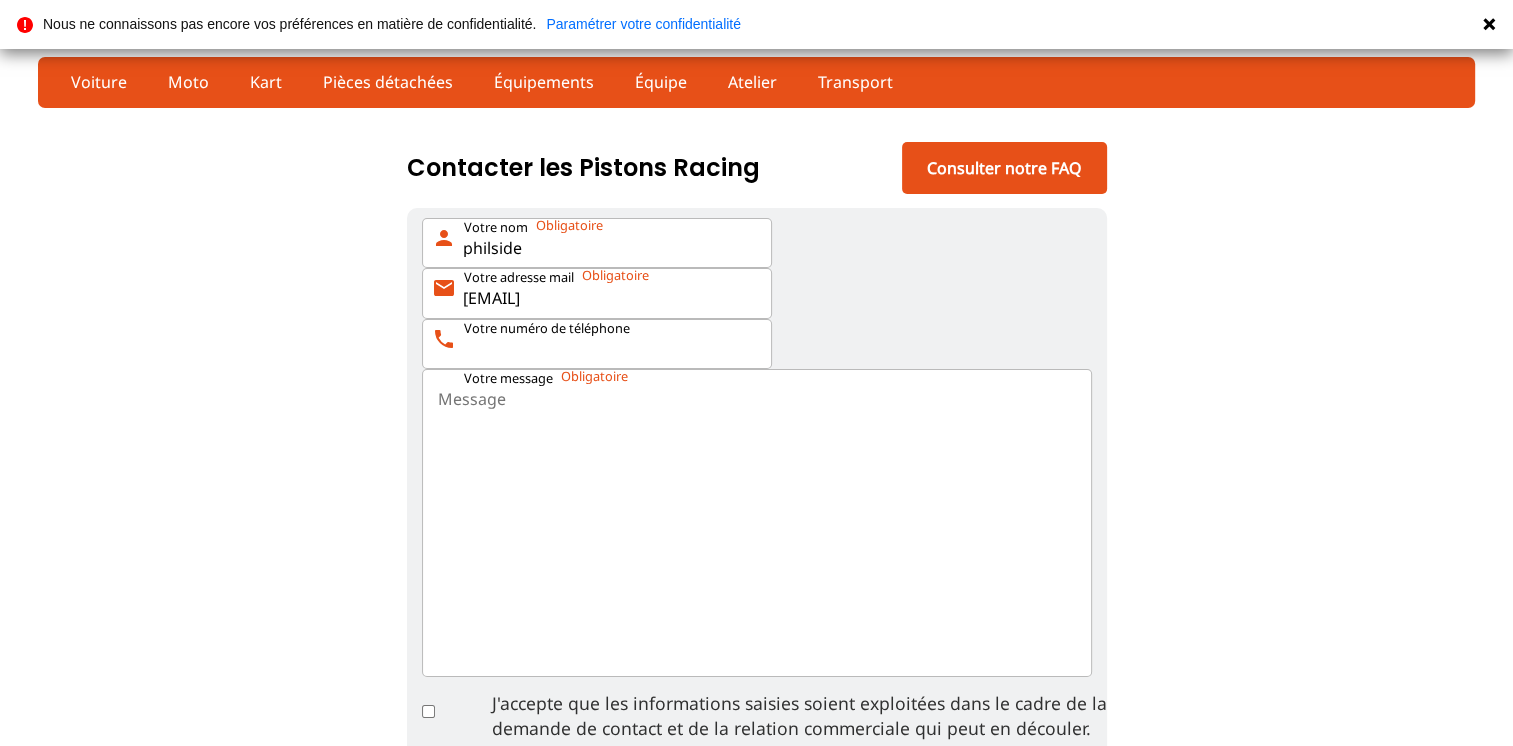 click on "Votre message" at bounding box center (757, 523) 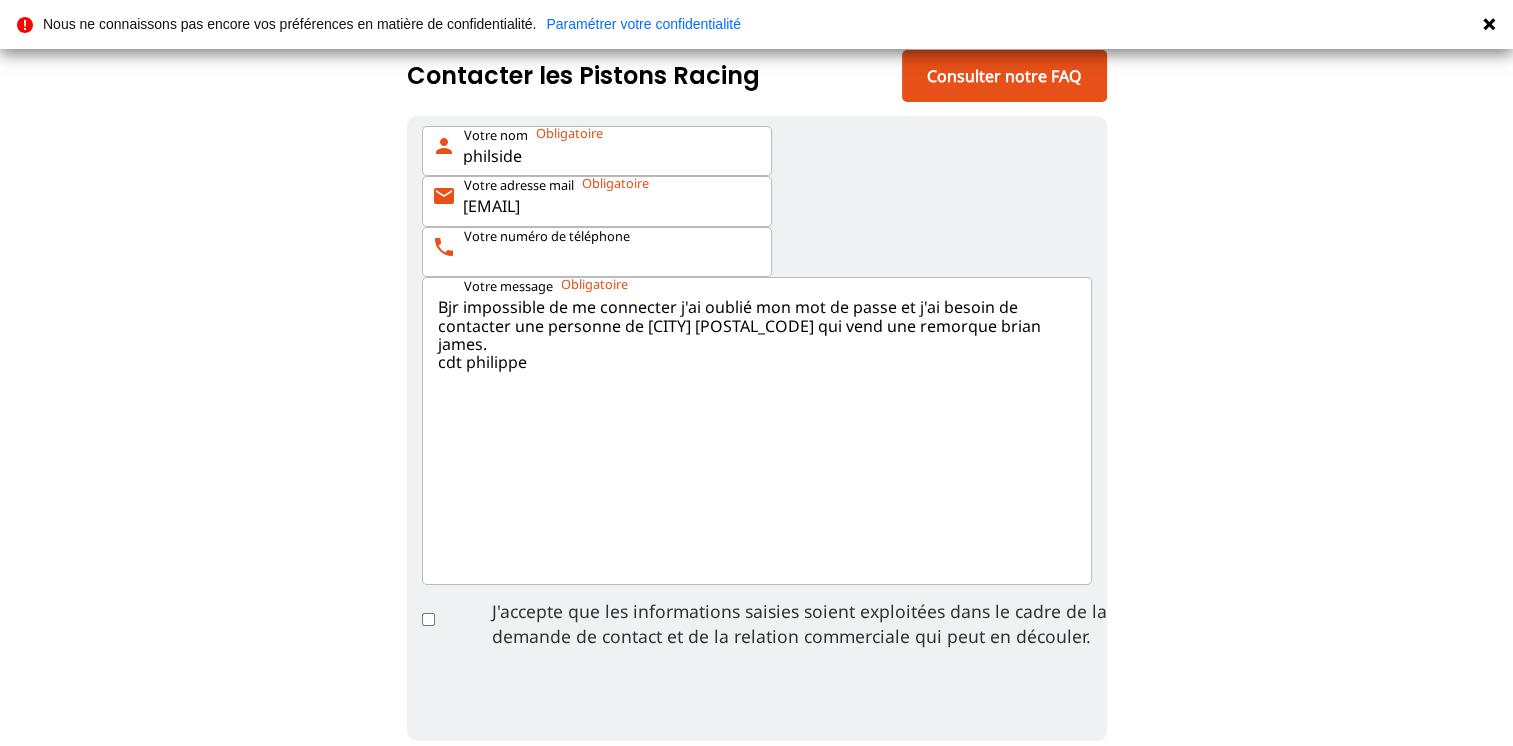 scroll, scrollTop: 200, scrollLeft: 0, axis: vertical 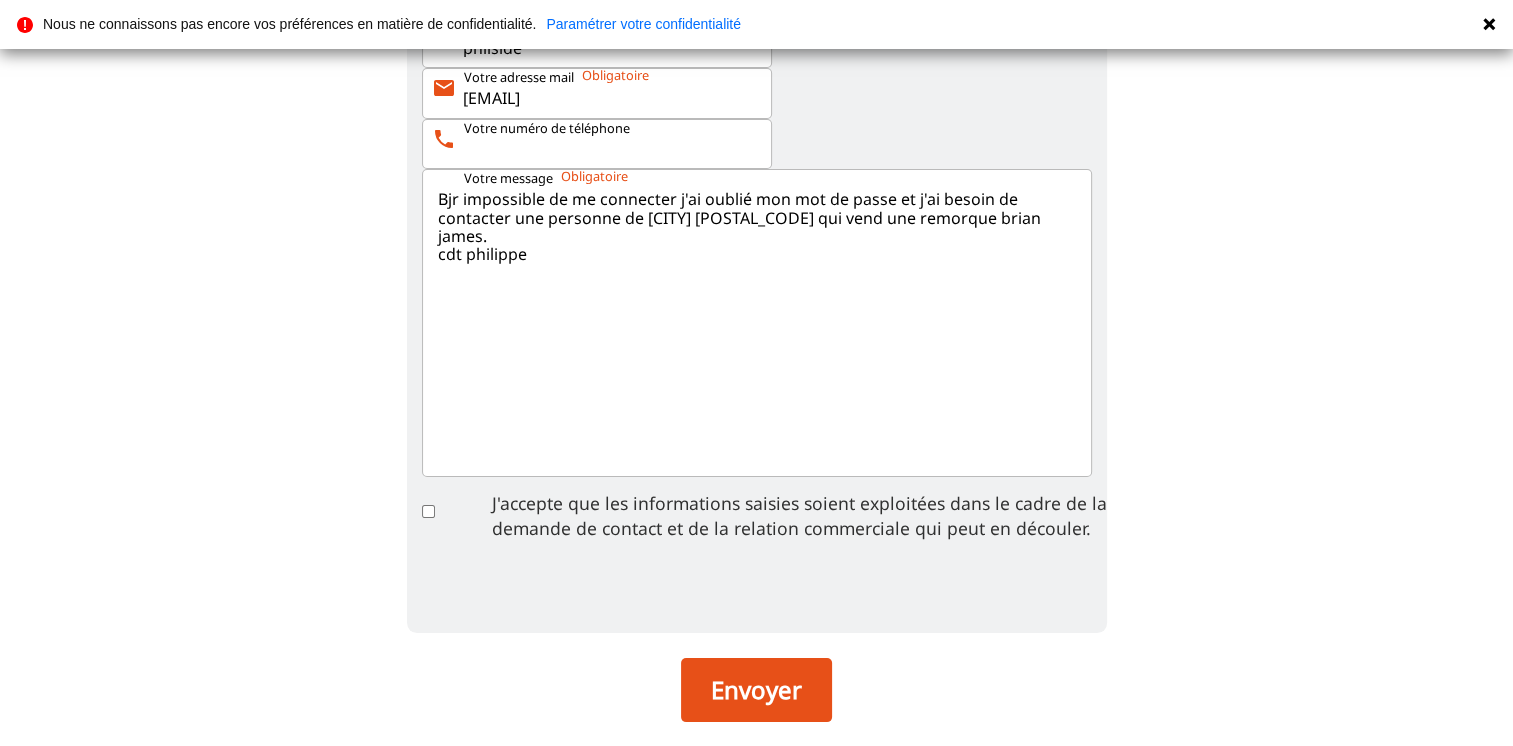 type on "Bjr impossible de me connecter j'ai oublié mon mot de passe et j'ai besoin de contacter une personne de [CITY] [POSTAL_CODE] qui vend une remorque brian james.
cdt philippe" 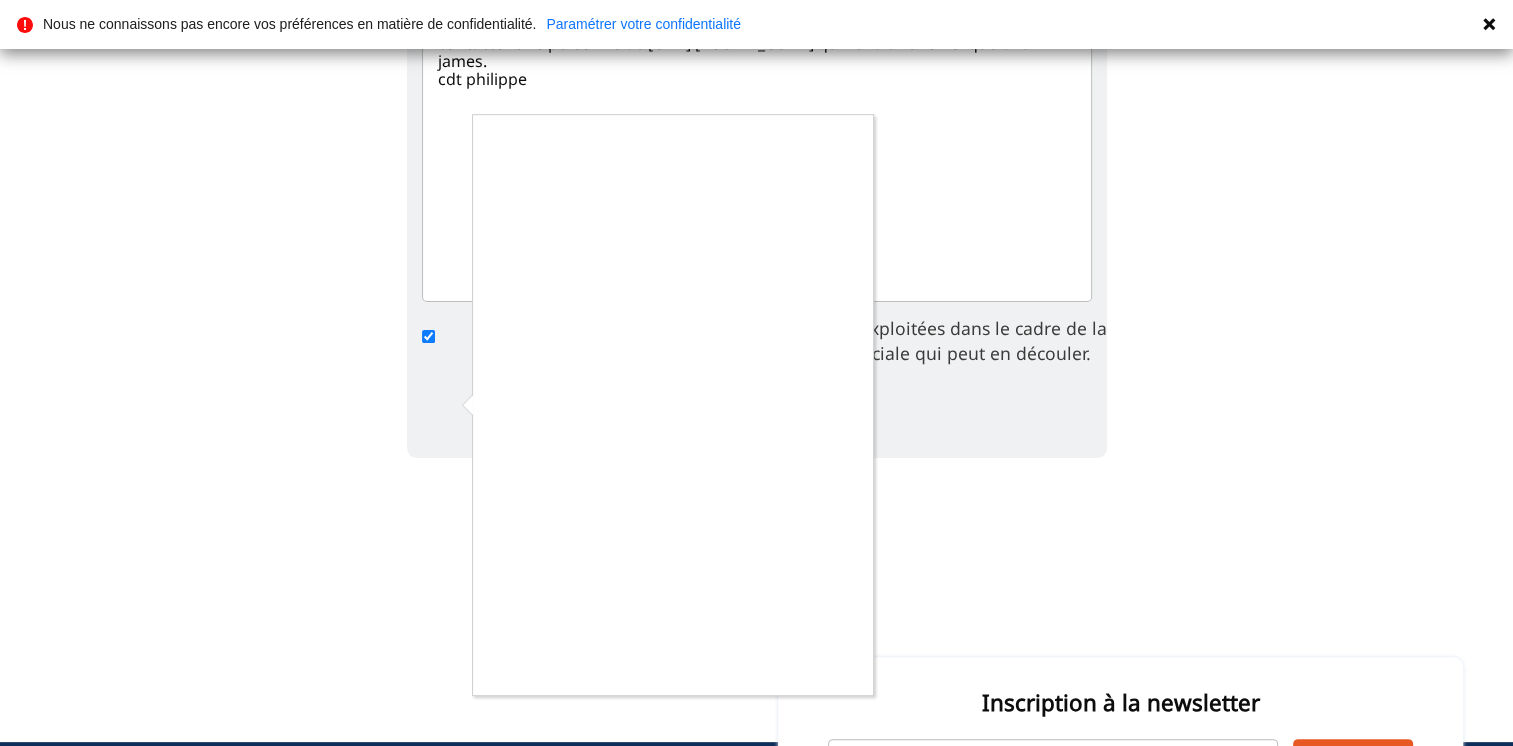 scroll, scrollTop: 400, scrollLeft: 0, axis: vertical 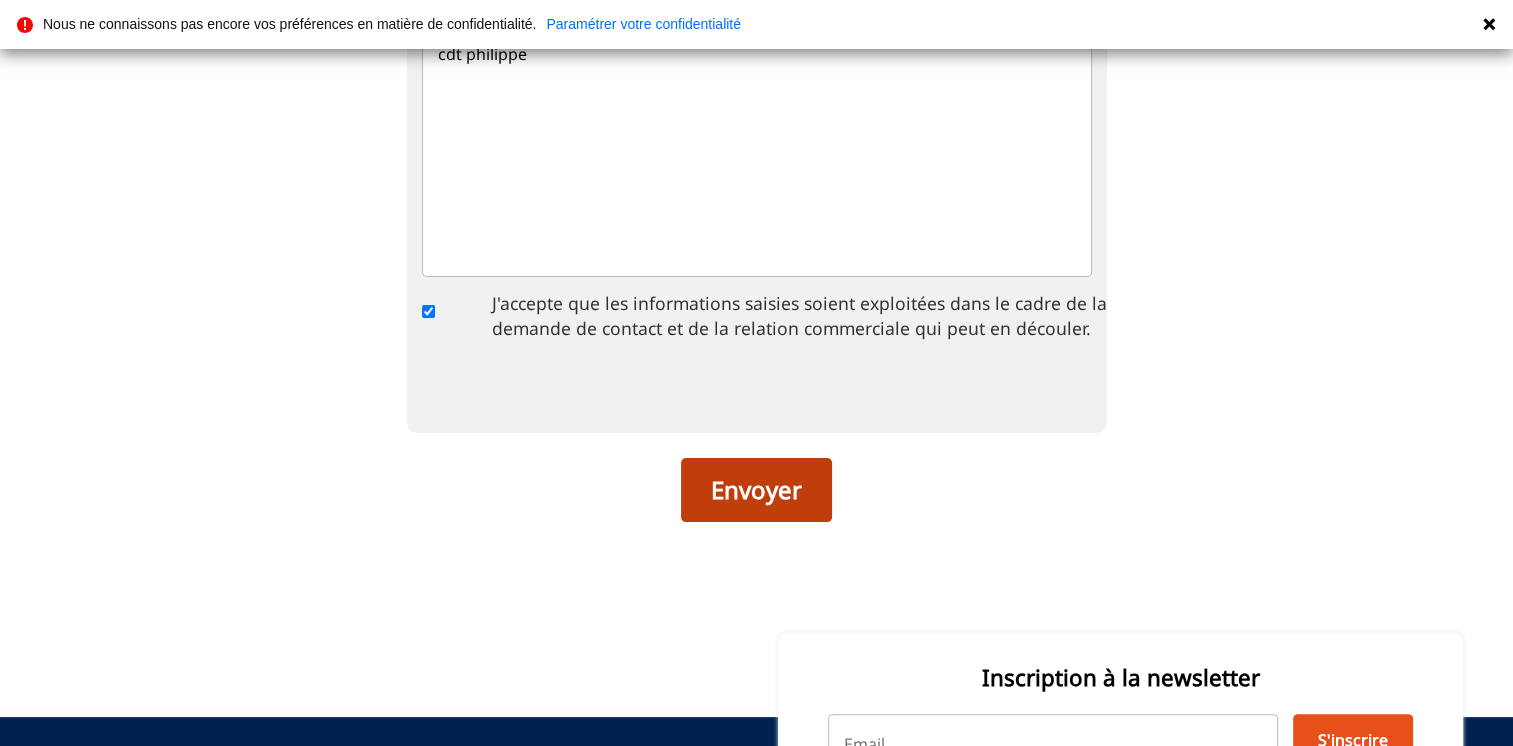 click on "Envoyer" 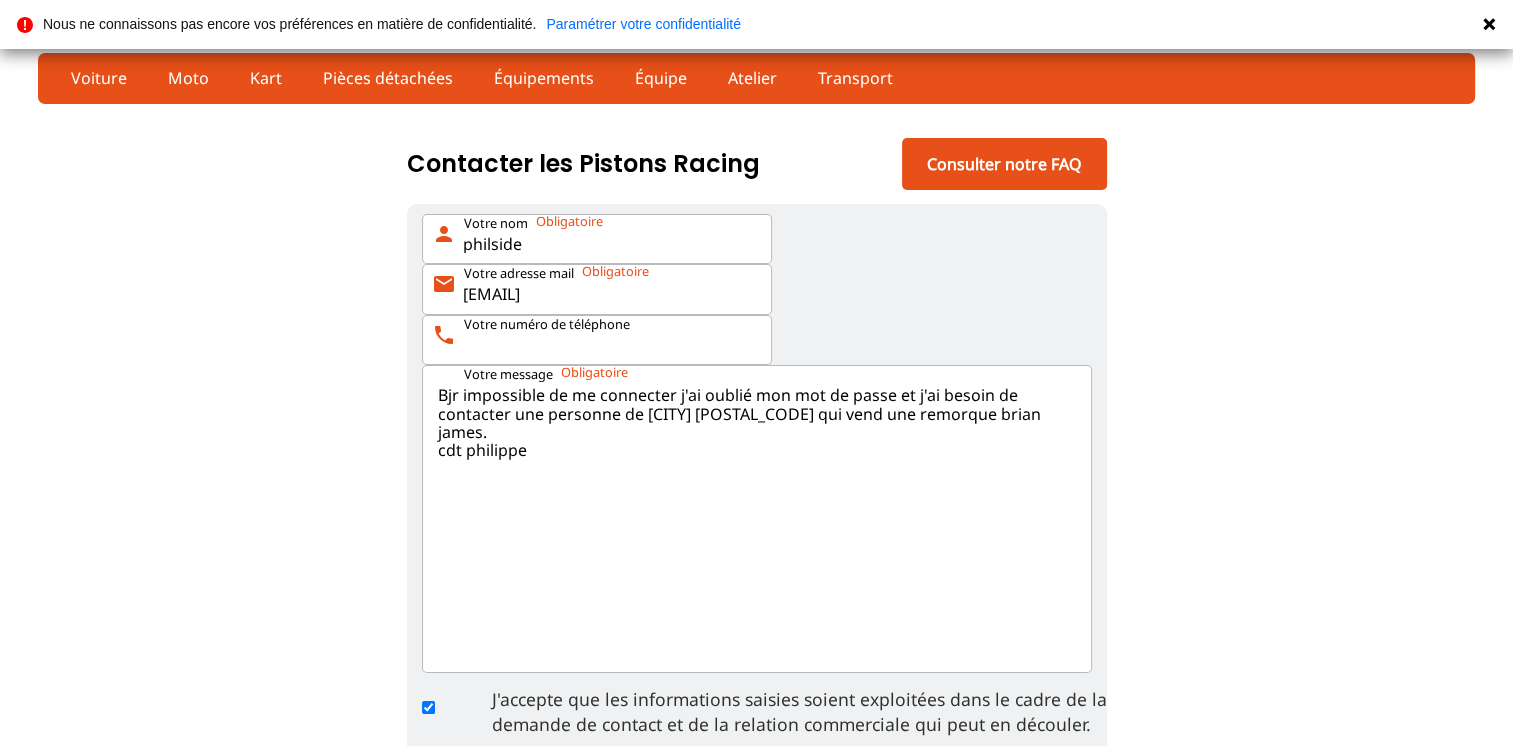 scroll, scrollTop: 0, scrollLeft: 0, axis: both 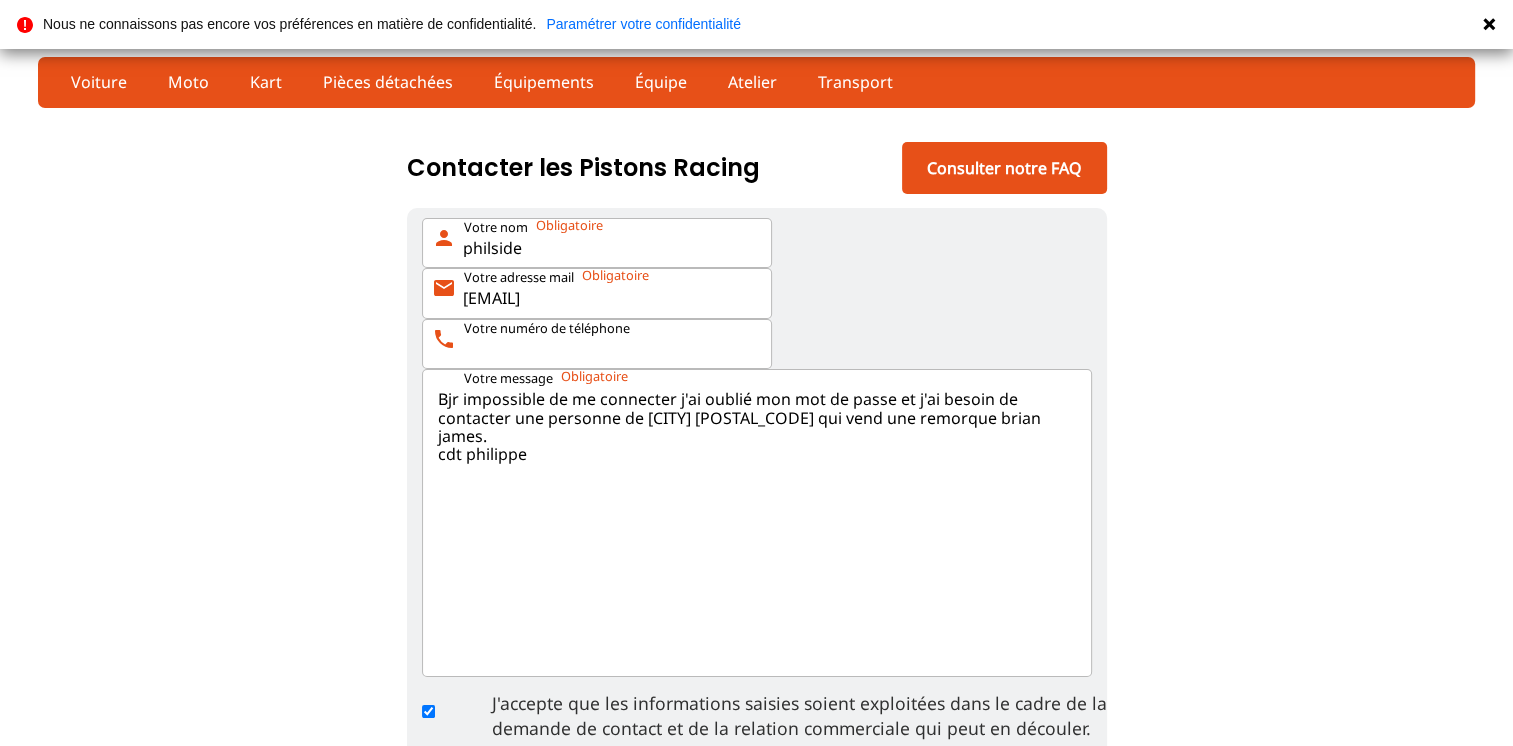 click on "Votre numéro de téléphone phone" at bounding box center [597, 344] 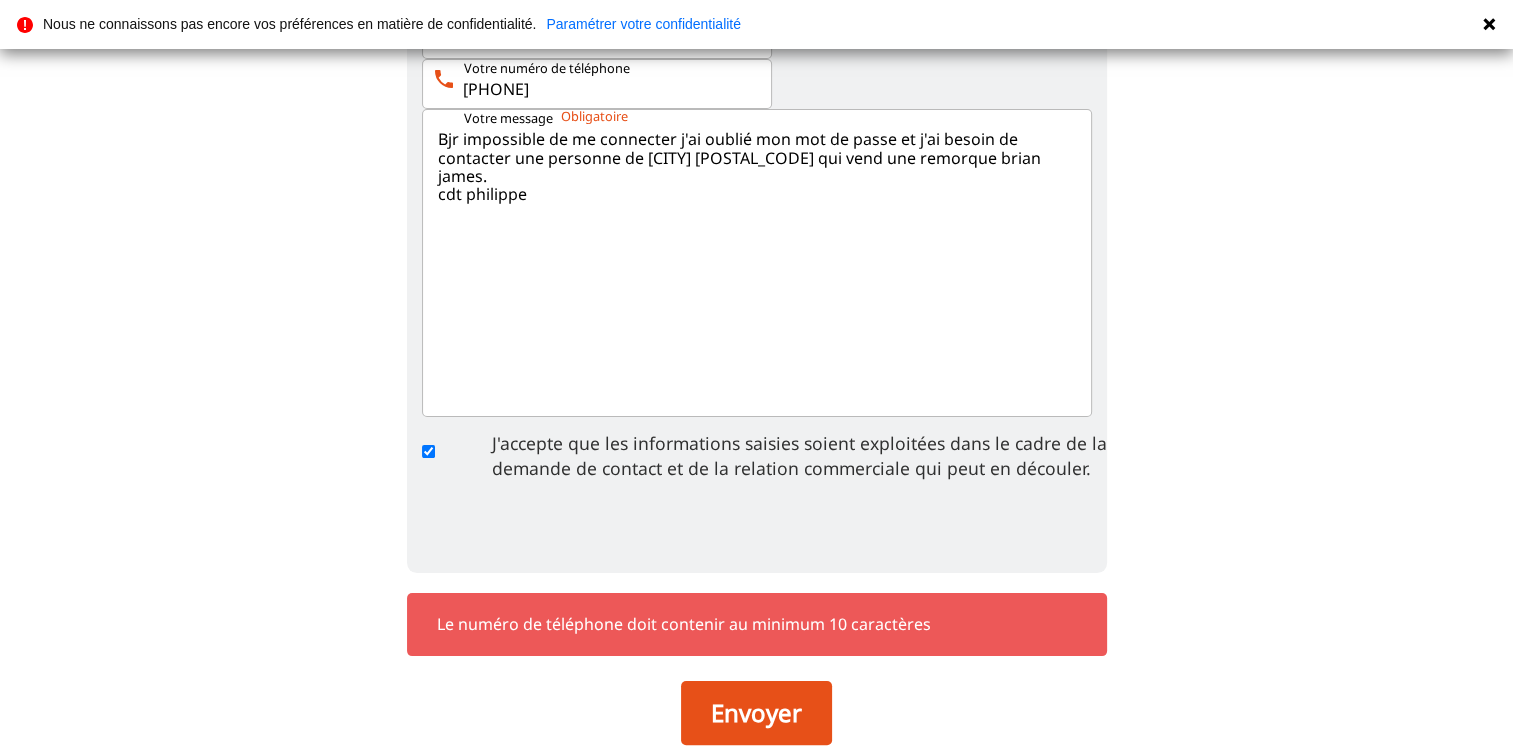 scroll, scrollTop: 300, scrollLeft: 0, axis: vertical 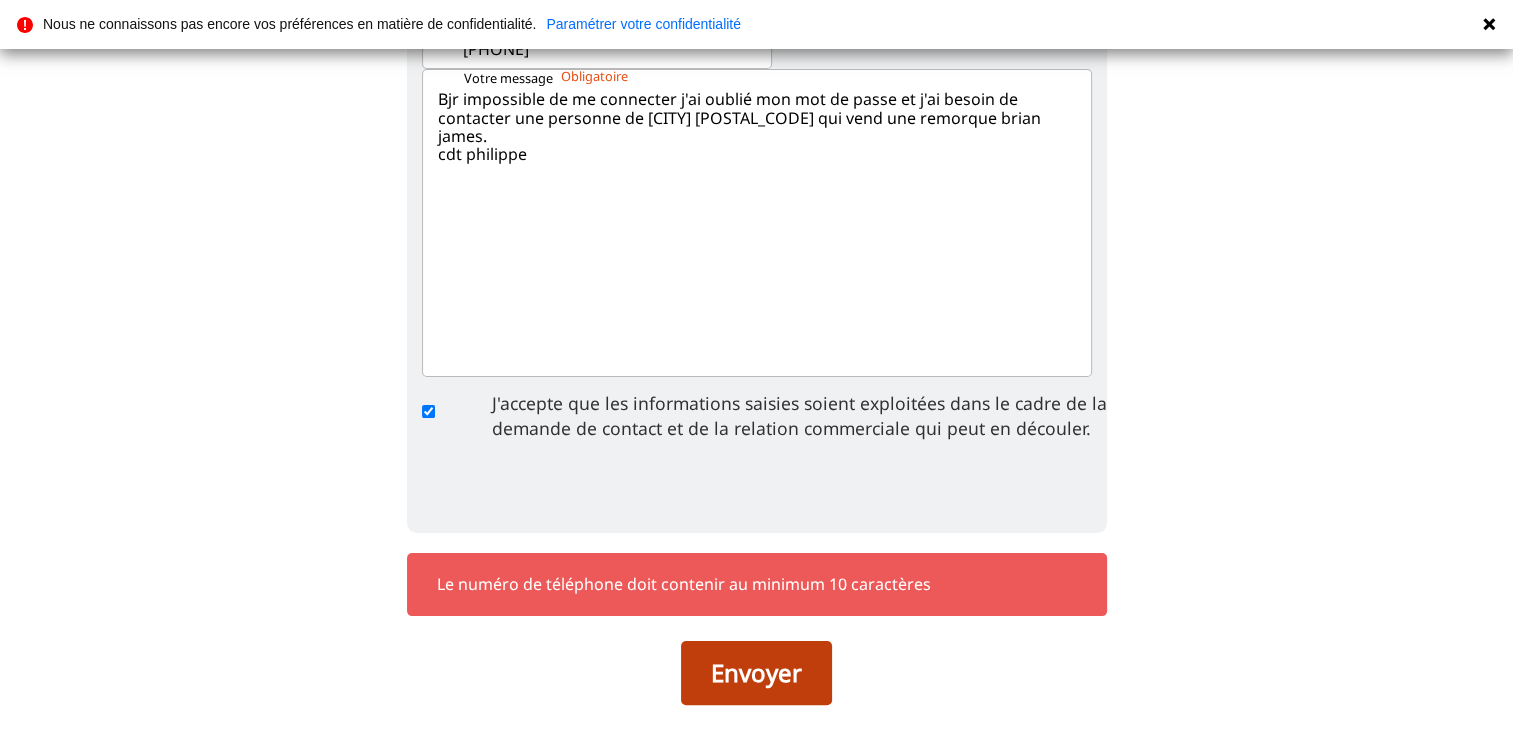 type on "[PHONE]" 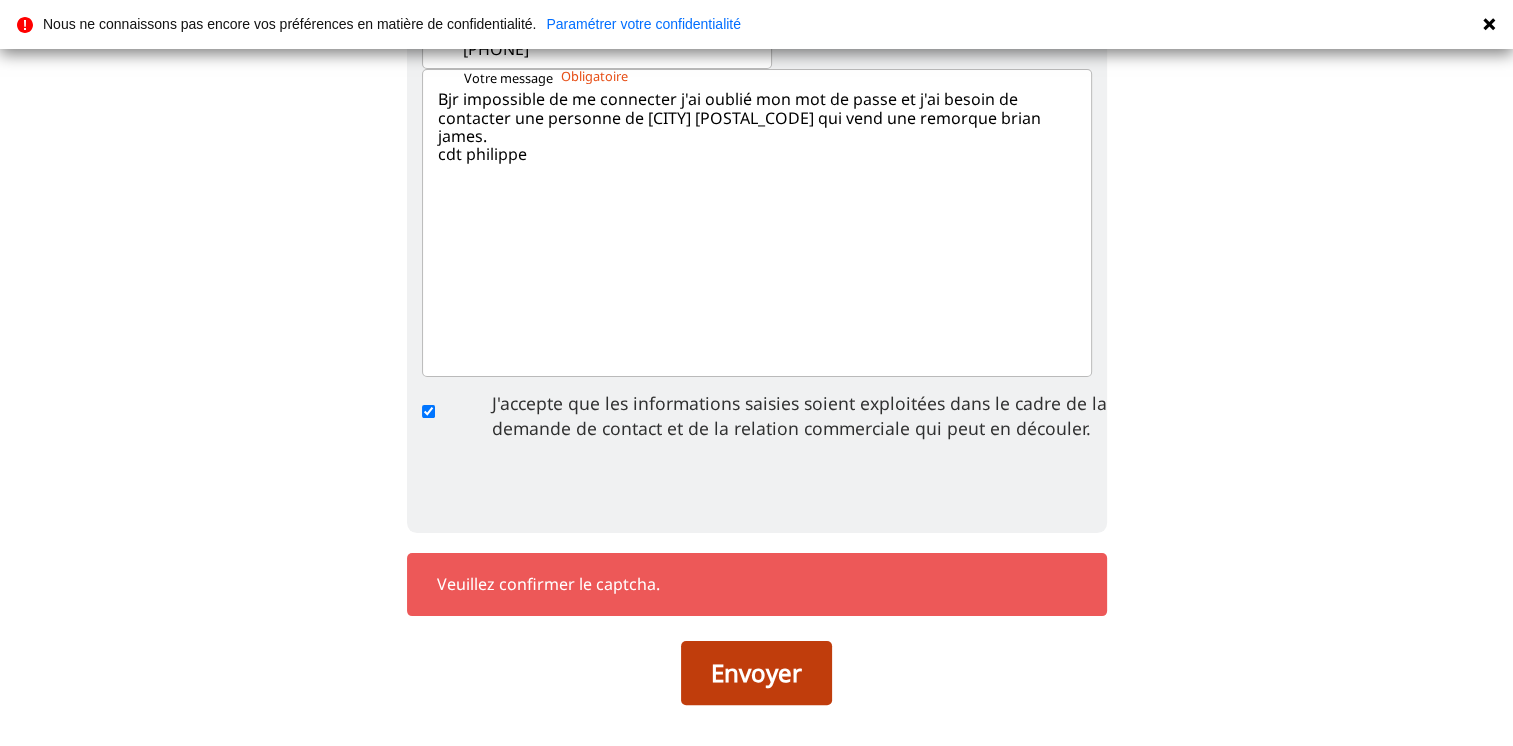click on "Envoyer" 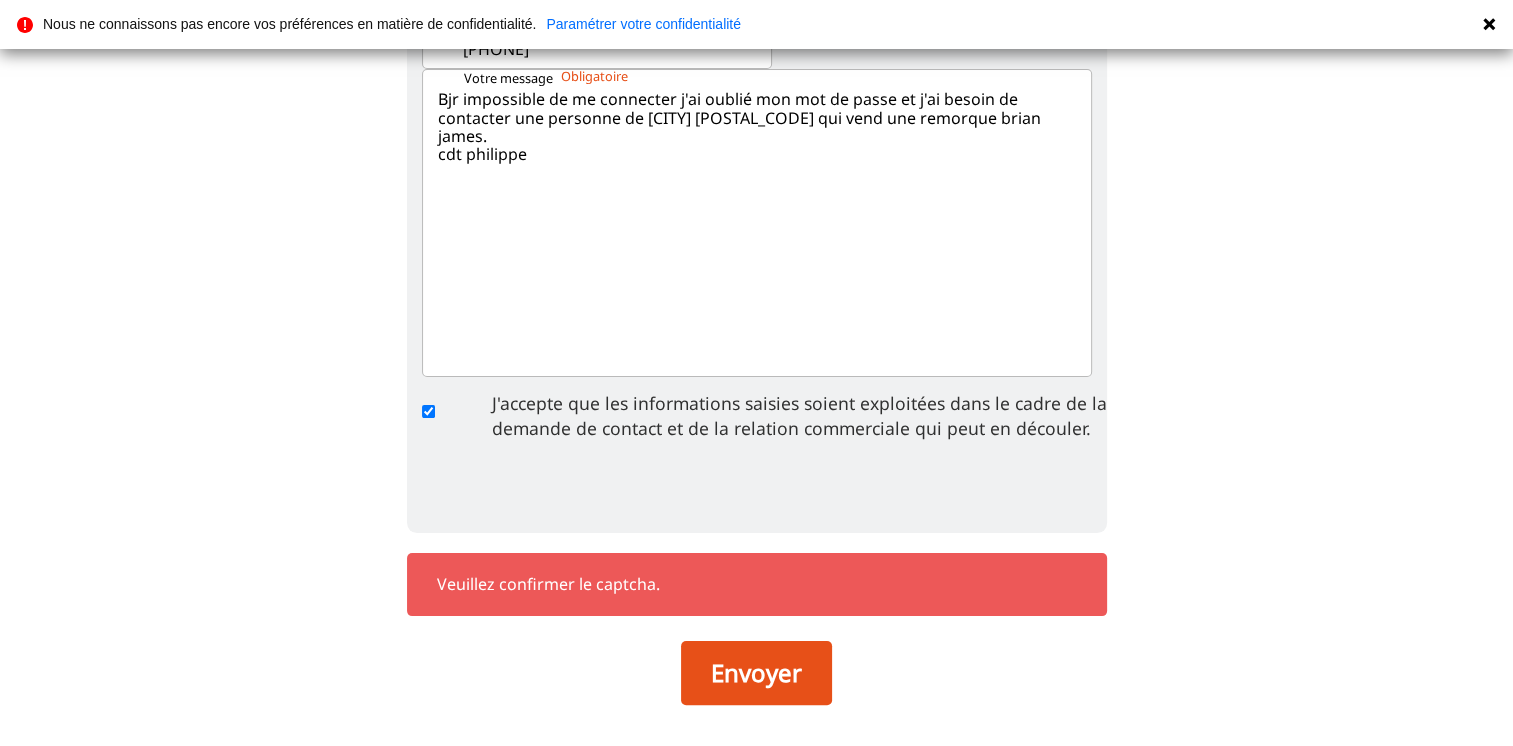 click on "Veuillez confirmer le captcha." at bounding box center (757, 584) 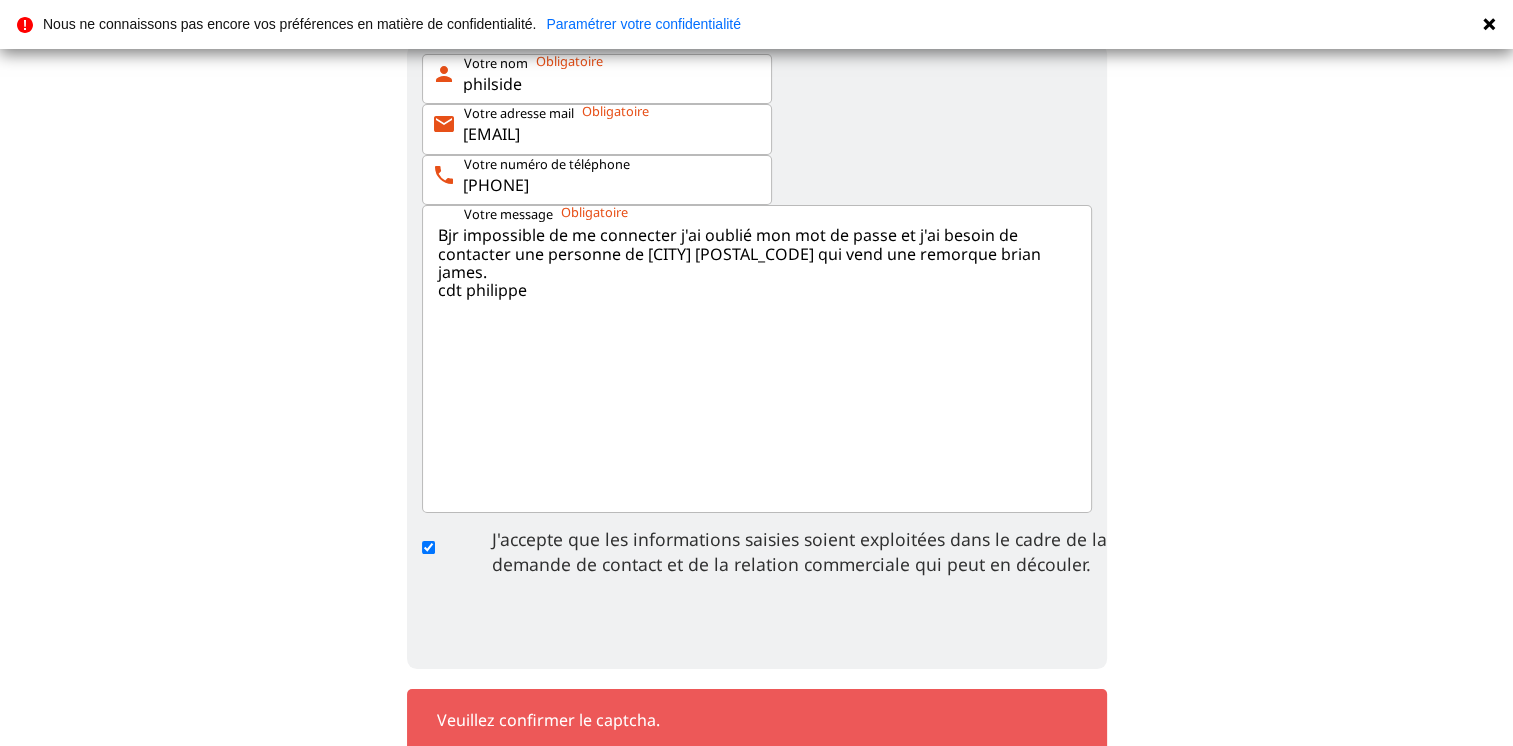 scroll, scrollTop: 400, scrollLeft: 0, axis: vertical 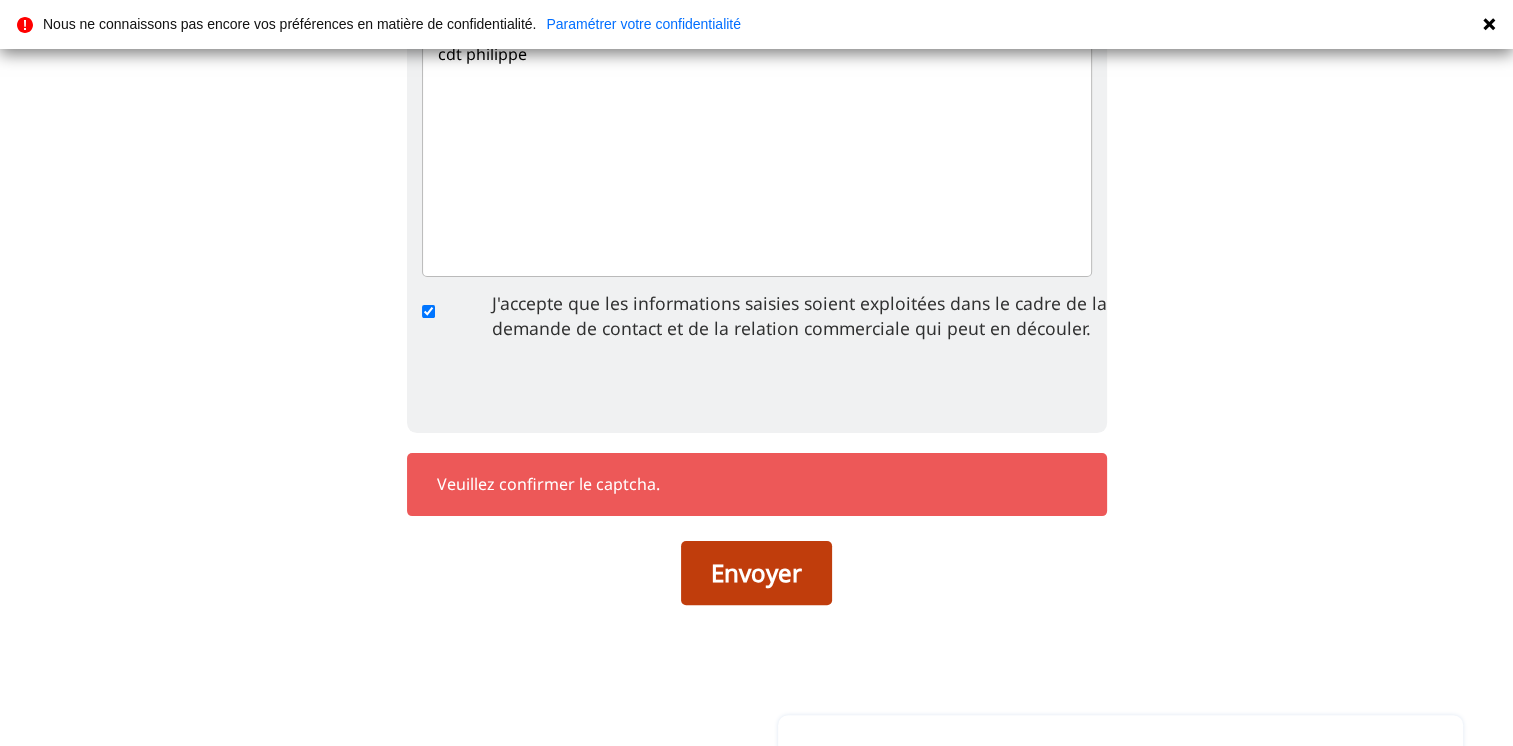 click on "Envoyer" 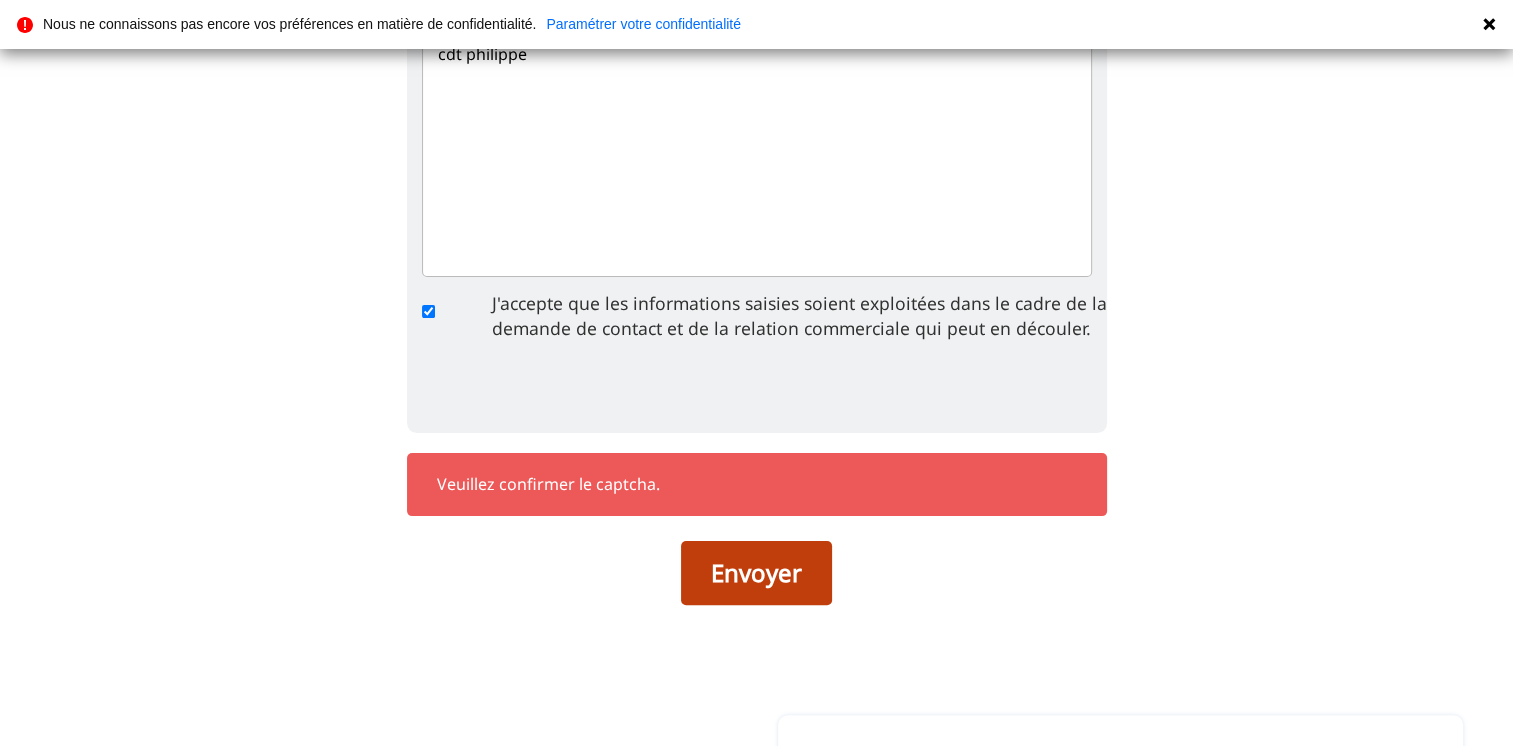 click on "Envoyer" 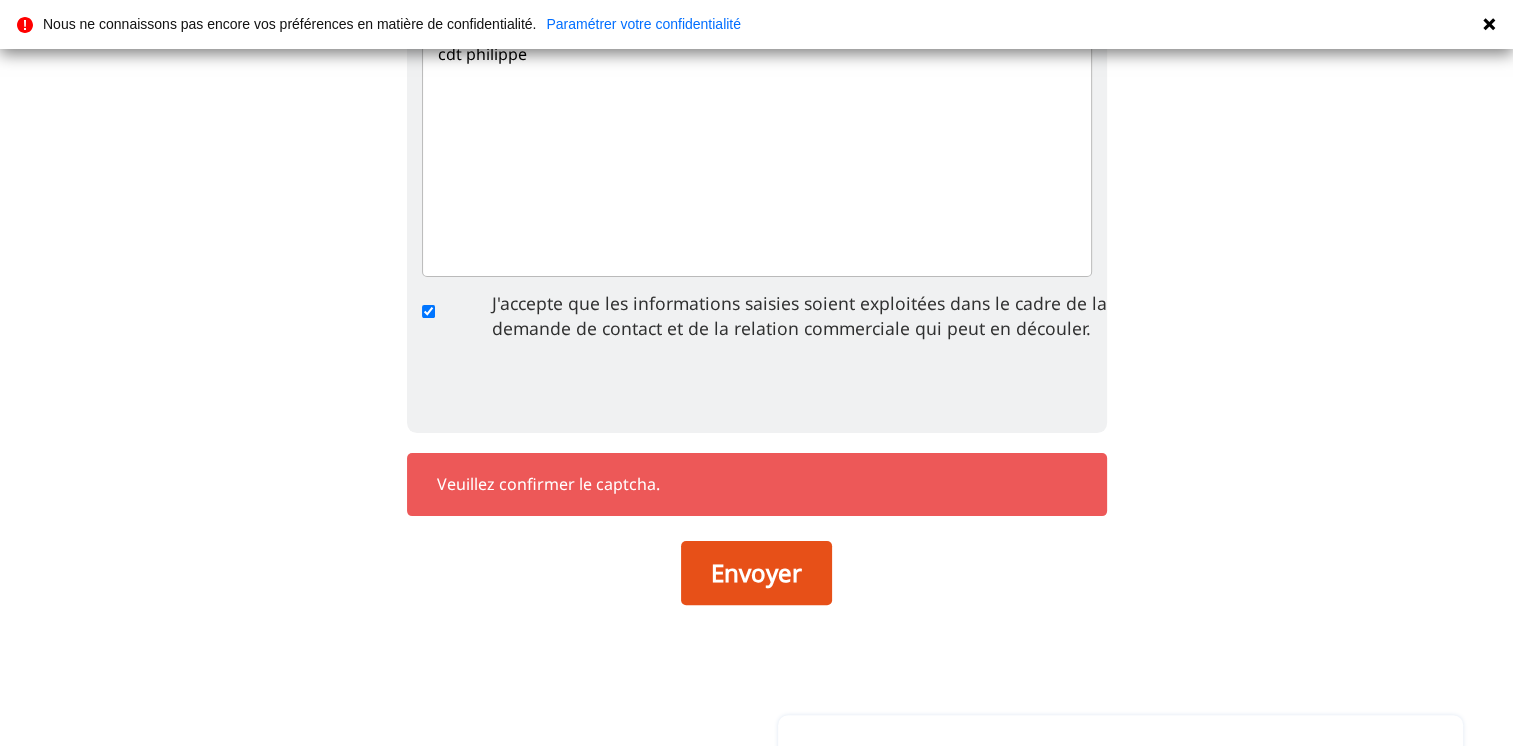 click on "Veuillez confirmer le captcha." at bounding box center (757, 484) 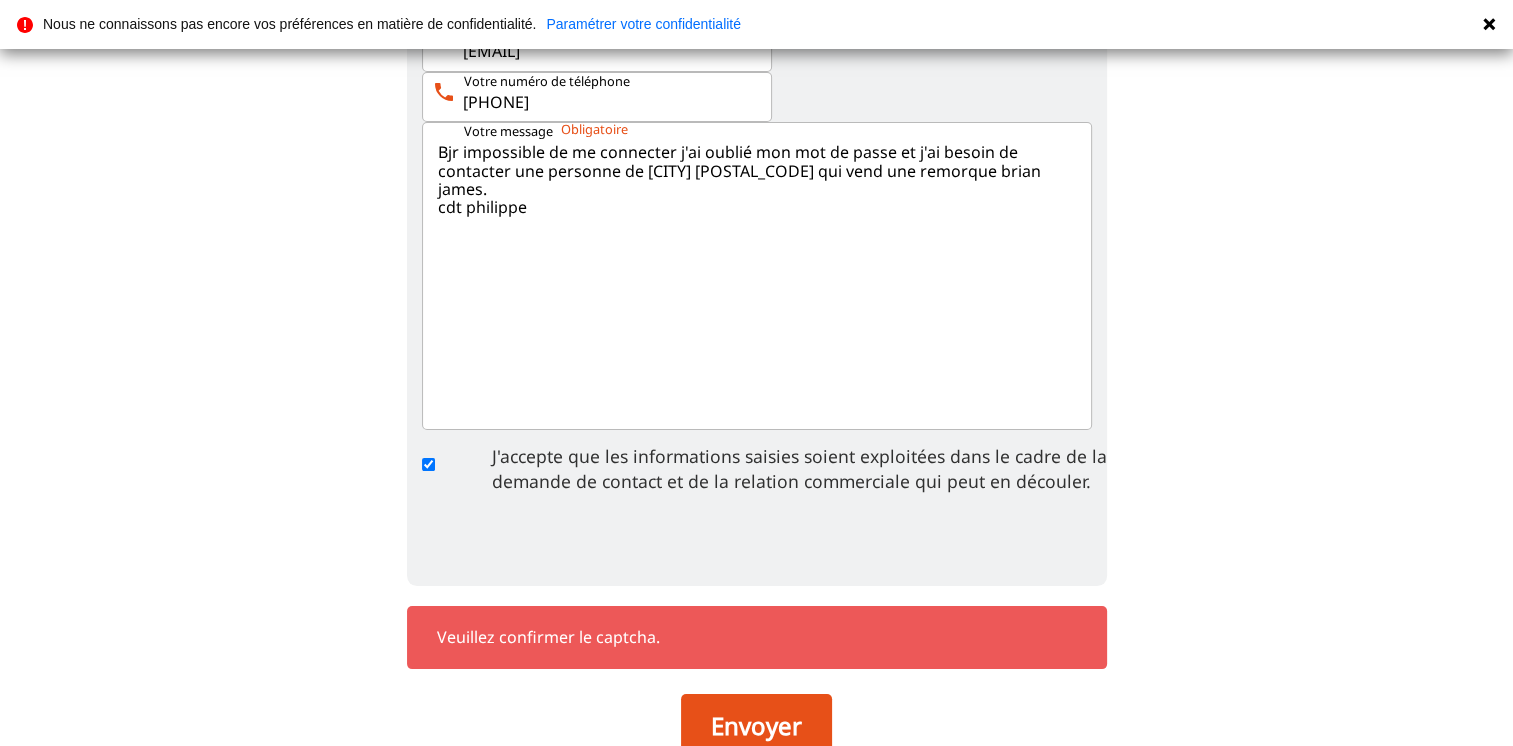 scroll, scrollTop: 0, scrollLeft: 0, axis: both 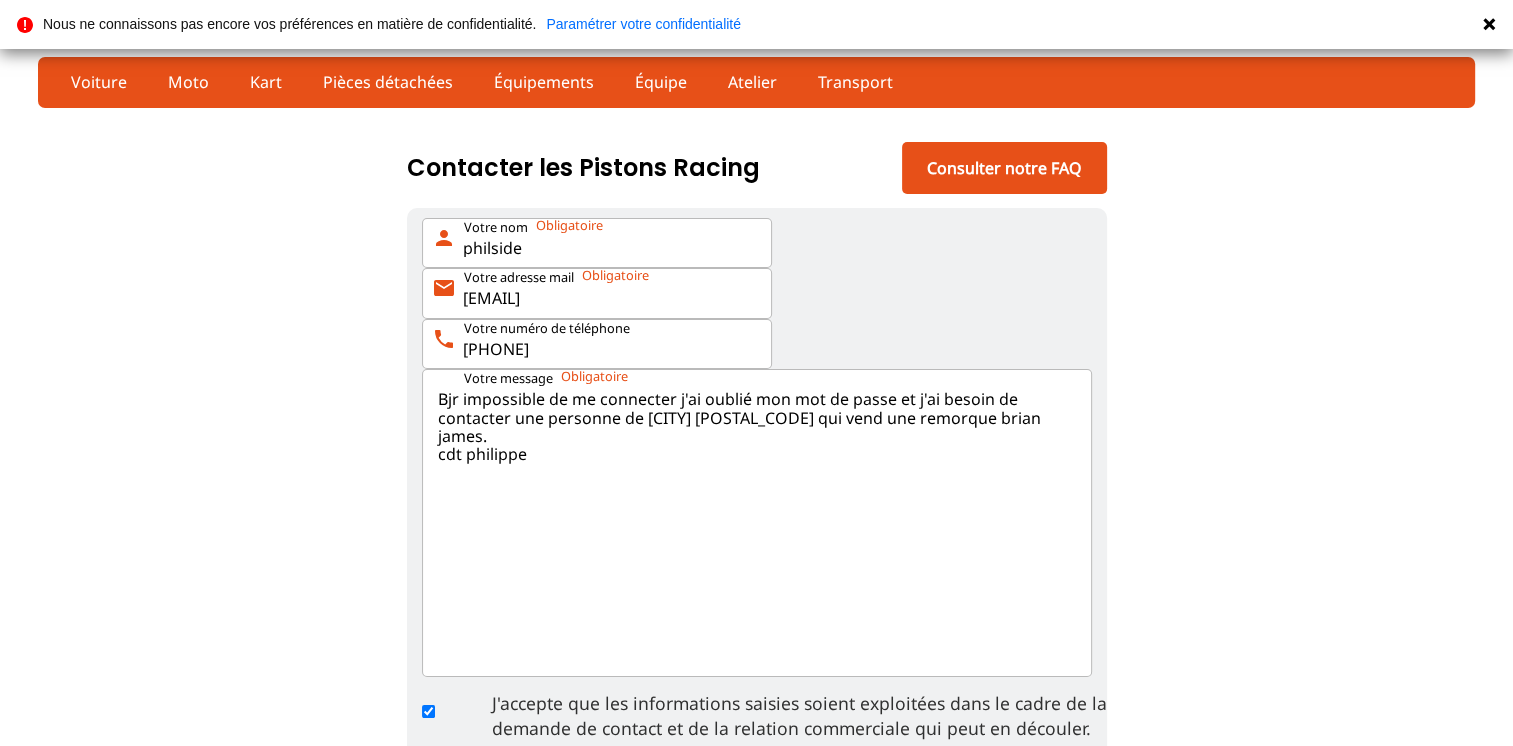 click on "[PHONE]" at bounding box center [597, 344] 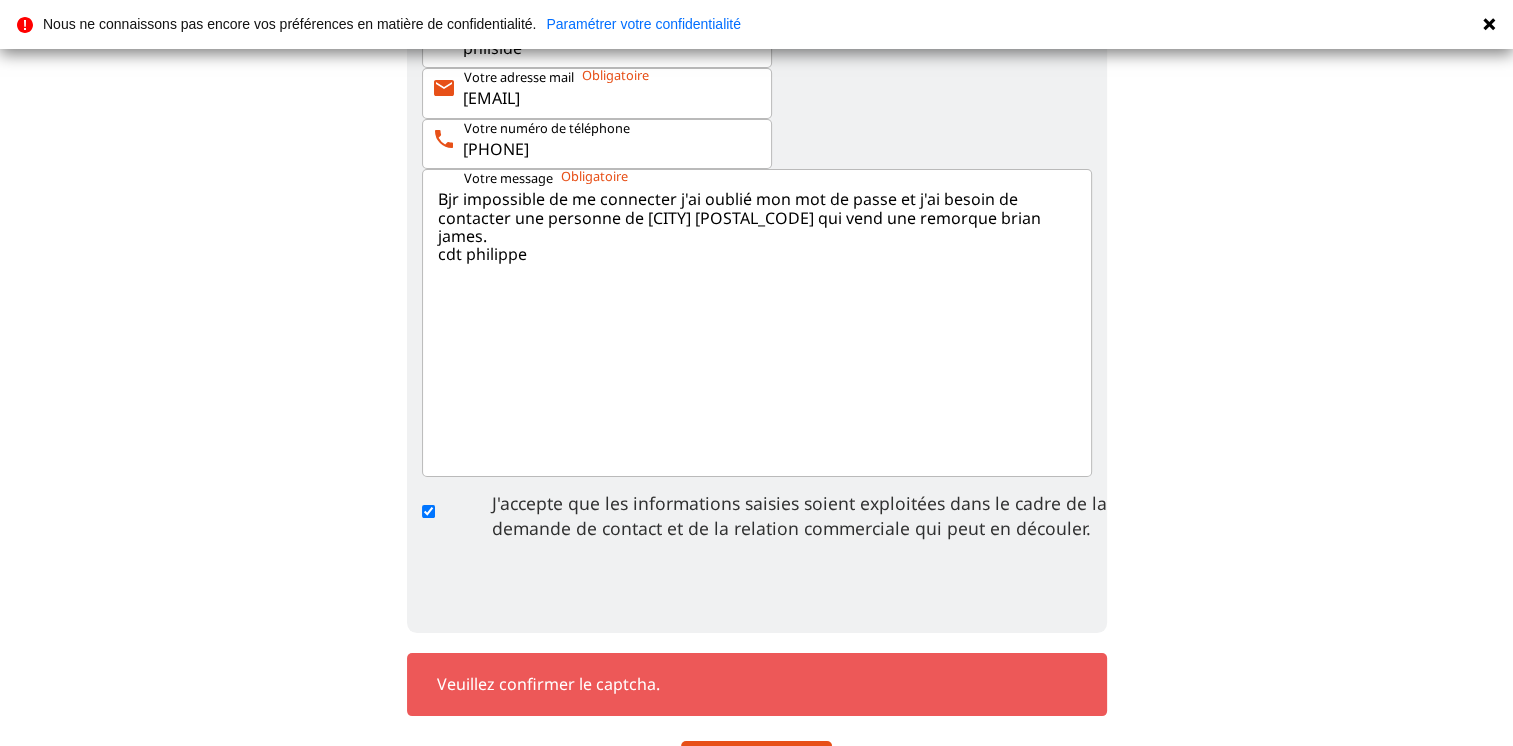 click on "Bjr impossible de me connecter j'ai oublié mon mot de passe et j'ai besoin de contacter une personne de [CITY] [POSTAL_CODE] qui vend une remorque brian james.
cdt philippe" at bounding box center (757, 323) 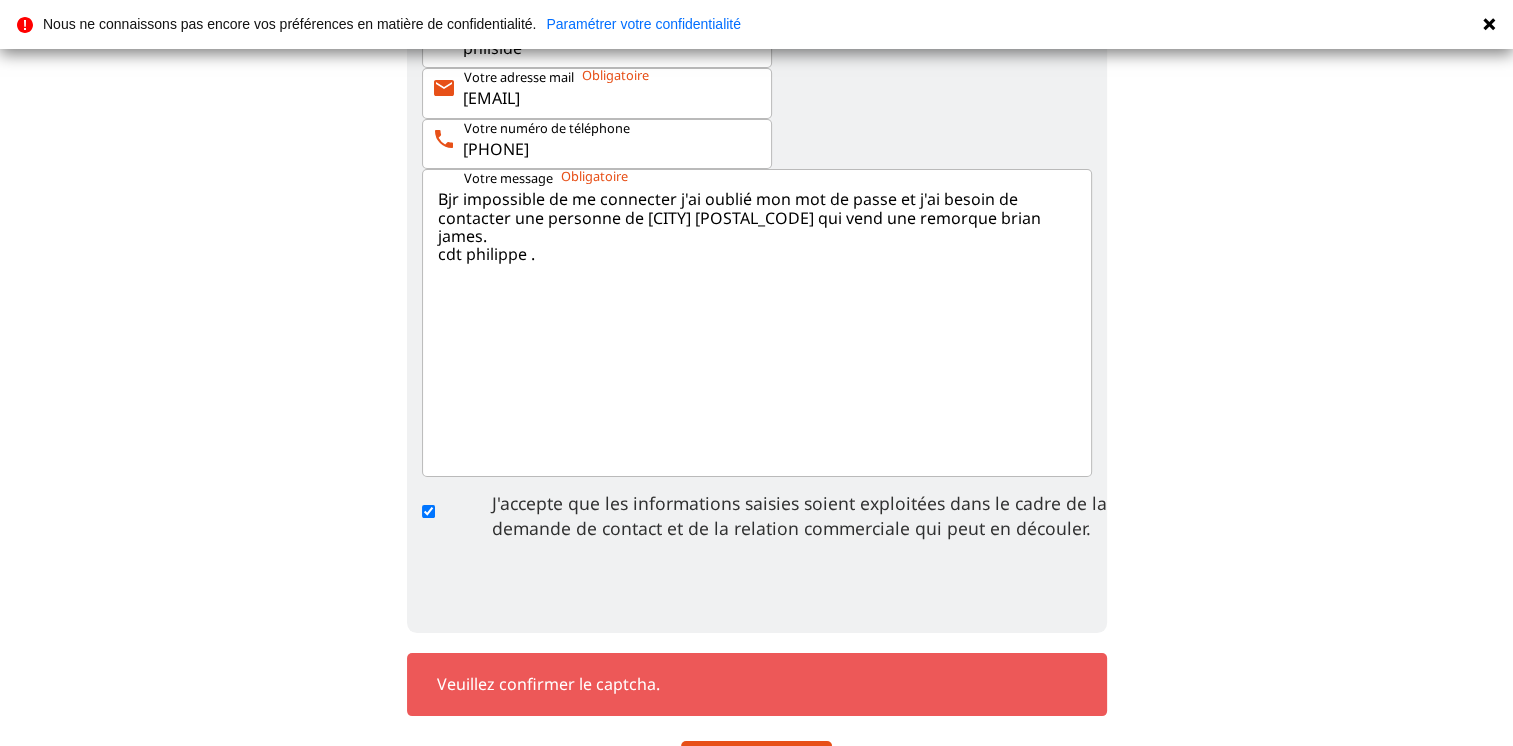 type on "Bjr impossible de me connecter j'ai oublié mon mot de passe et j'ai besoin de contacter une personne de [CITY] [POSTAL_CODE] qui vend une remorque brian james.
cdt philippe ." 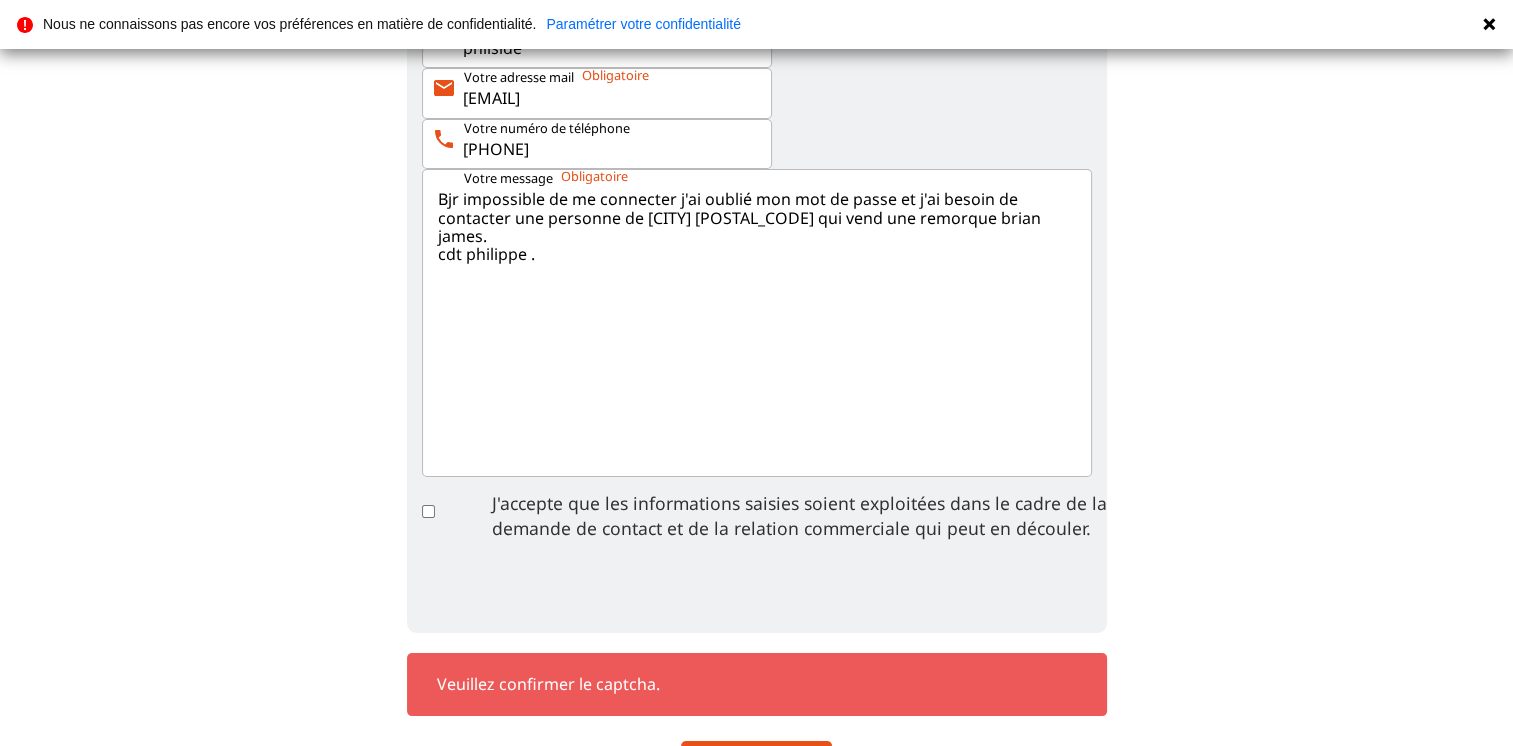 click on "J'accepte que les informations saisies soient exploitées dans le cadre de la demande de contact et de la relation commerciale qui peut en découler." at bounding box center [428, 511] 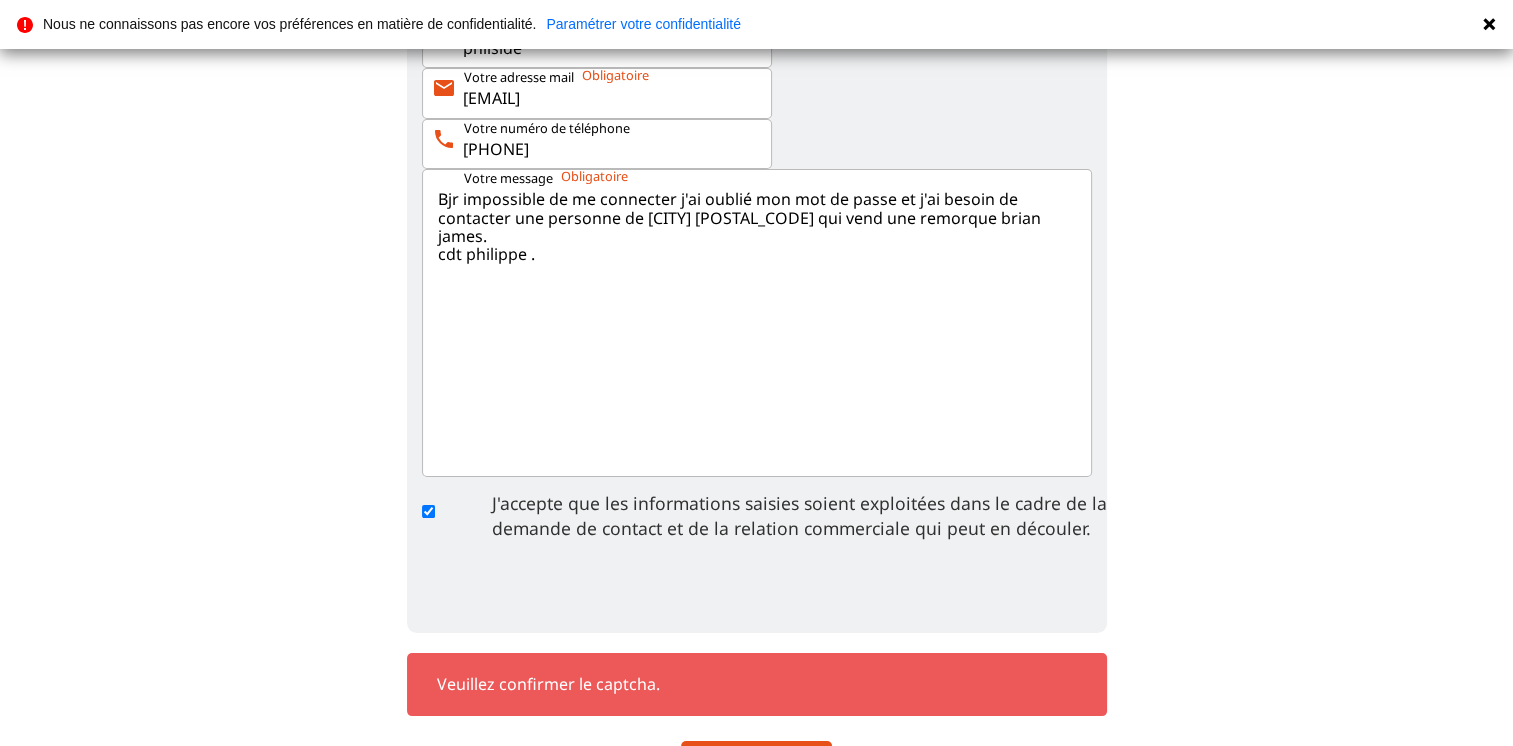 click on "Veuillez confirmer le captcha." at bounding box center [757, 684] 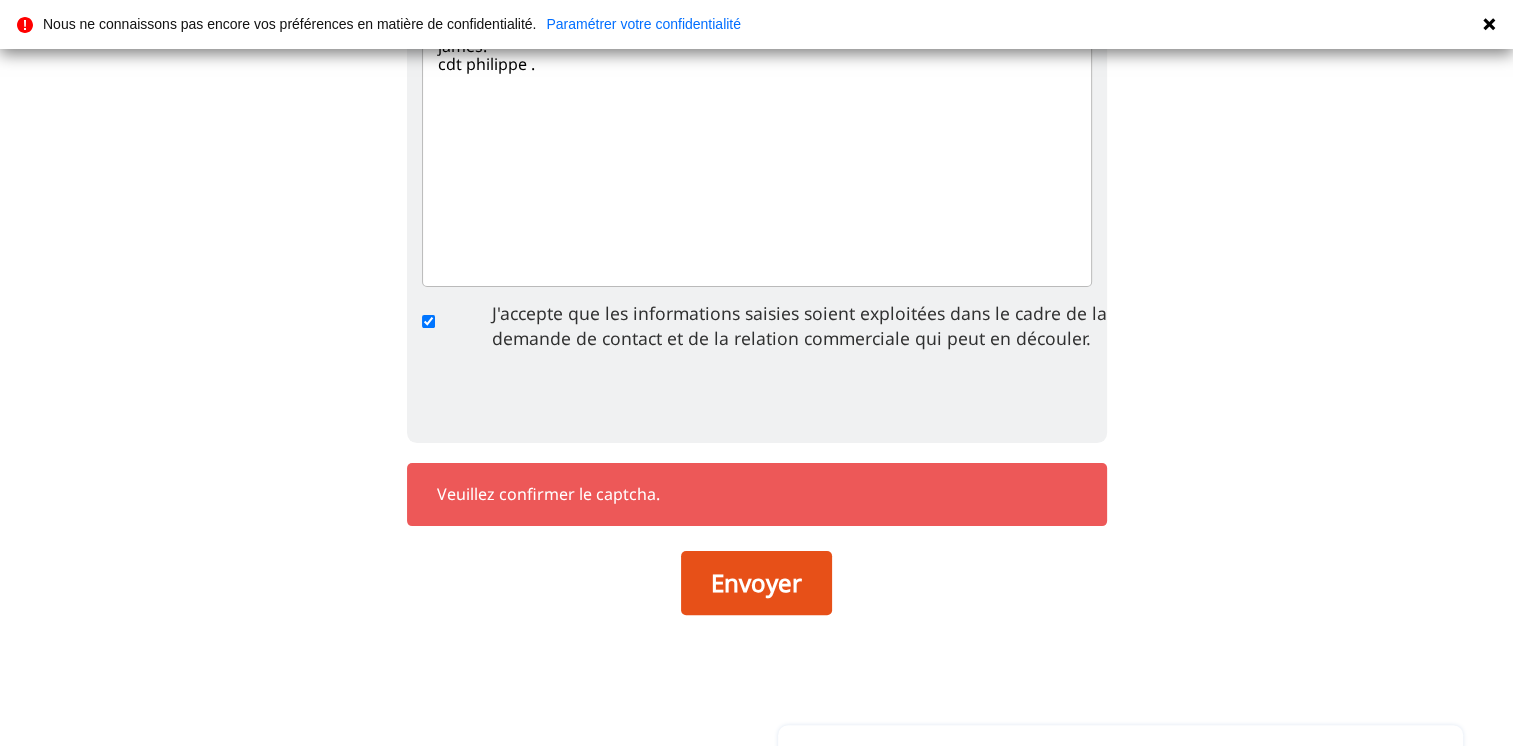 scroll, scrollTop: 400, scrollLeft: 0, axis: vertical 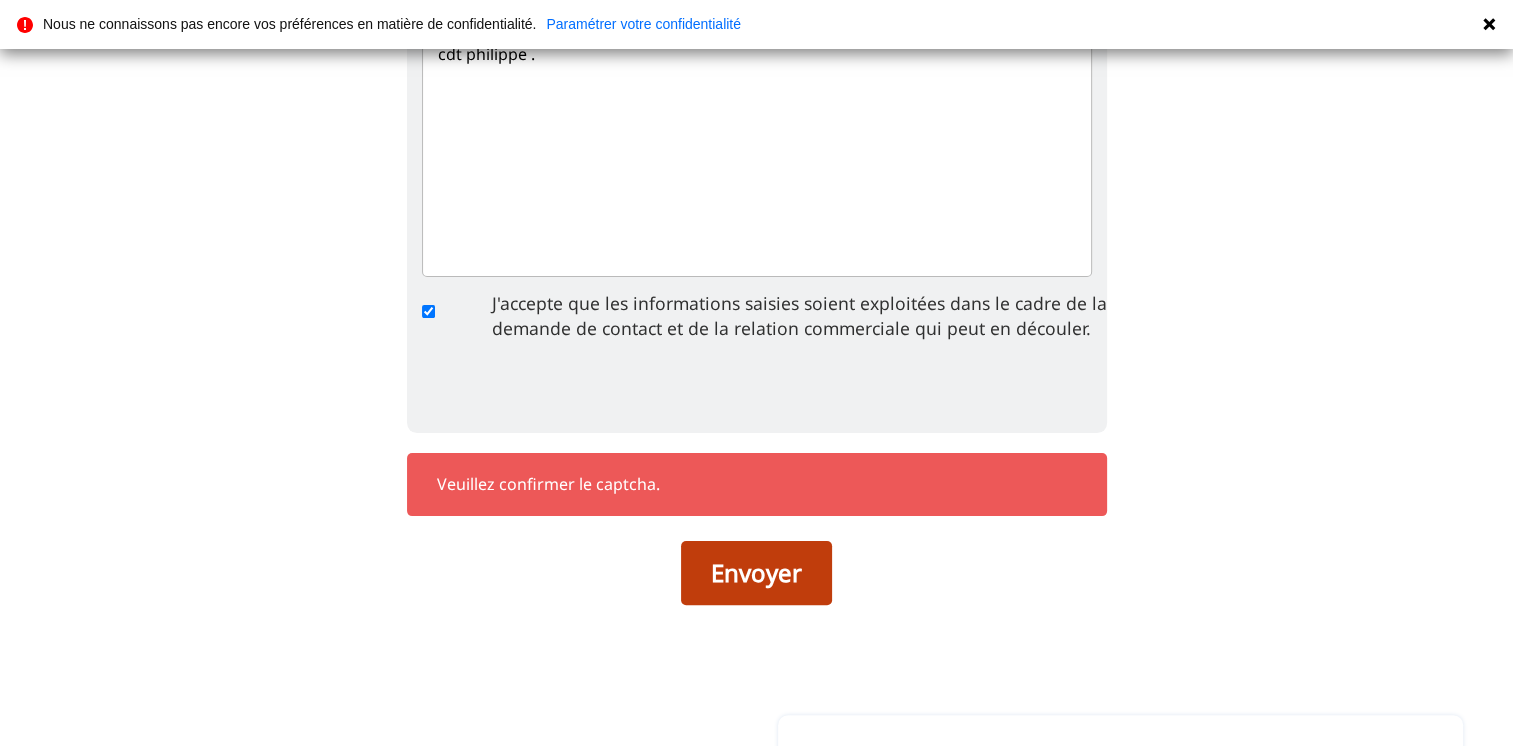 click on "Envoyer" 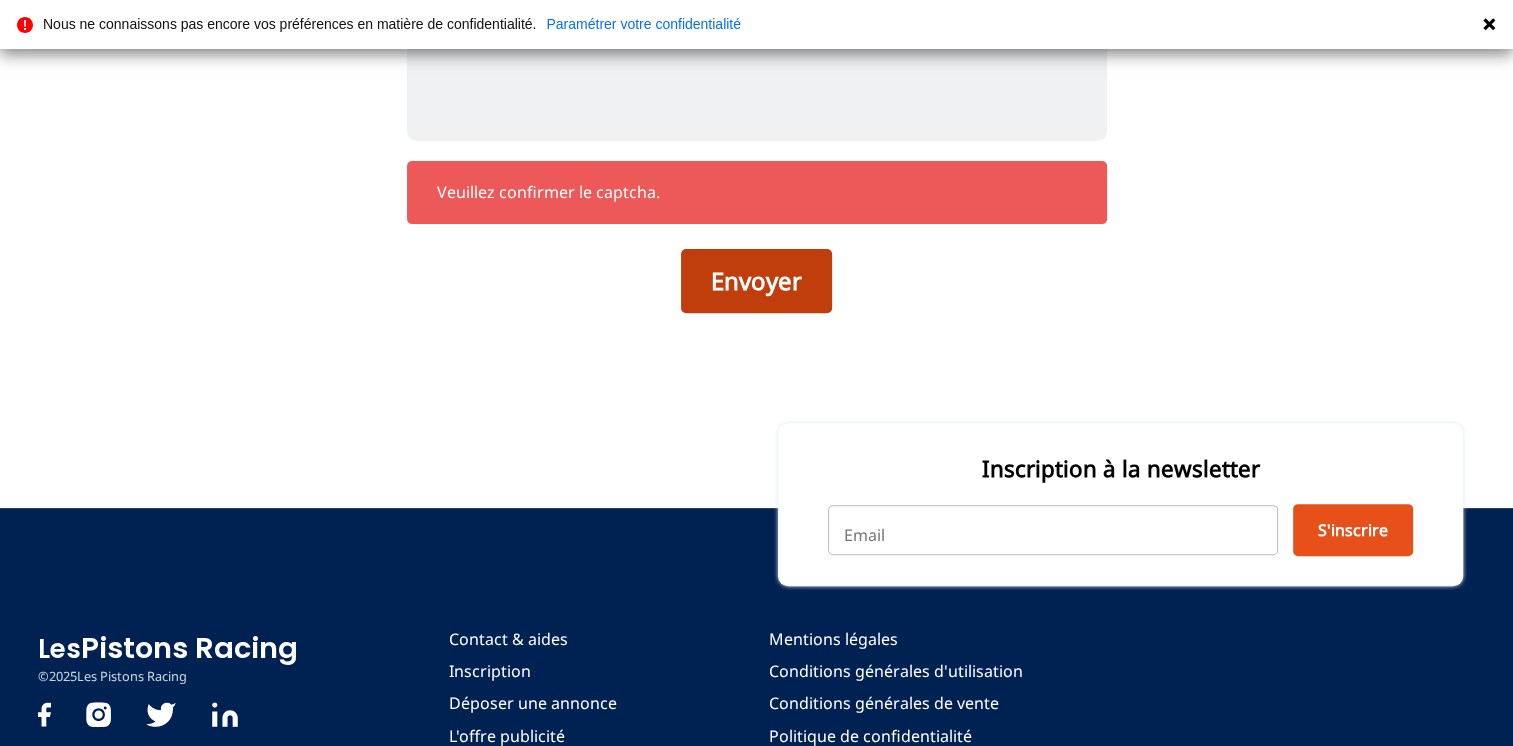 scroll, scrollTop: 700, scrollLeft: 0, axis: vertical 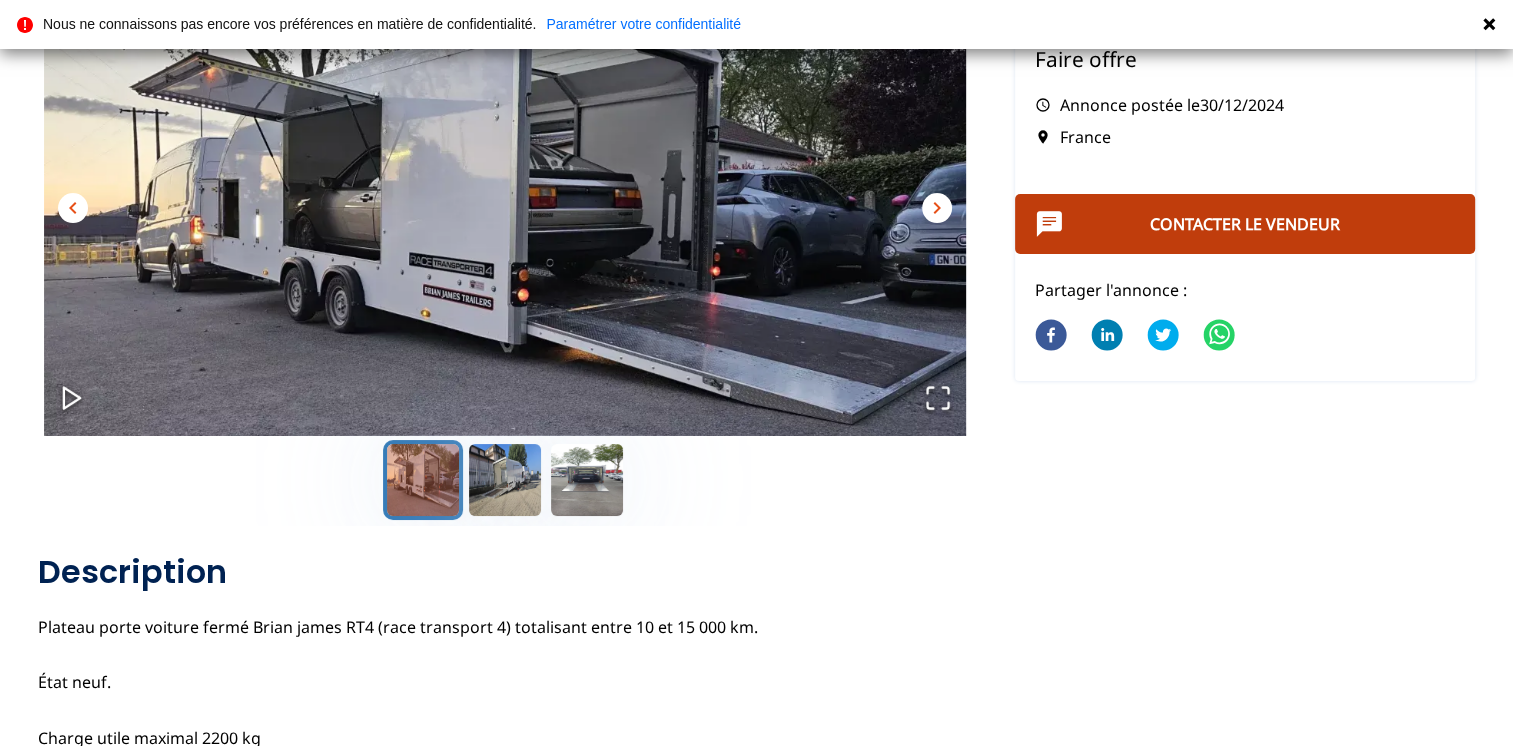 click on "Contacter le vendeur" at bounding box center (1245, 224) 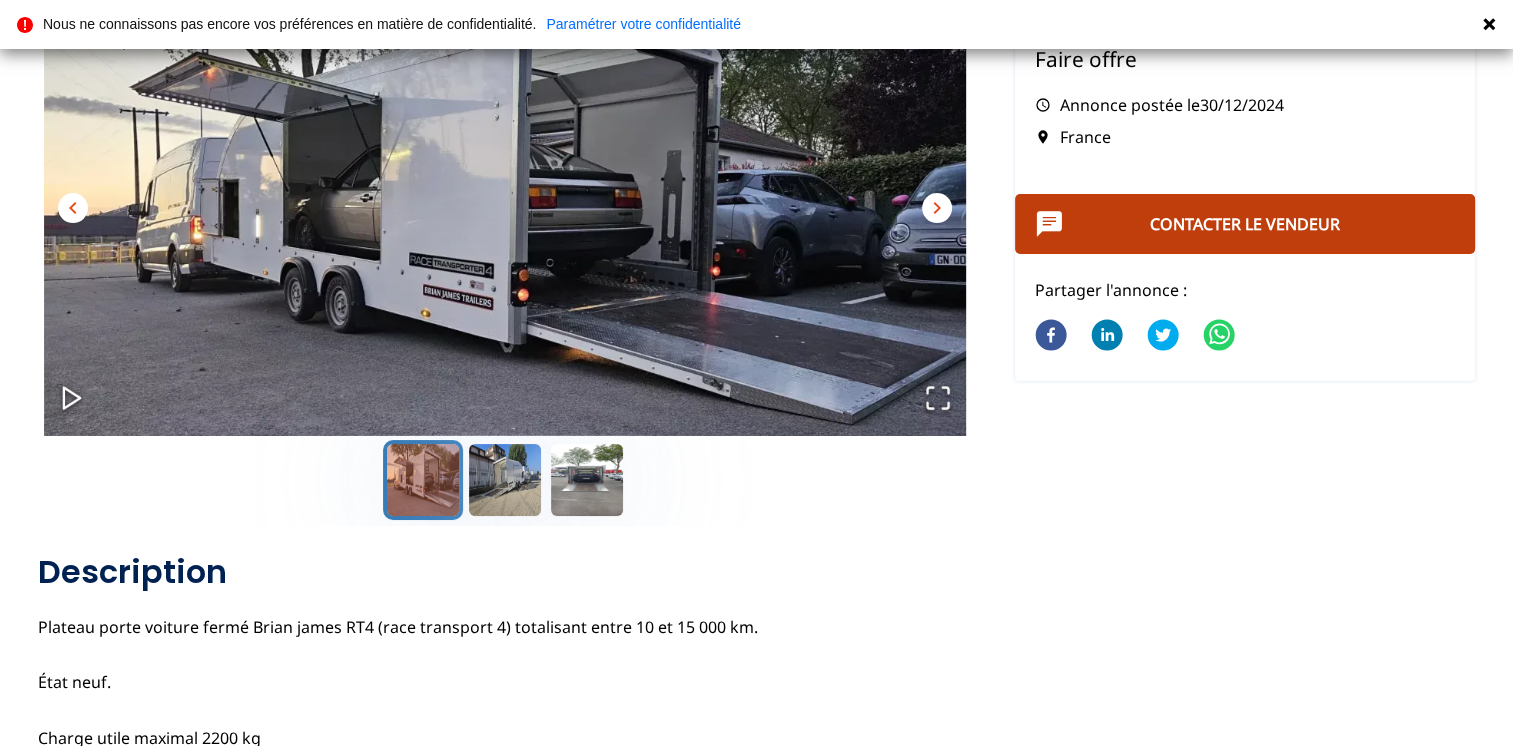click on "Contacter le vendeur" at bounding box center [1245, 224] 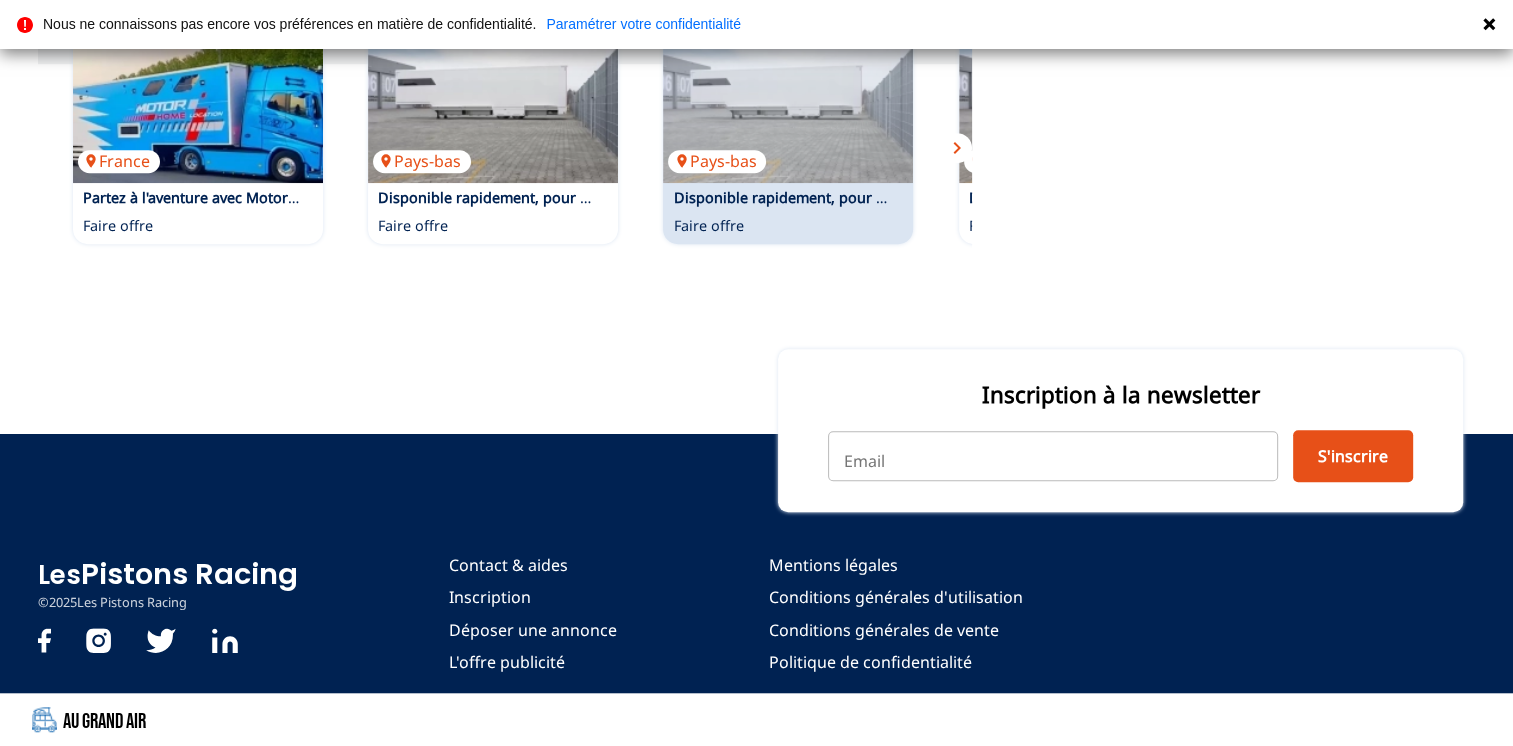 scroll, scrollTop: 1842, scrollLeft: 0, axis: vertical 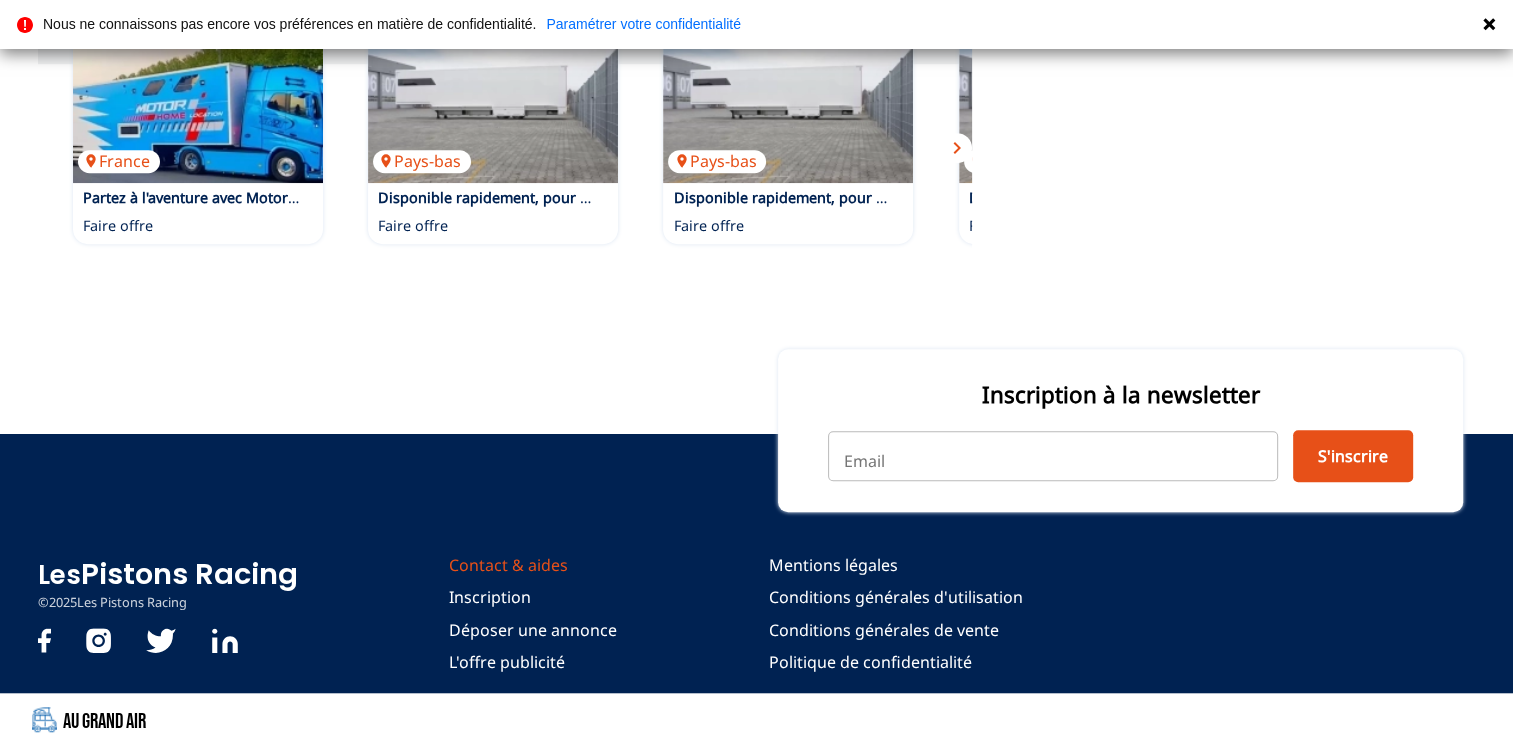 click on "Contact & aides" at bounding box center [533, 565] 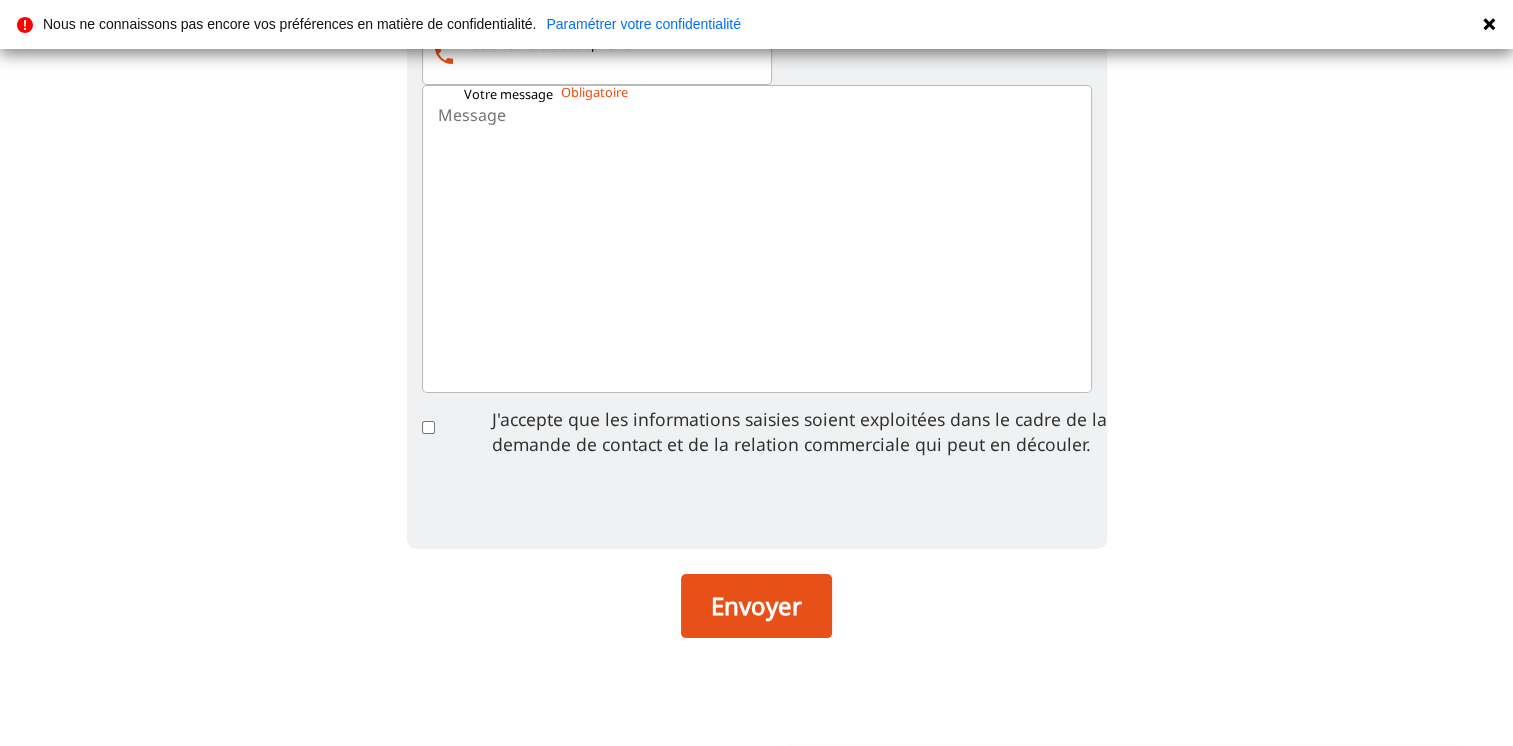 scroll, scrollTop: 0, scrollLeft: 0, axis: both 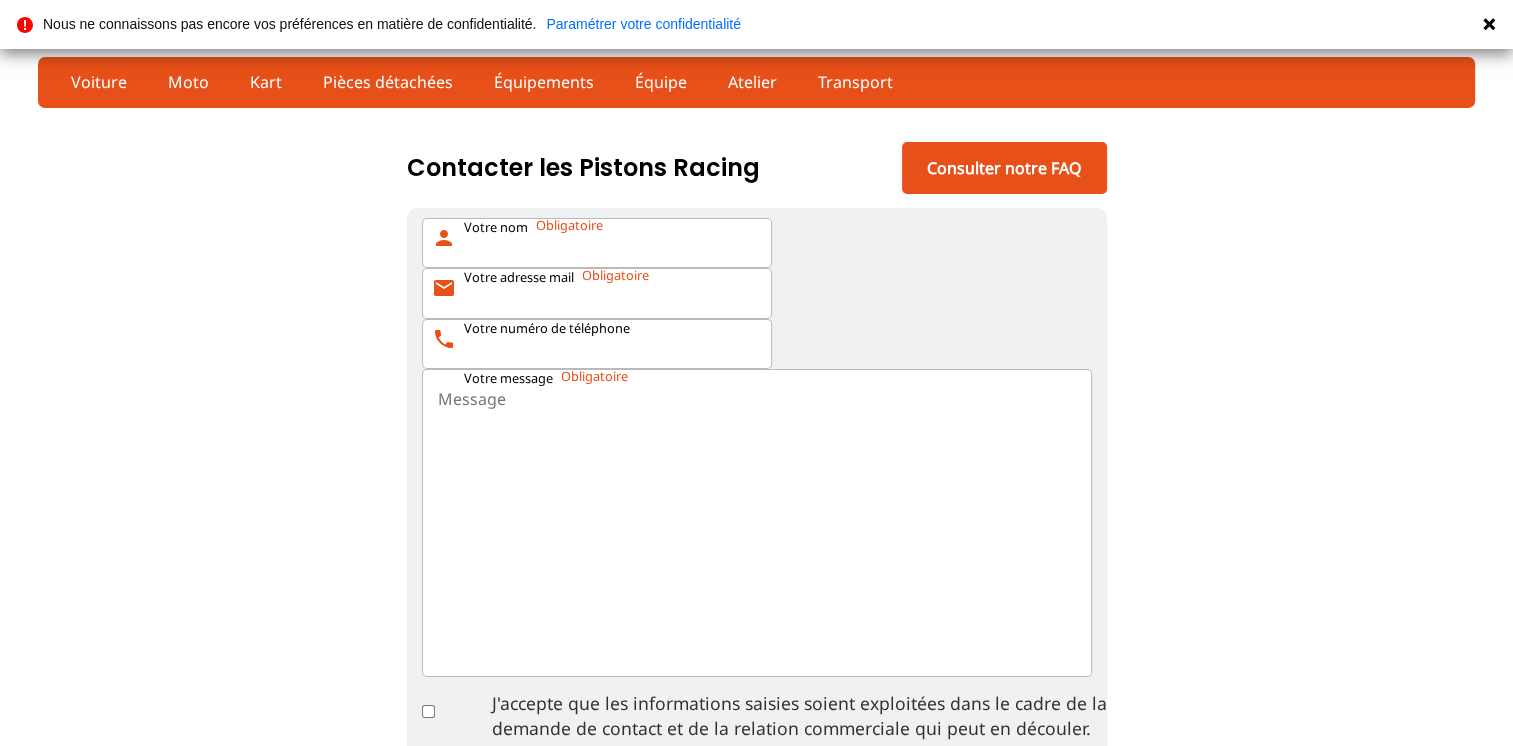 click on "Votre nom person" at bounding box center (597, 243) 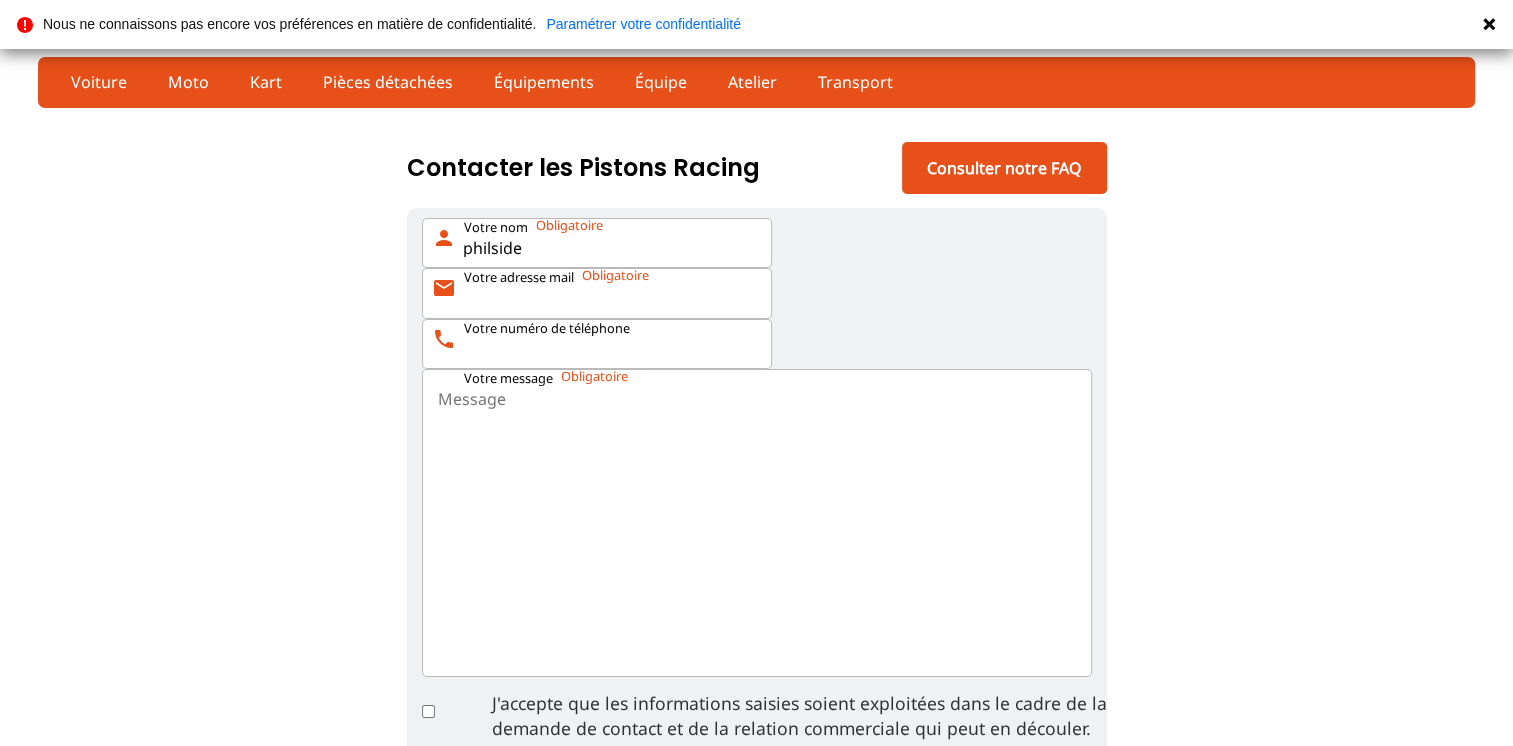 type on "[EMAIL]" 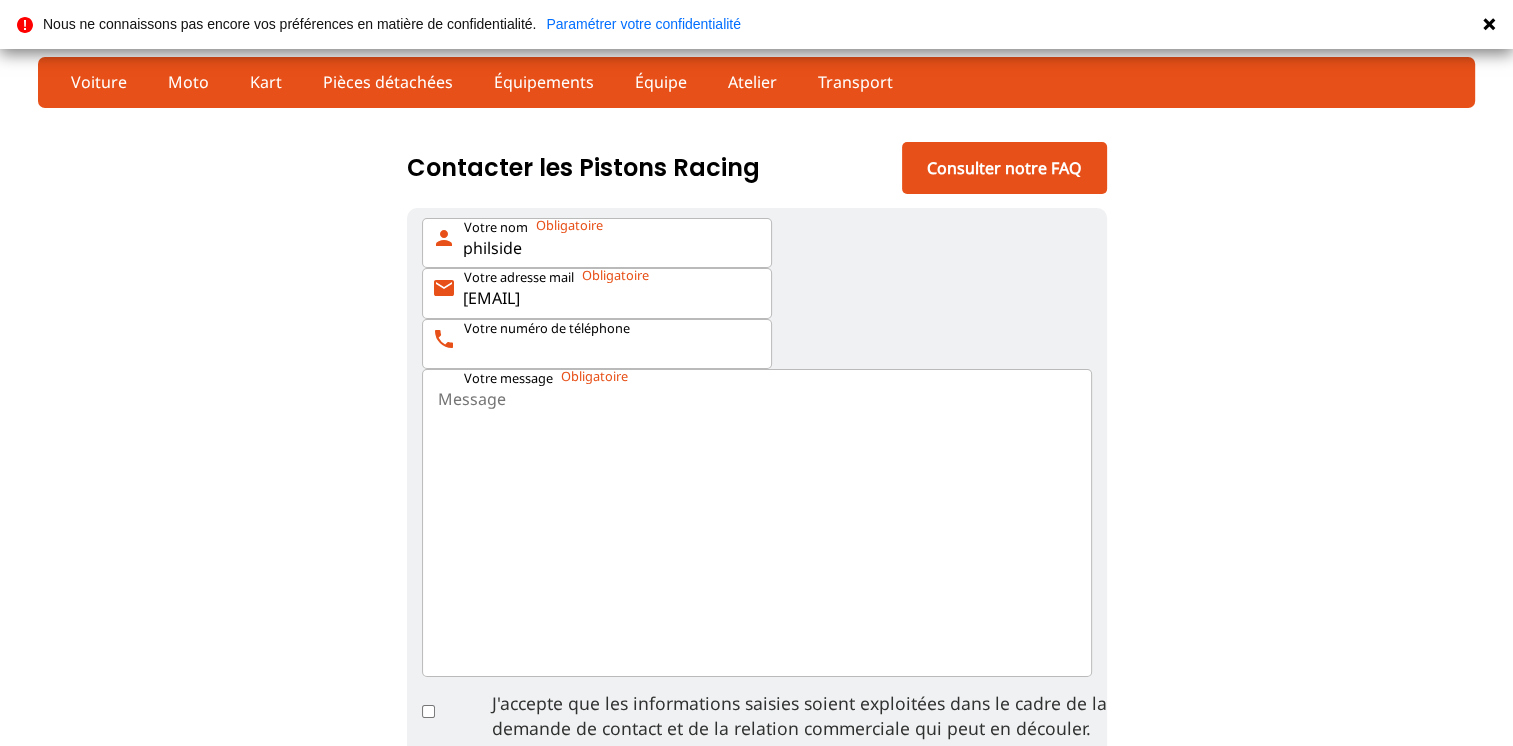 click on "Votre numéro de téléphone" at bounding box center (547, 329) 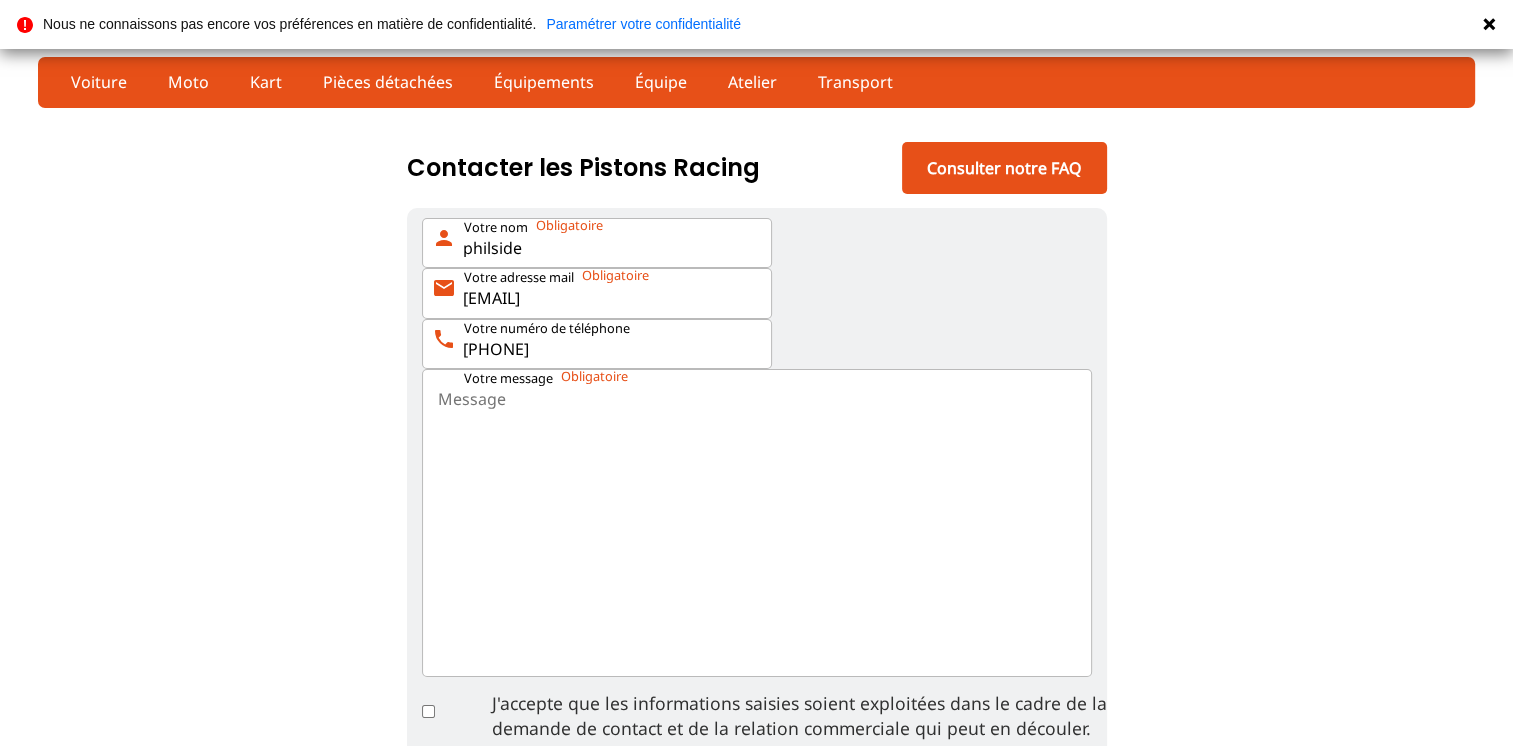 type on "[PHONE]" 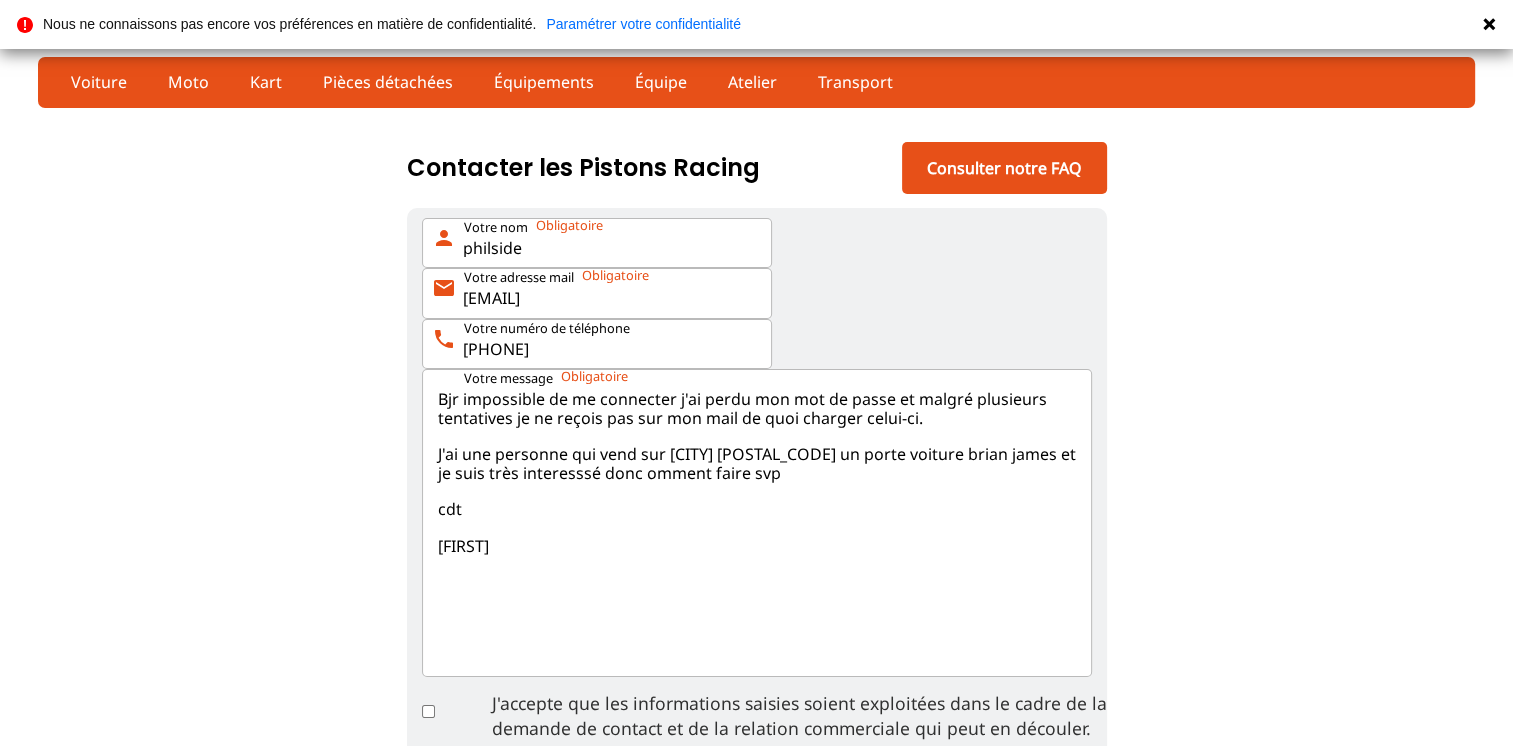 scroll, scrollTop: 200, scrollLeft: 0, axis: vertical 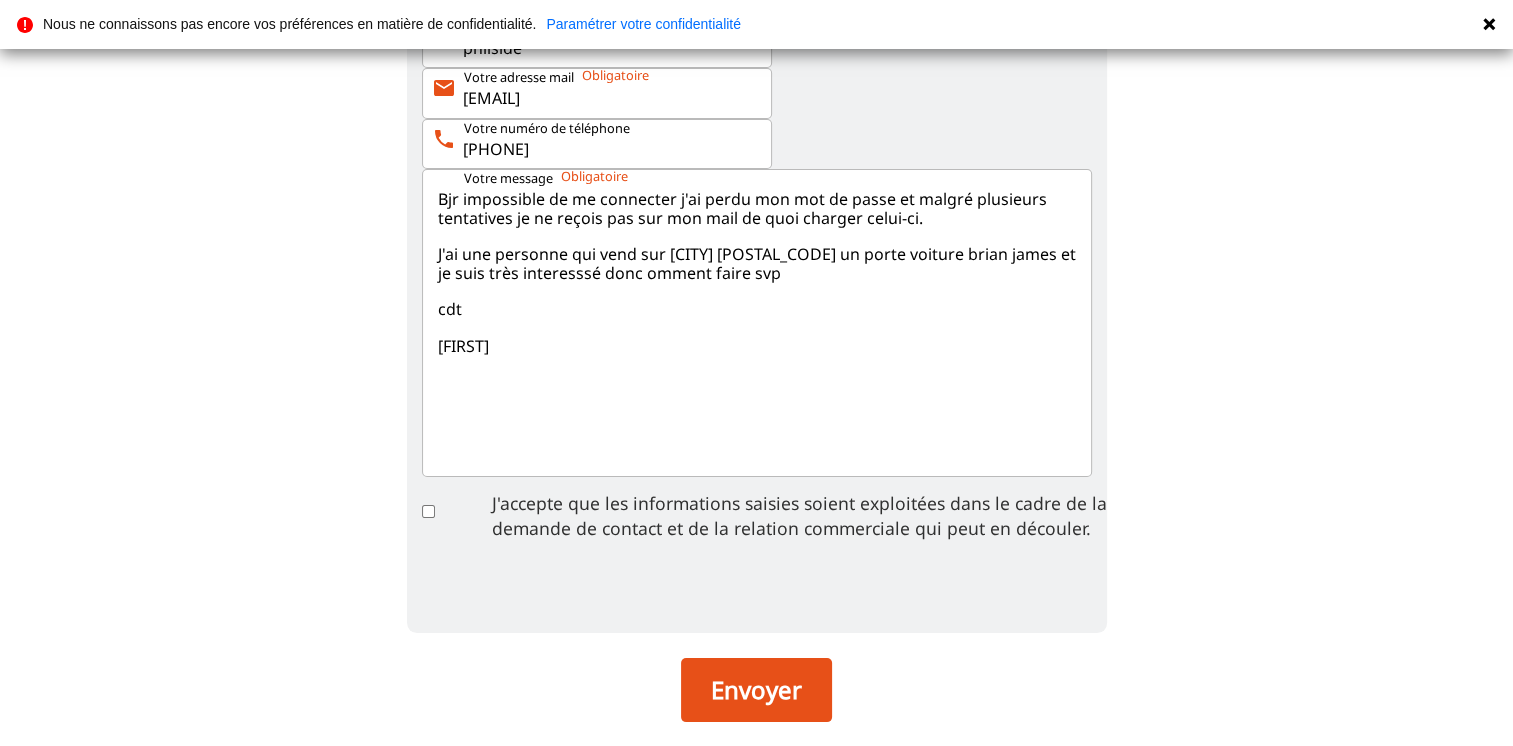 type on "Bjr impossible de me connecter j'ai perdu mon mot de passe et malgré plusieurs tentatives je ne reçois pas sur mon mail de quoi charger celui-ci.
J'ai une personne qui vend sur [CITY] [POSTAL_CODE] un porte voiture brian james et je suis très interesssé donc omment faire svp
cdt
[FIRST]" 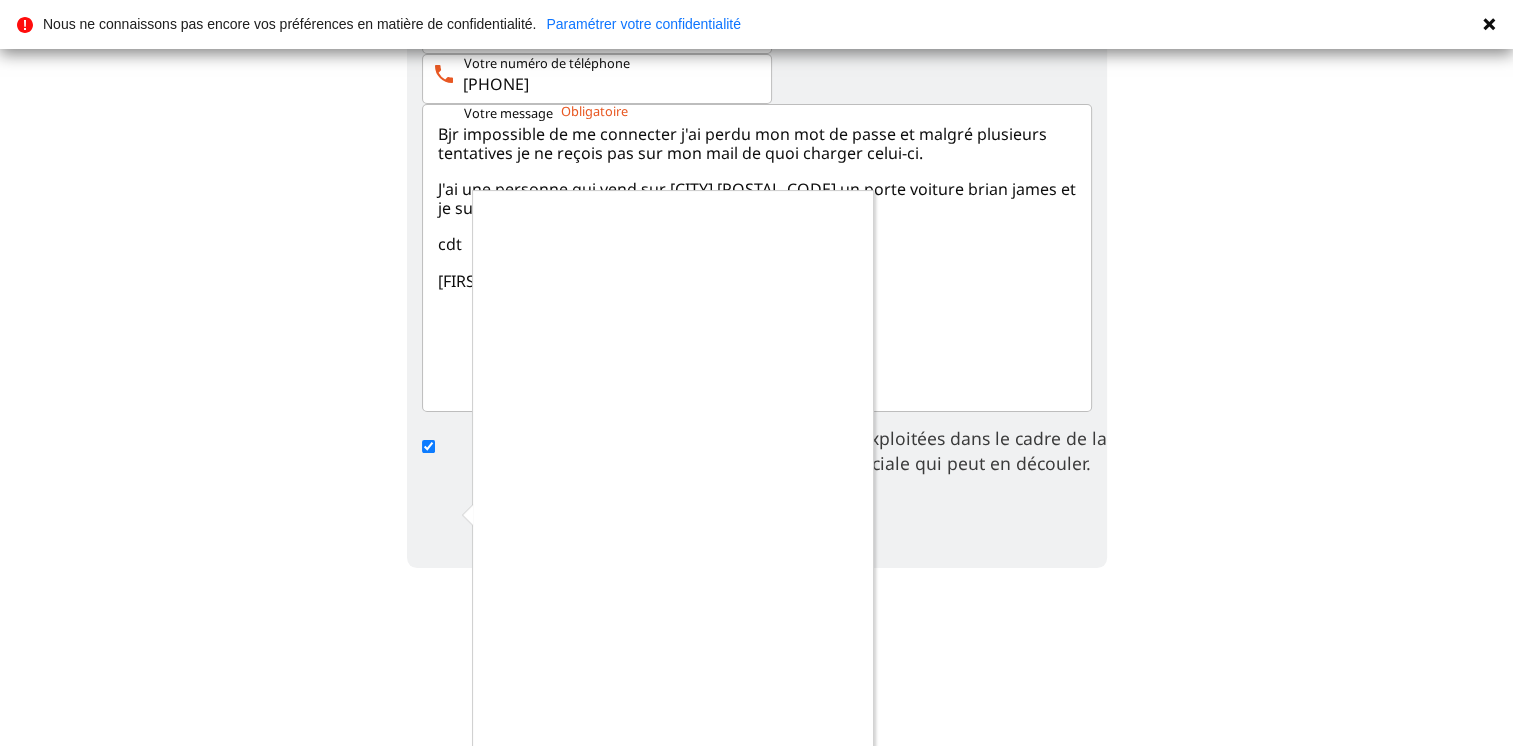 scroll, scrollTop: 300, scrollLeft: 0, axis: vertical 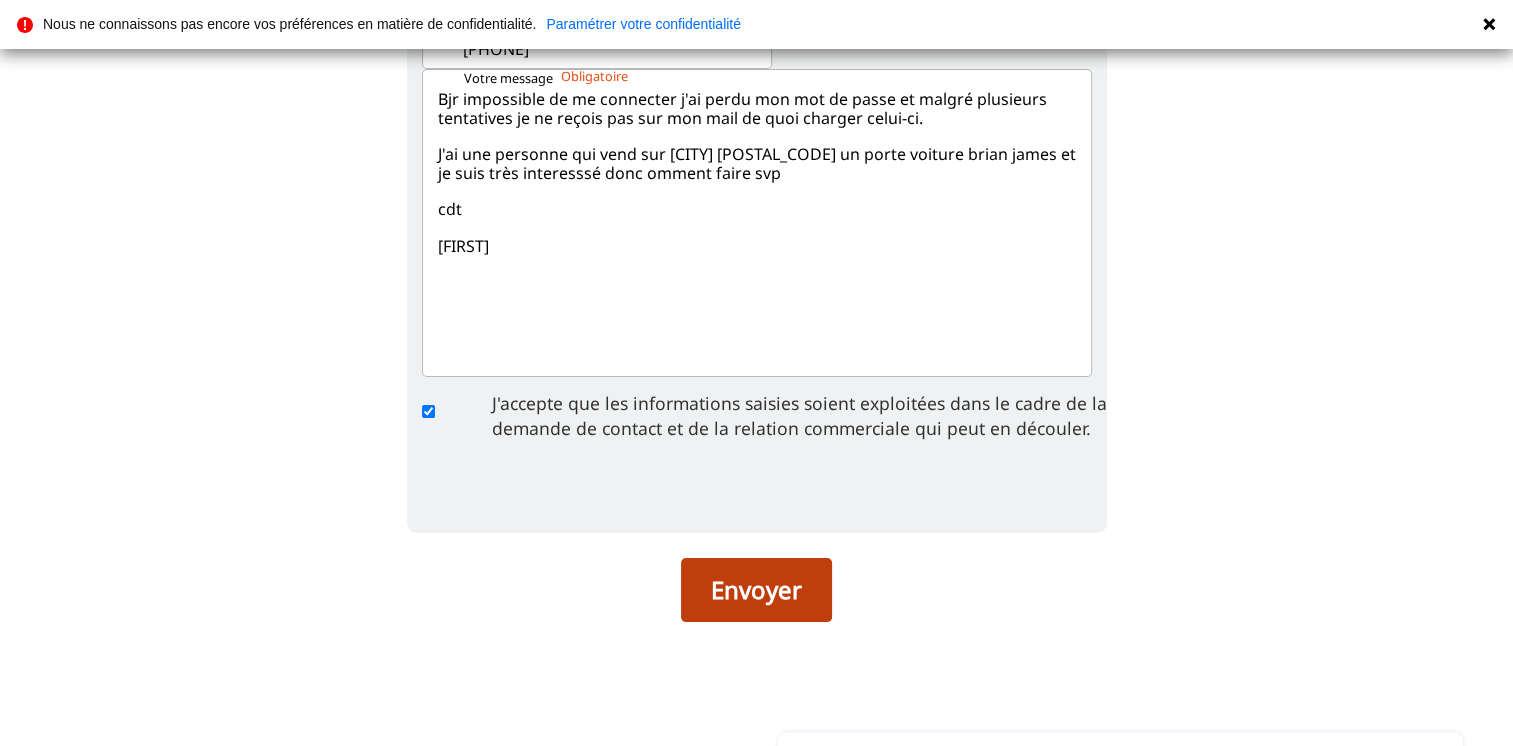 click on "Envoyer" 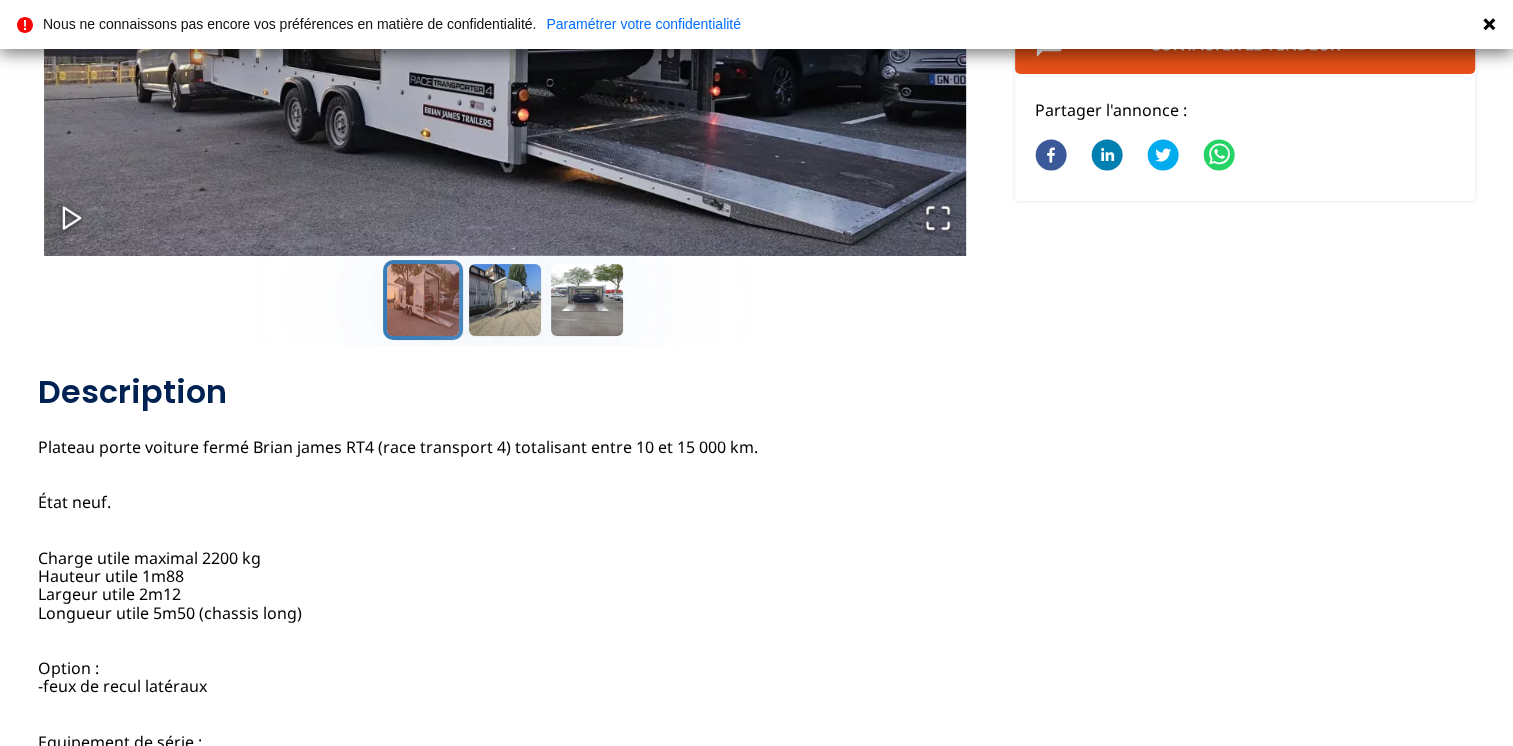 scroll, scrollTop: 100, scrollLeft: 0, axis: vertical 